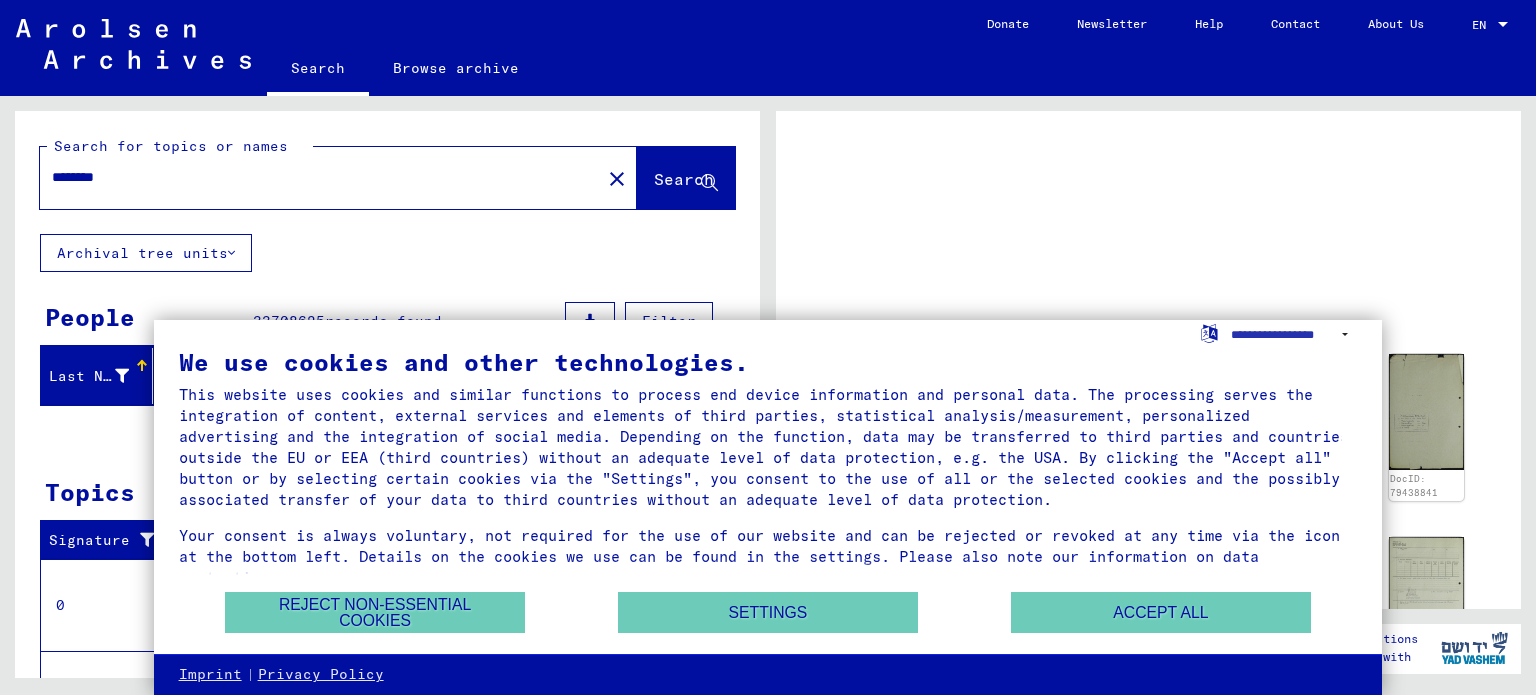 scroll, scrollTop: 0, scrollLeft: 0, axis: both 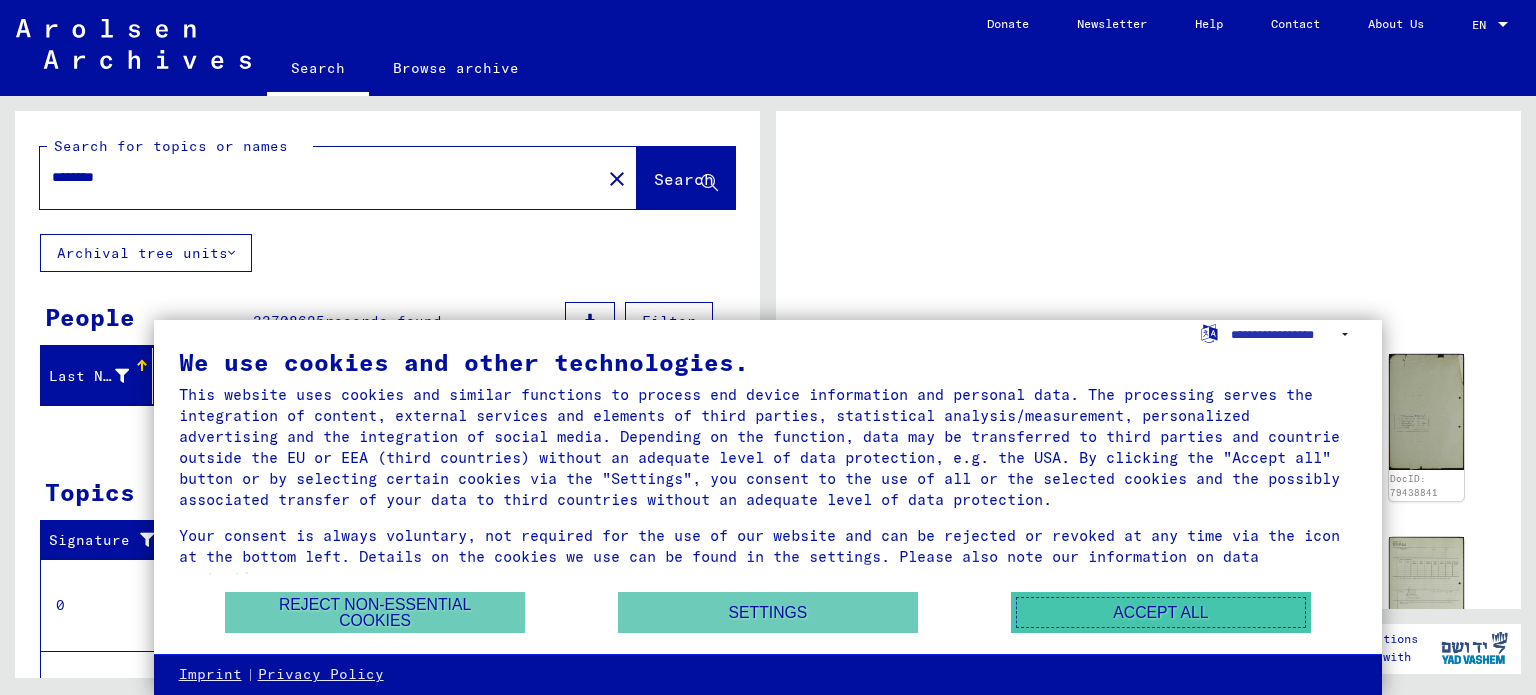 click on "Accept all" at bounding box center (1161, 612) 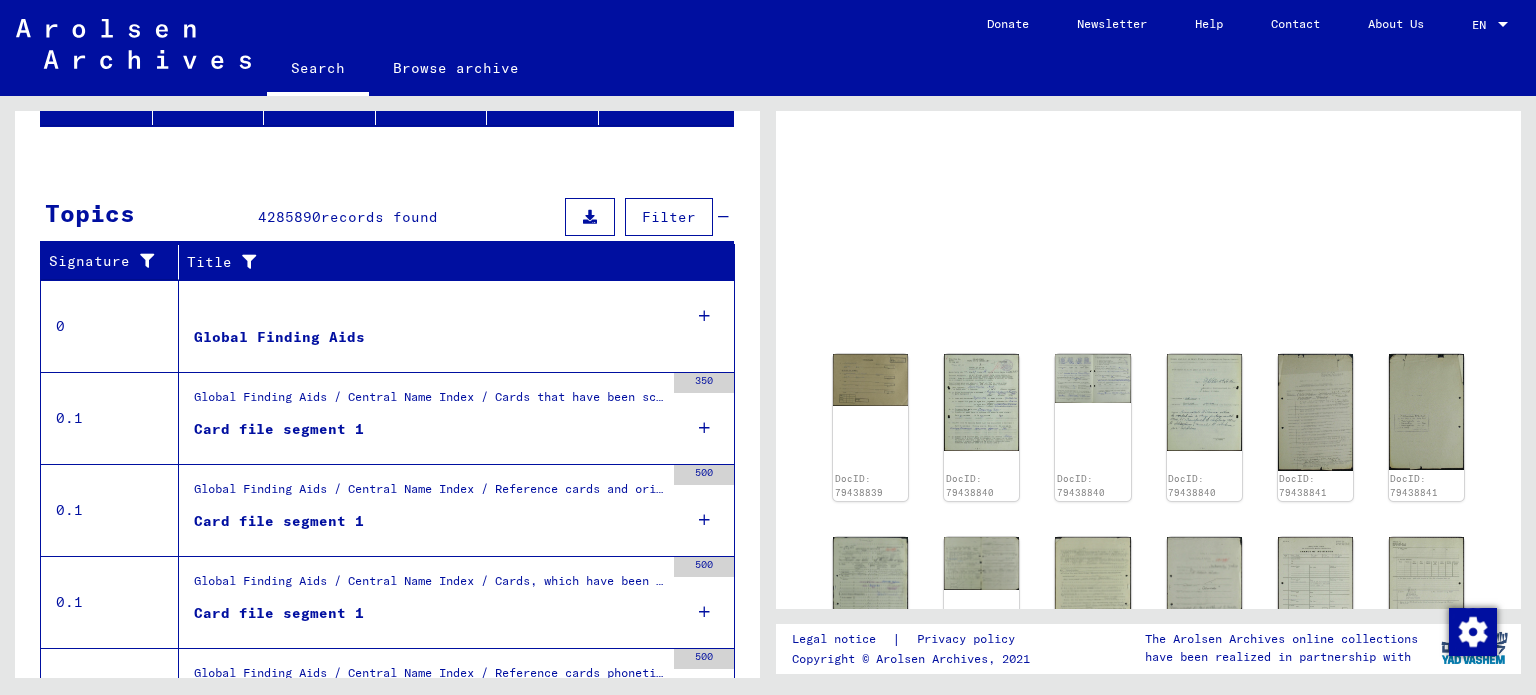 scroll, scrollTop: 0, scrollLeft: 0, axis: both 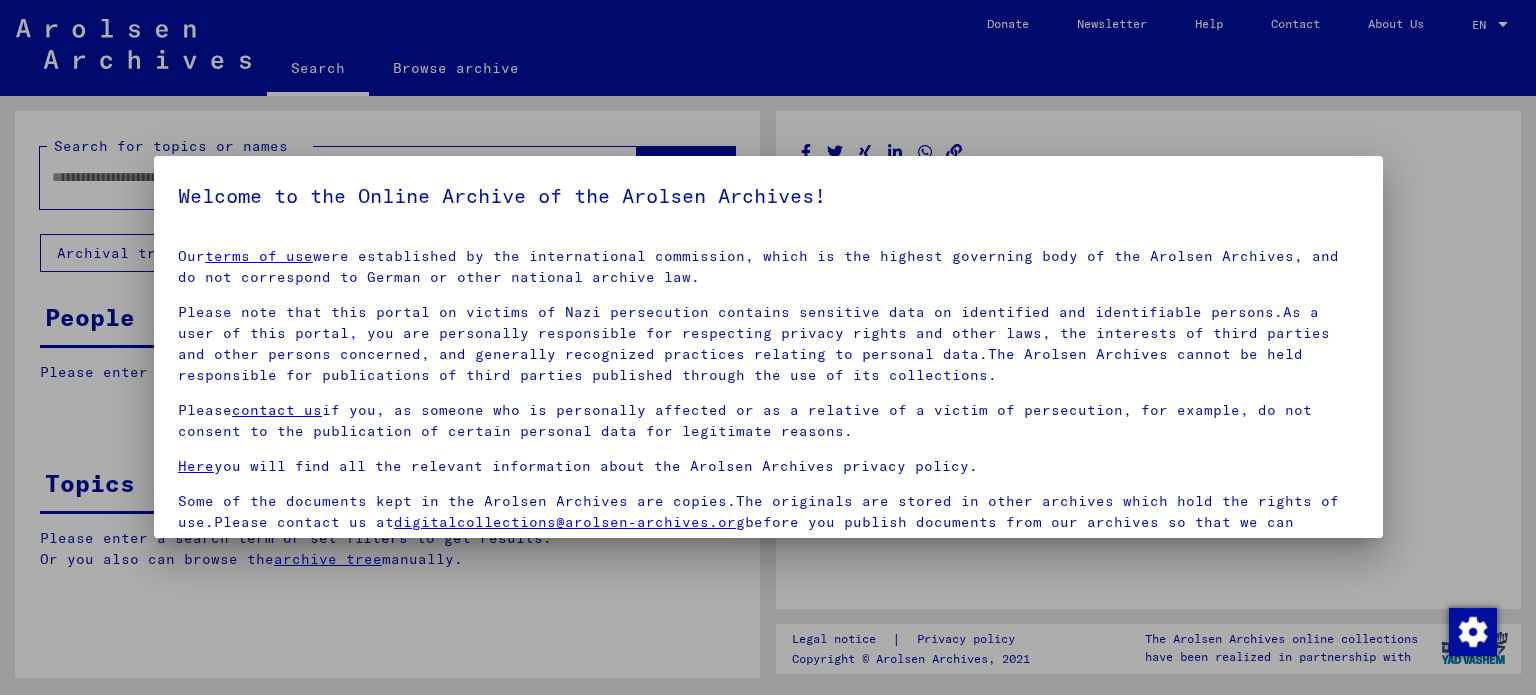 type on "********" 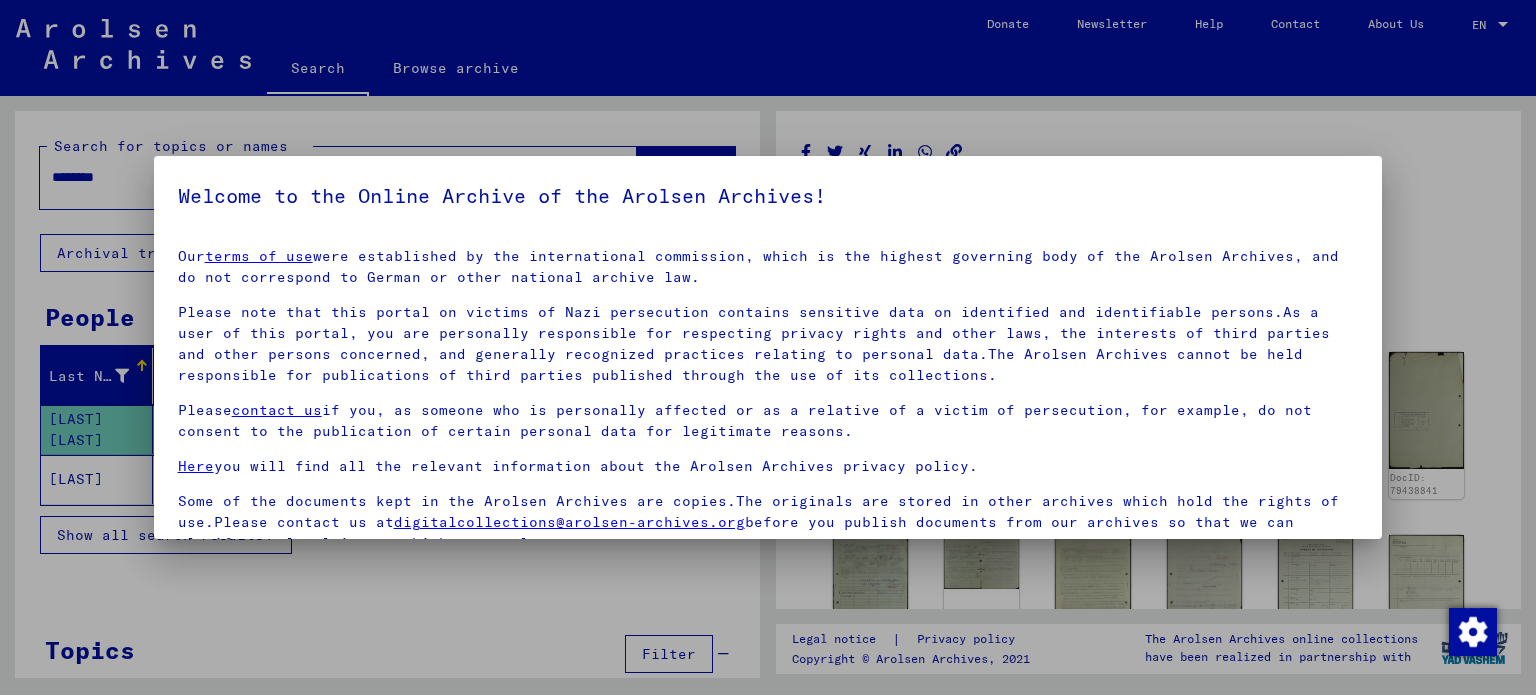 click at bounding box center (768, 347) 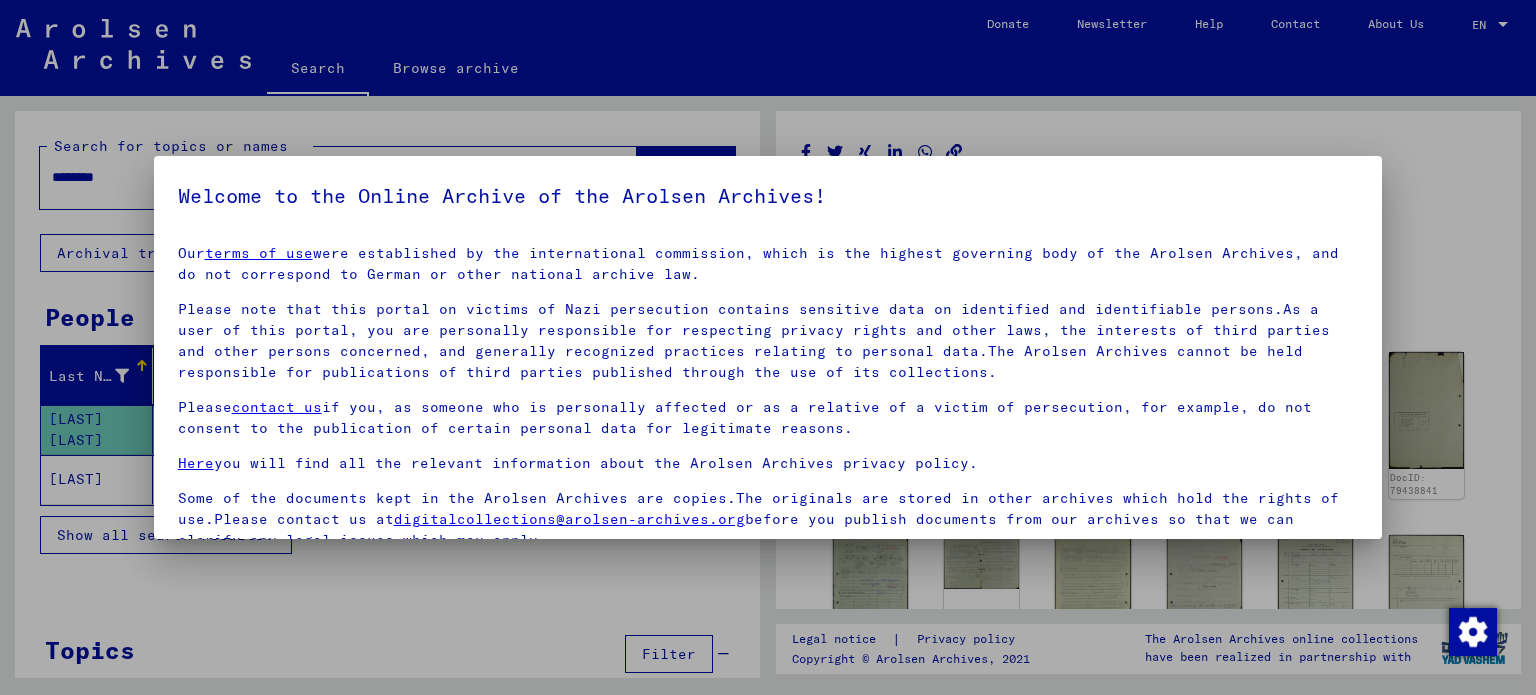scroll, scrollTop: 4, scrollLeft: 0, axis: vertical 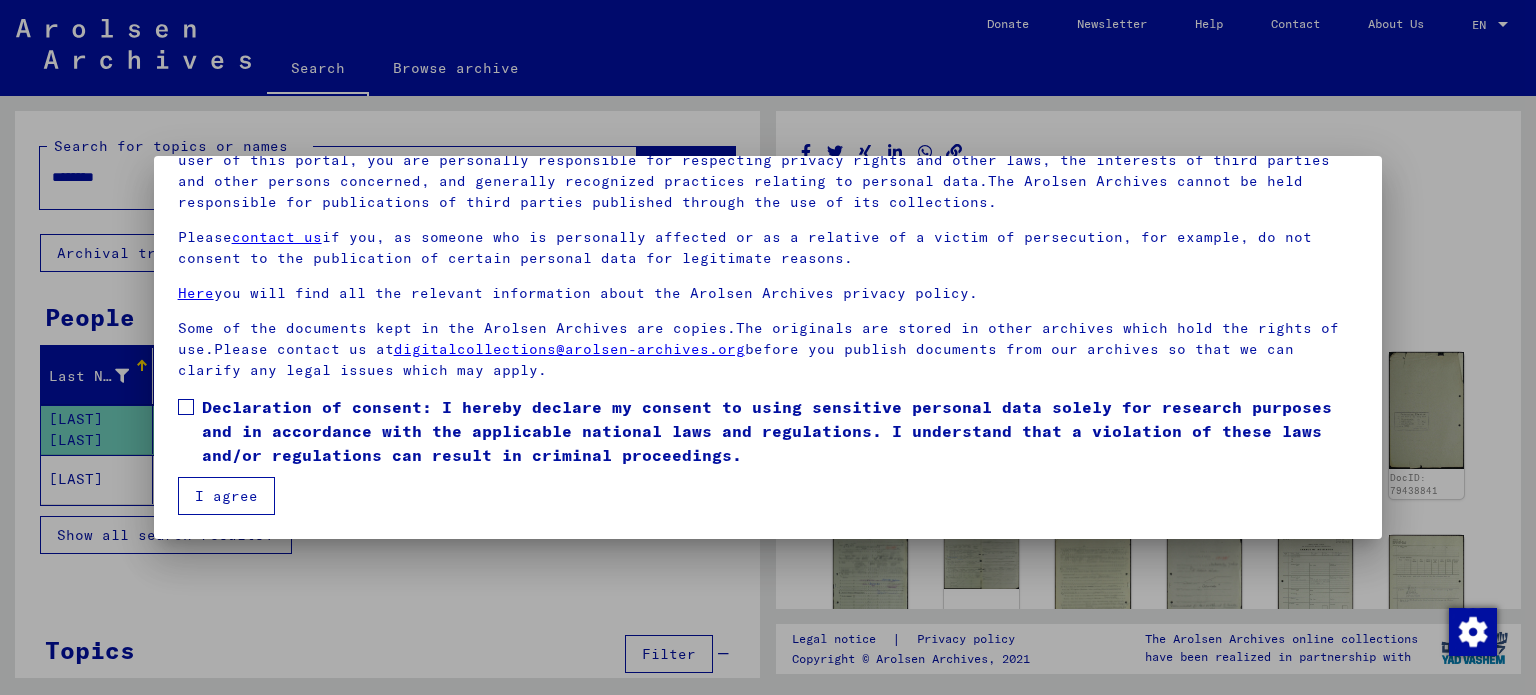 click on "Our  terms of use  were established by the international commission, which is the highest governing body of the Arolsen Archives, and do not correspond to German or other national archive law. Please note that this portal on victims of Nazi persecution contains sensitive data on identified and identifiable persons.As a user of this portal, you are personally responsible for respecting privacy rights and other laws, the interests of third parties and other persons concerned, and generally recognized practices relating to personal data.The Arolsen Archives cannot be held responsible for publications of third parties published through the use of its collections. Please  contact us  if you, as someone who is personally affected or as a relative of a victim of persecution, for example, do not consent to the publication of certain personal data for legitimate reasons. Here  you will find all the relevant information about the Arolsen Archives privacy policy. digitalcollections@arolsen-archives.org   I agree" at bounding box center [768, 289] 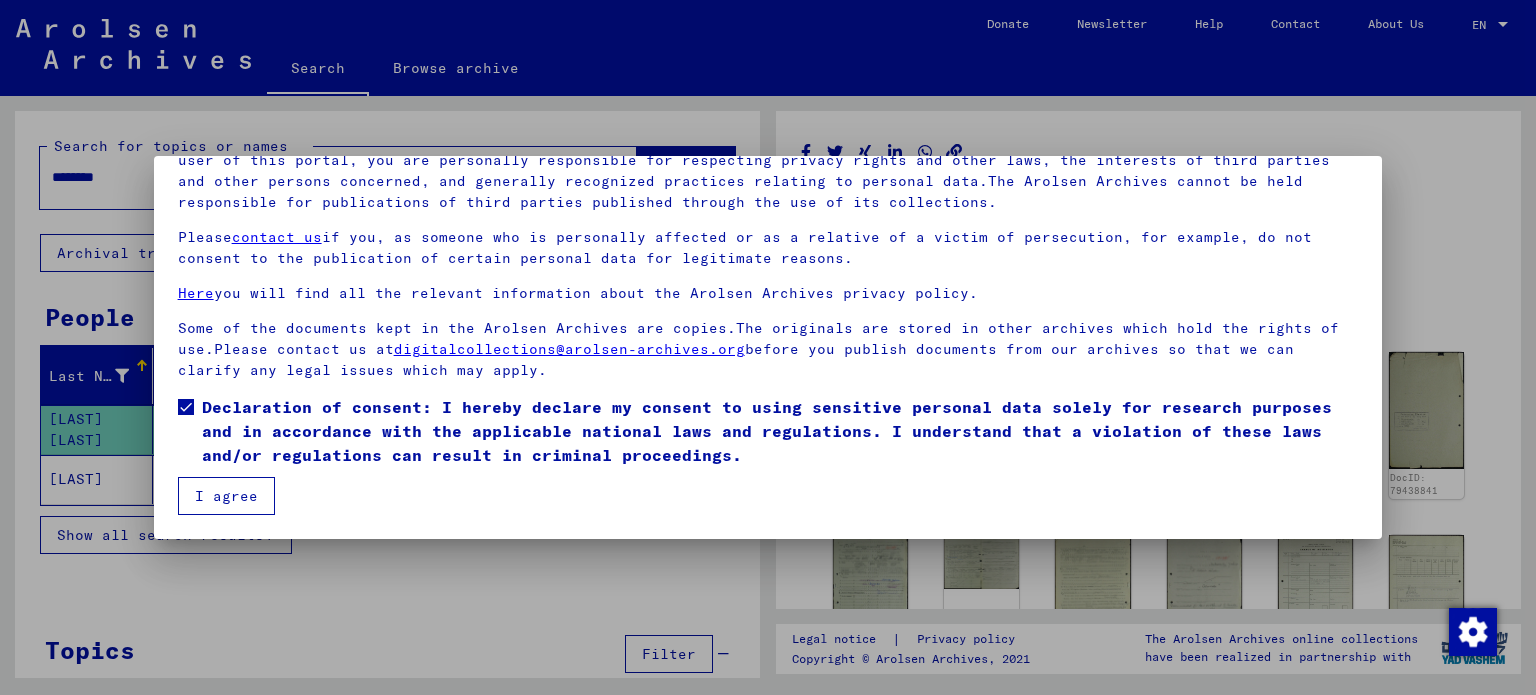 click on "I agree" at bounding box center [226, 496] 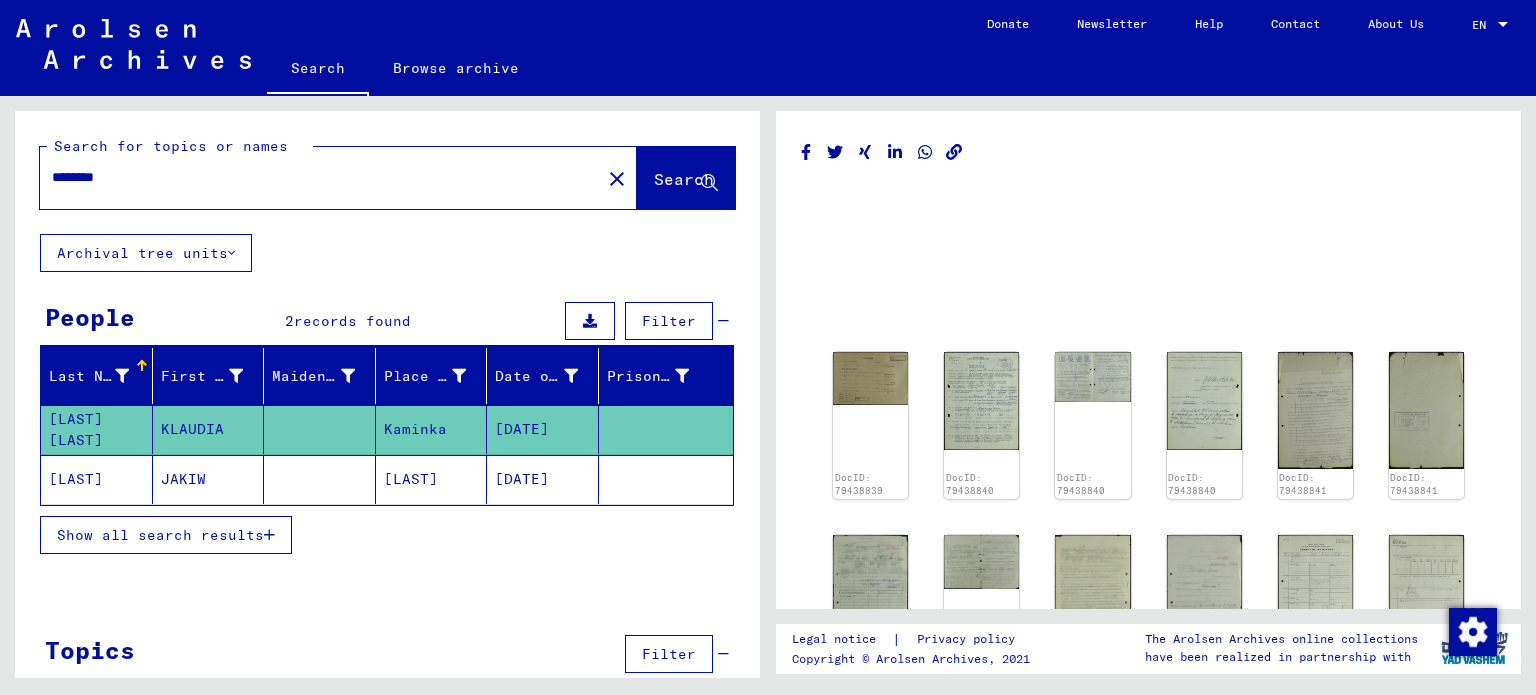 click on "JAKIW" 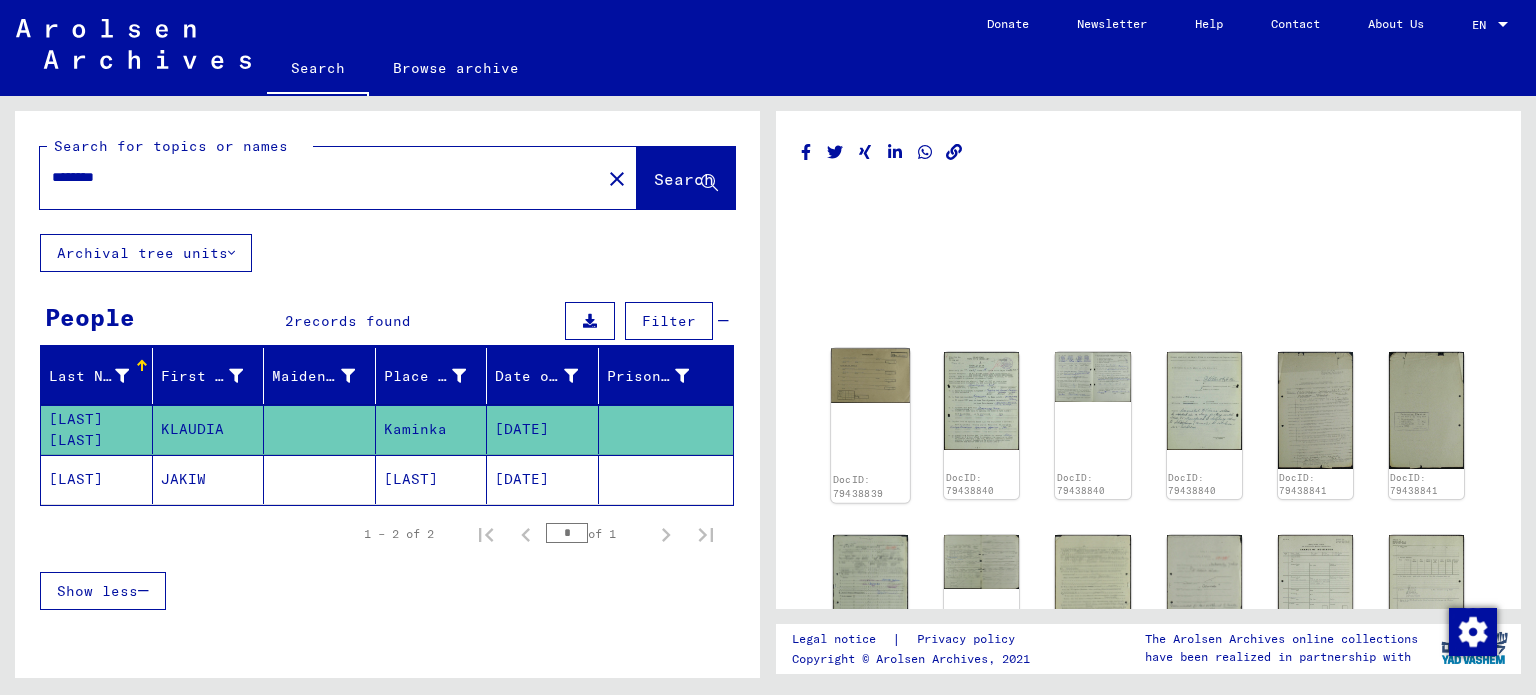 click on "DocID: 79438839" 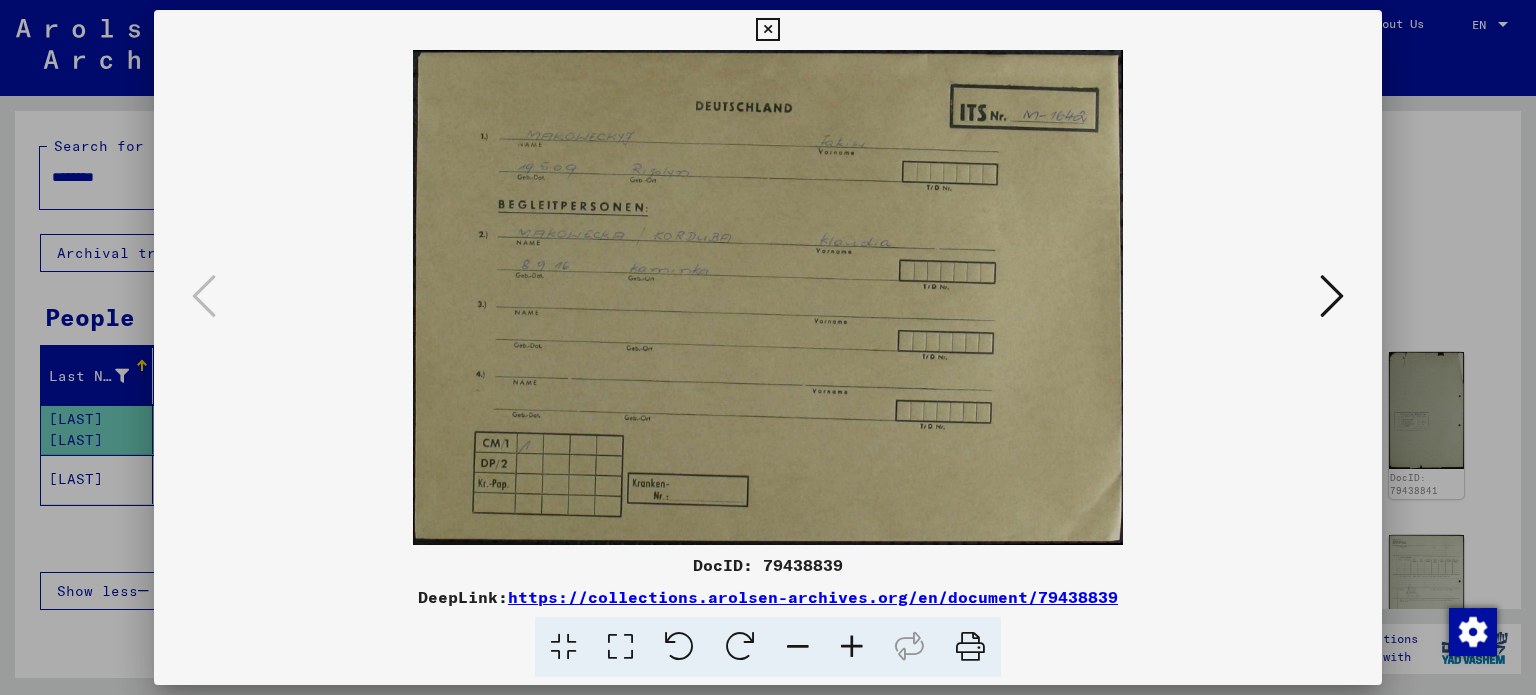 click at bounding box center (1332, 296) 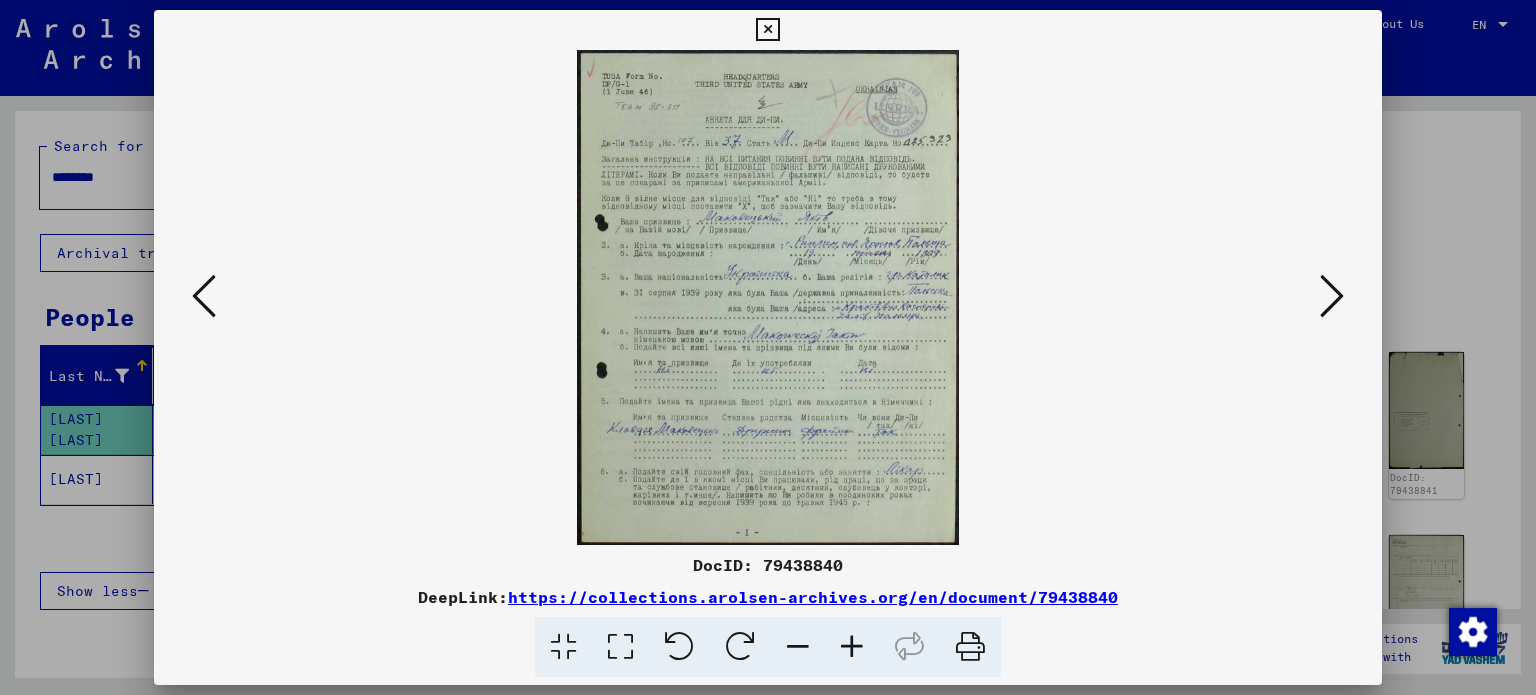 click at bounding box center [768, 297] 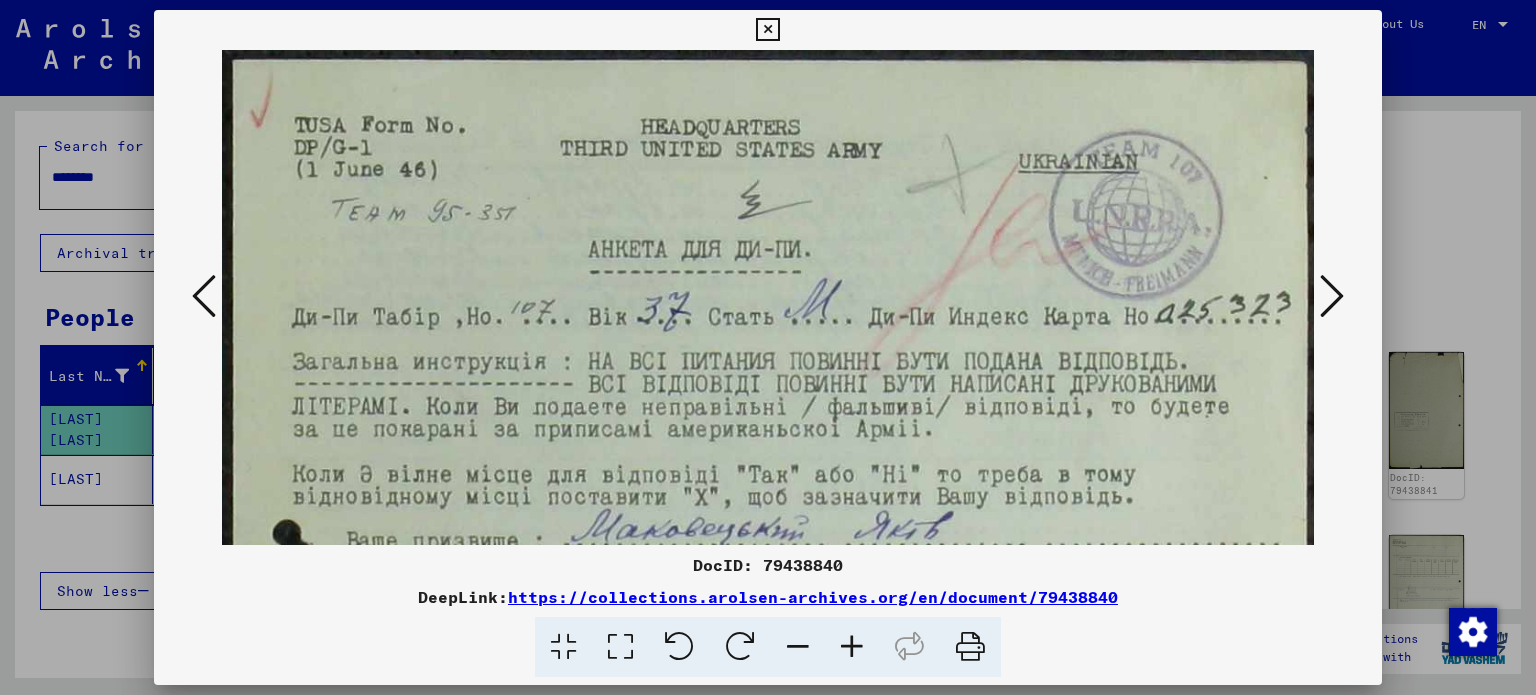 click at bounding box center [768, 758] 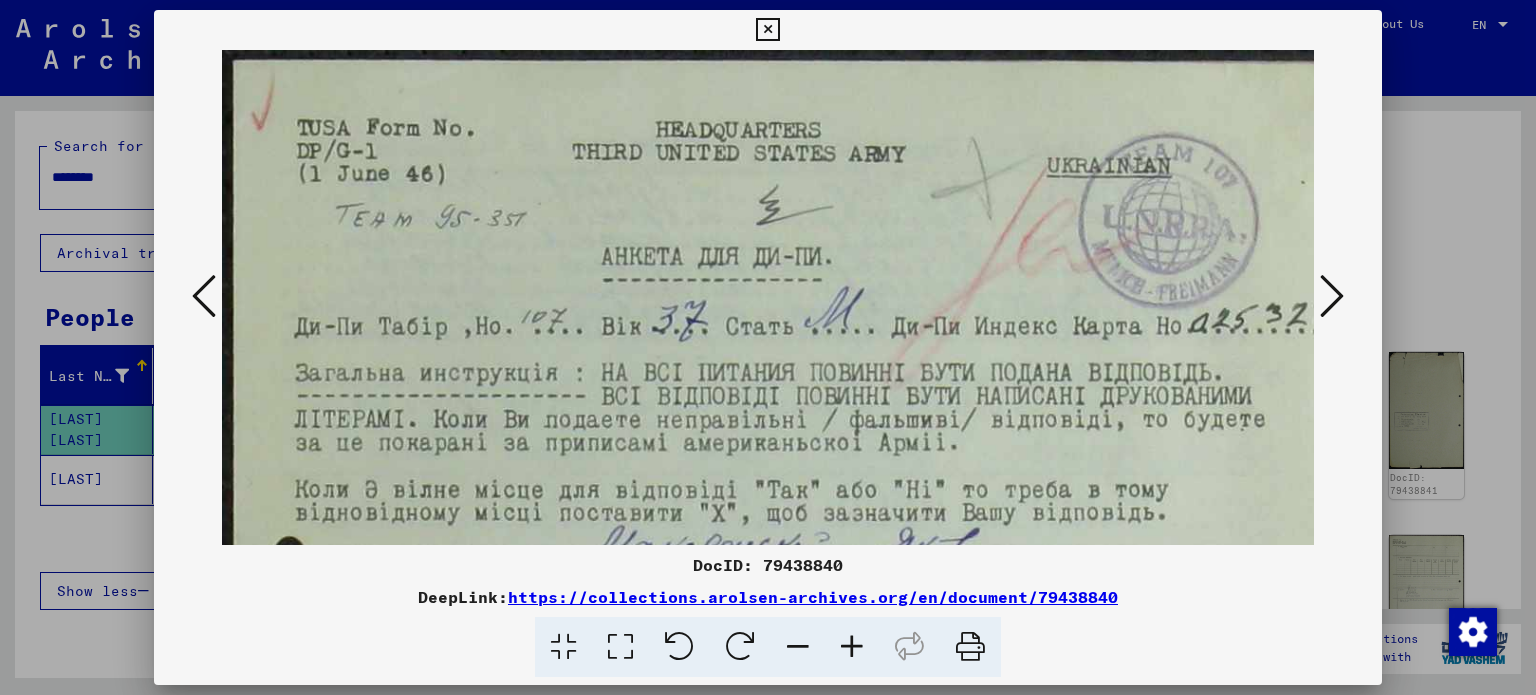 click at bounding box center (798, 647) 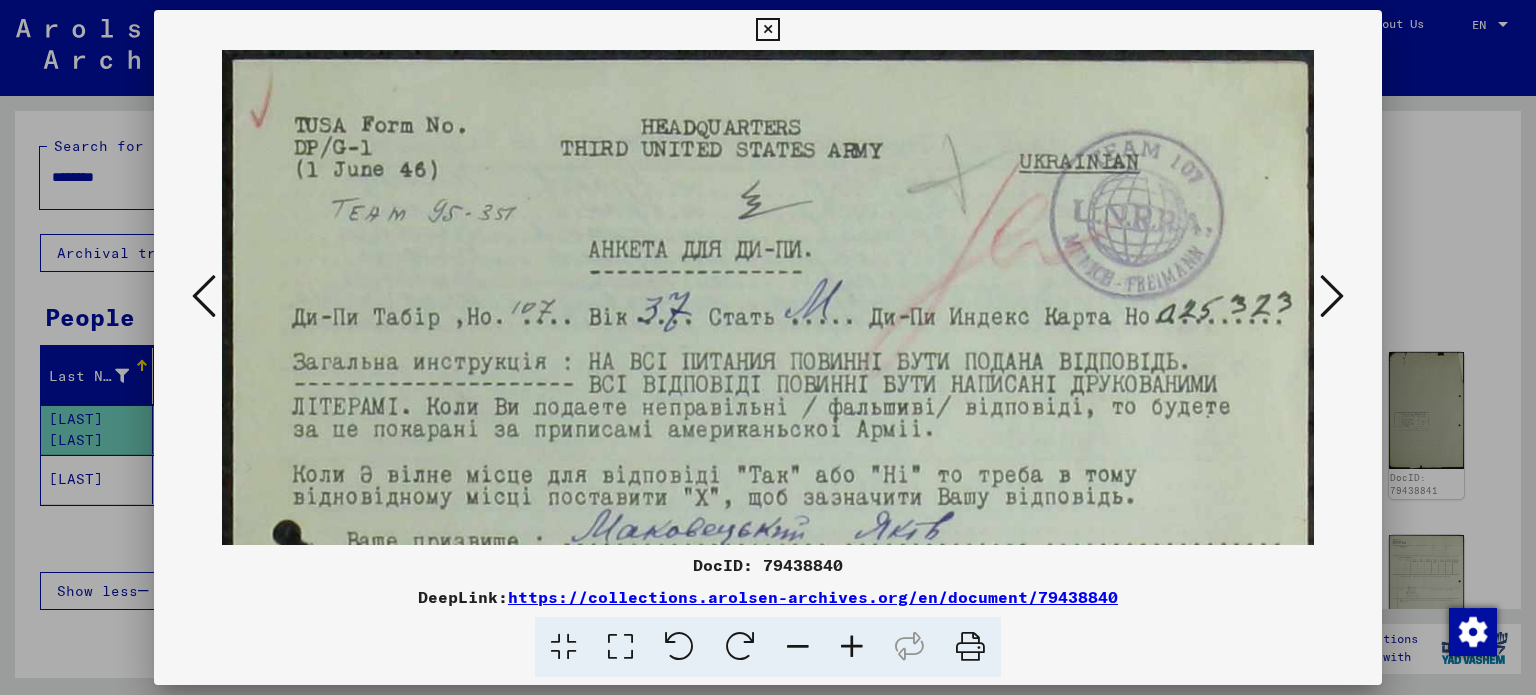 click at bounding box center (798, 647) 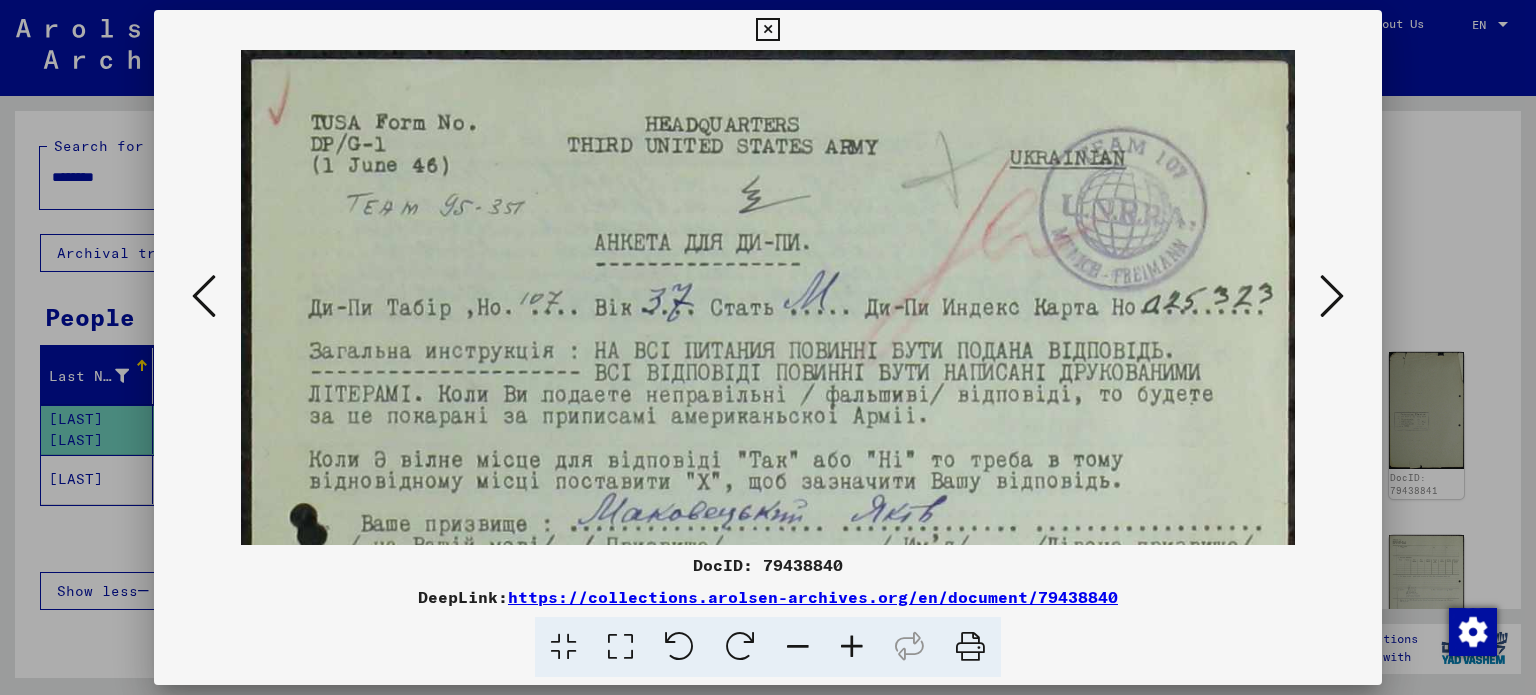 click at bounding box center [798, 647] 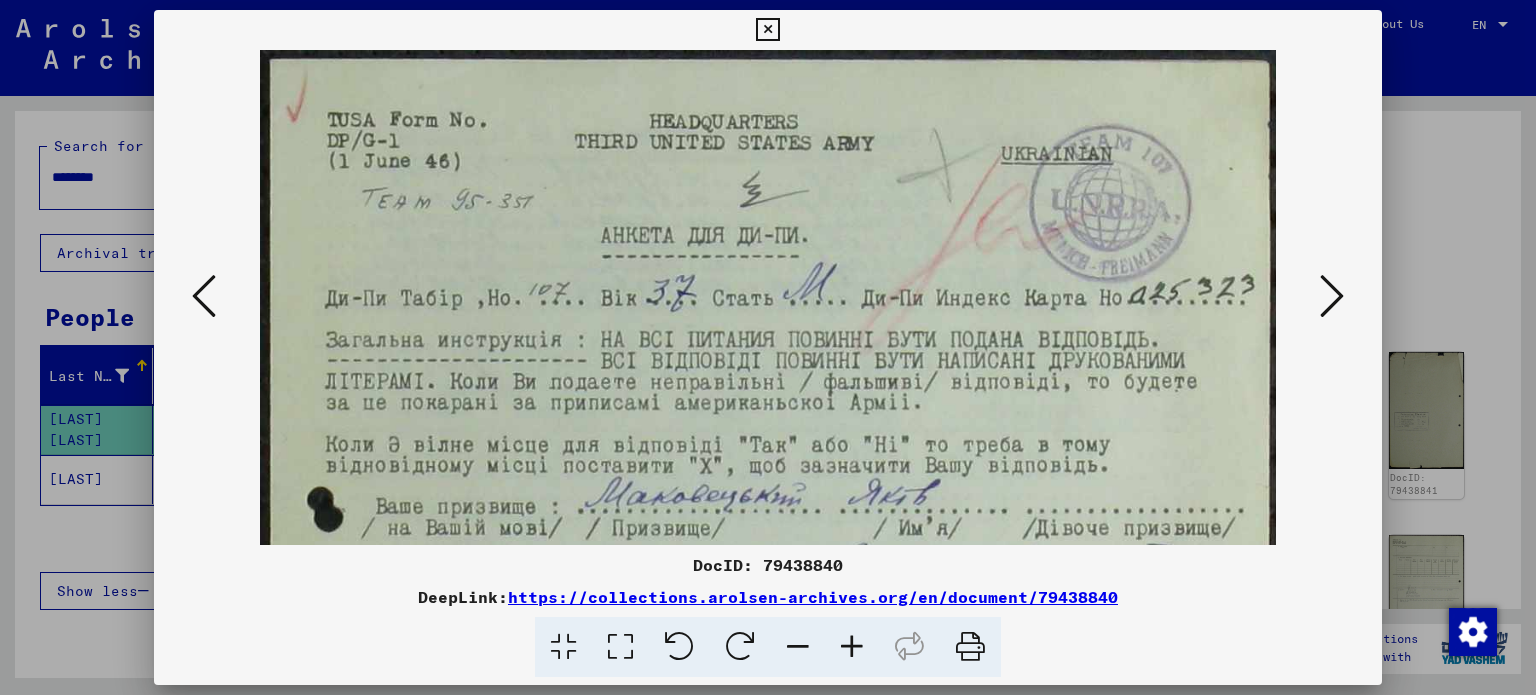 click at bounding box center (798, 647) 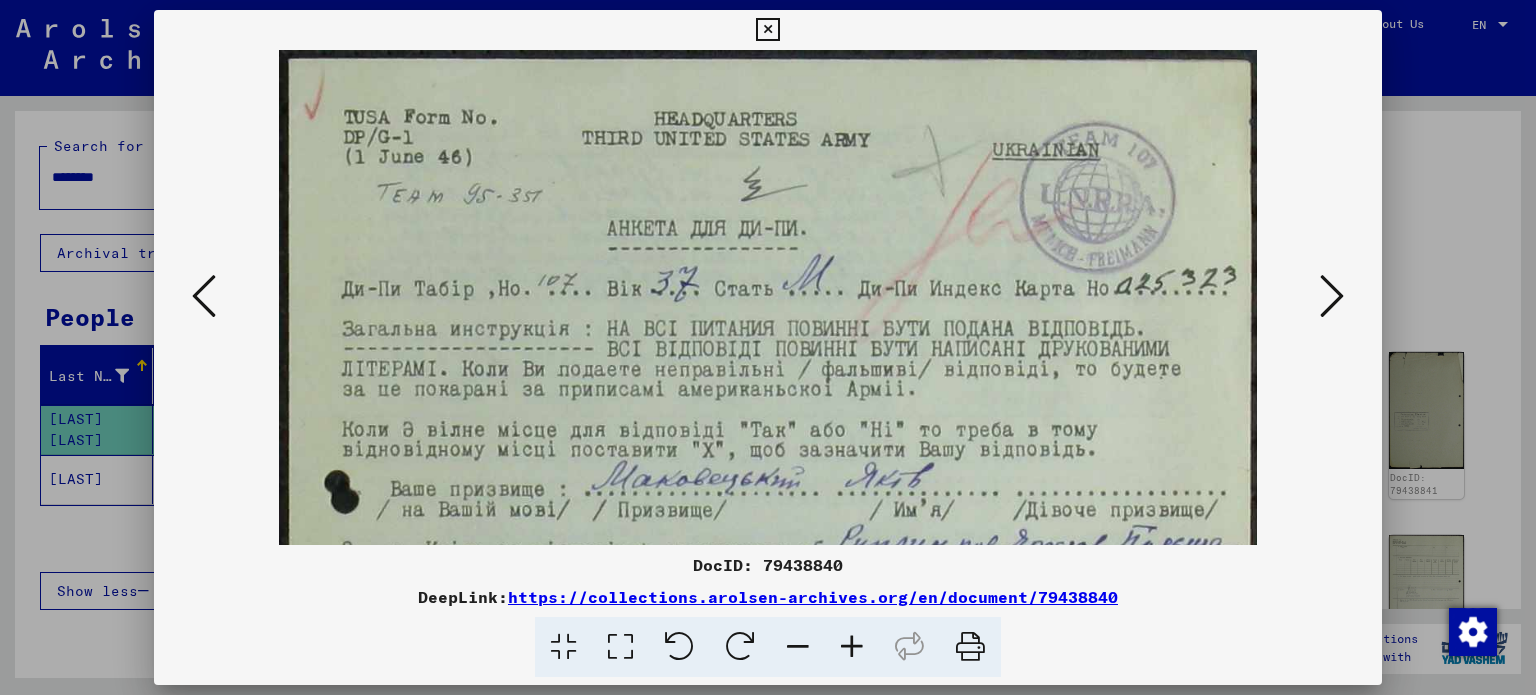 click at bounding box center [798, 647] 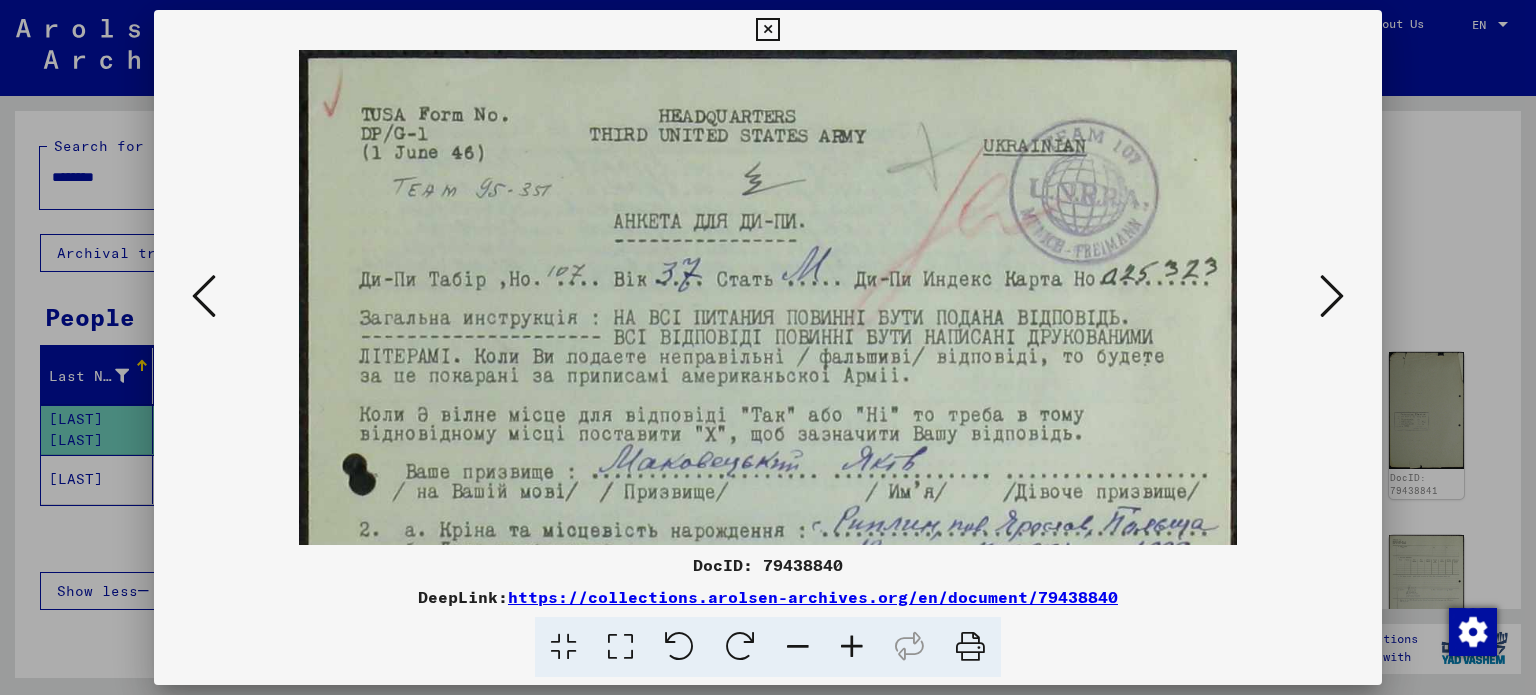 click at bounding box center (798, 647) 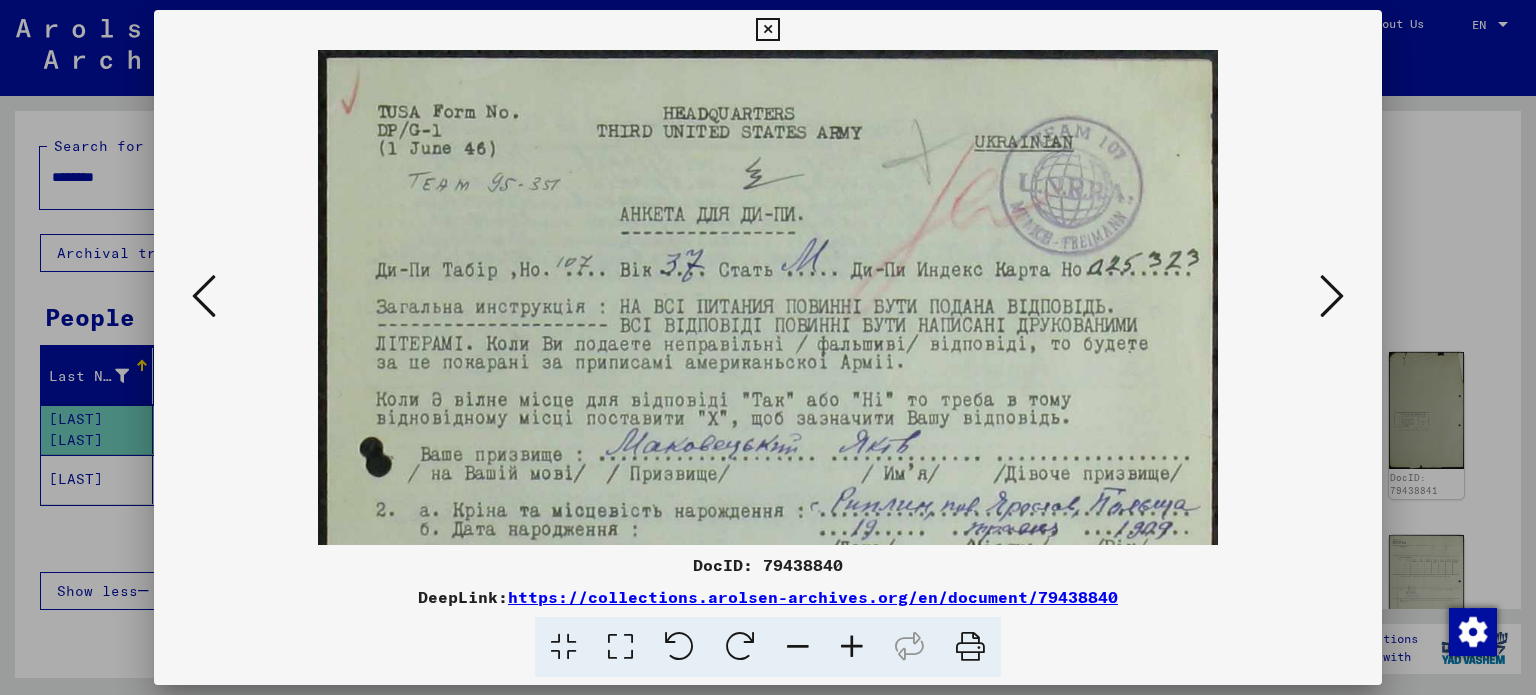 click at bounding box center (798, 647) 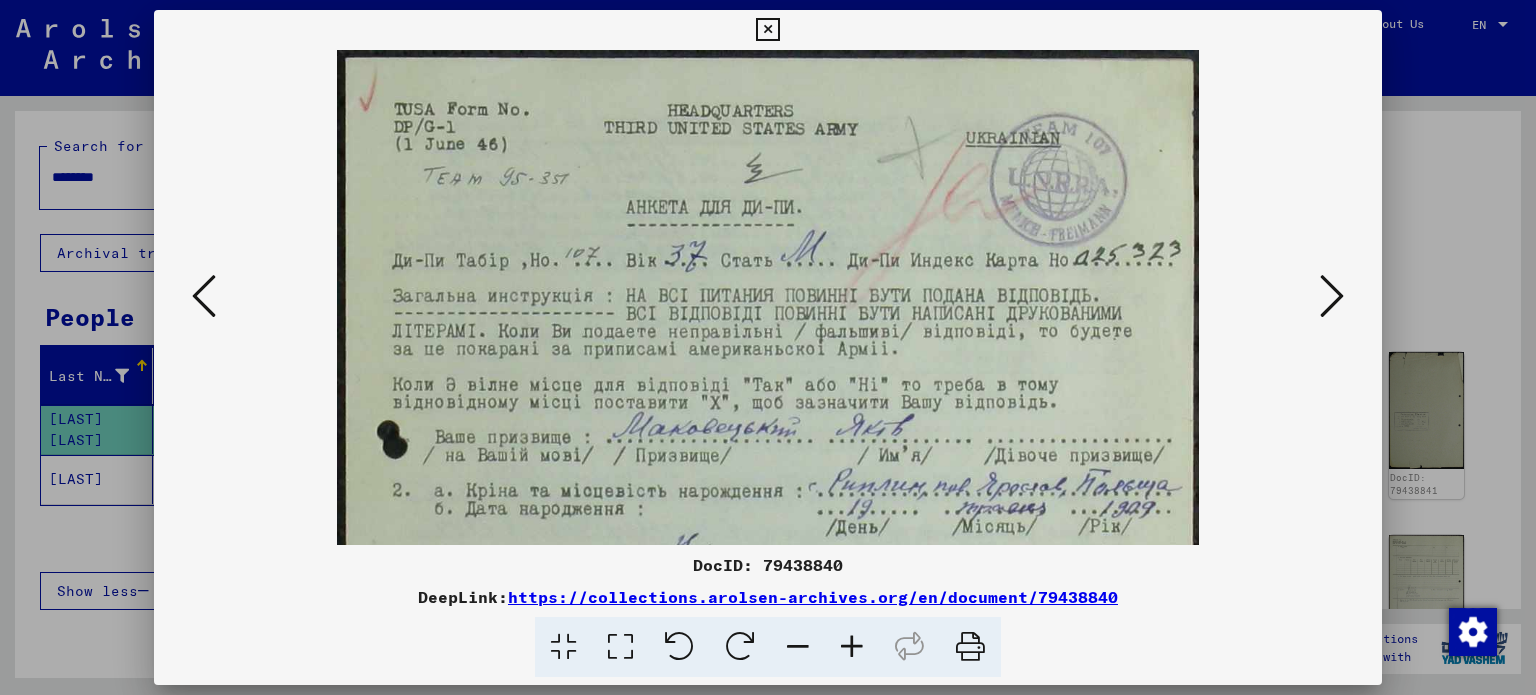 click at bounding box center [798, 647] 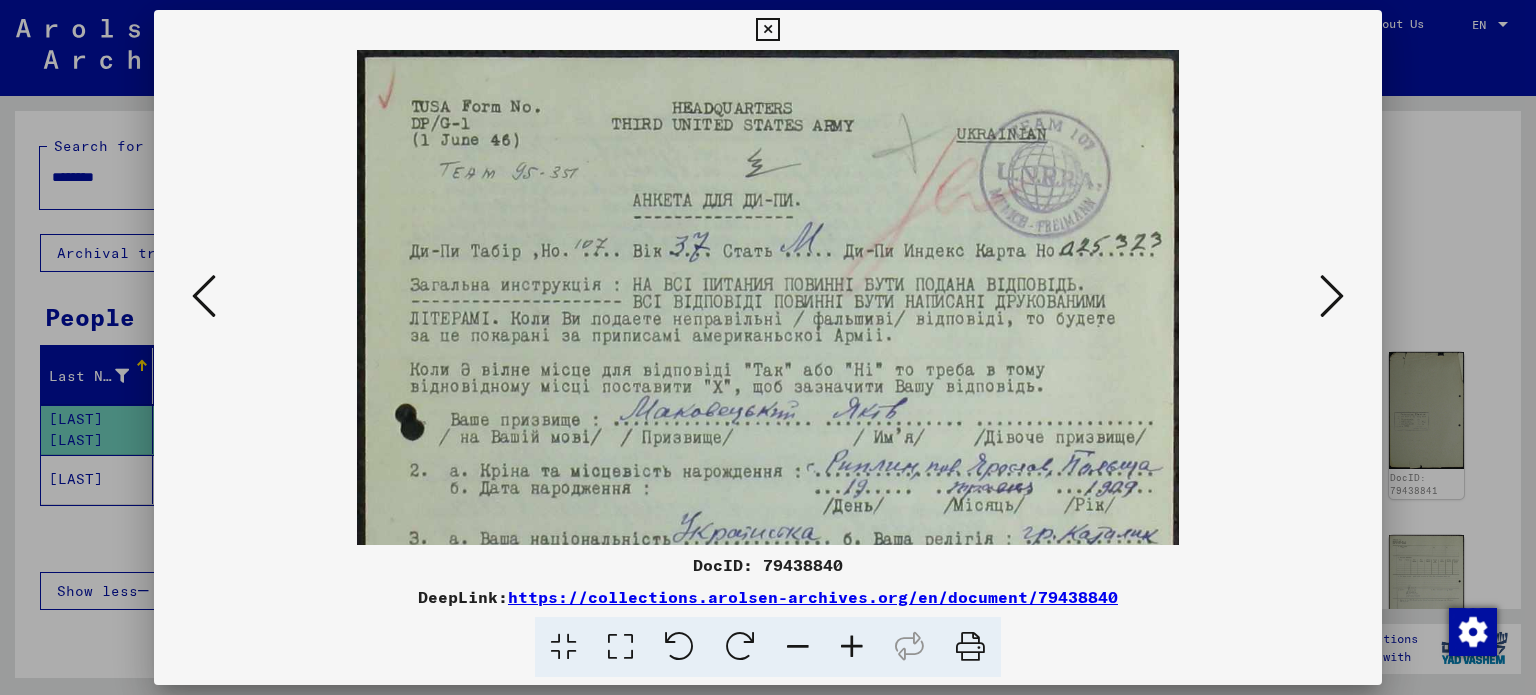 click at bounding box center (798, 647) 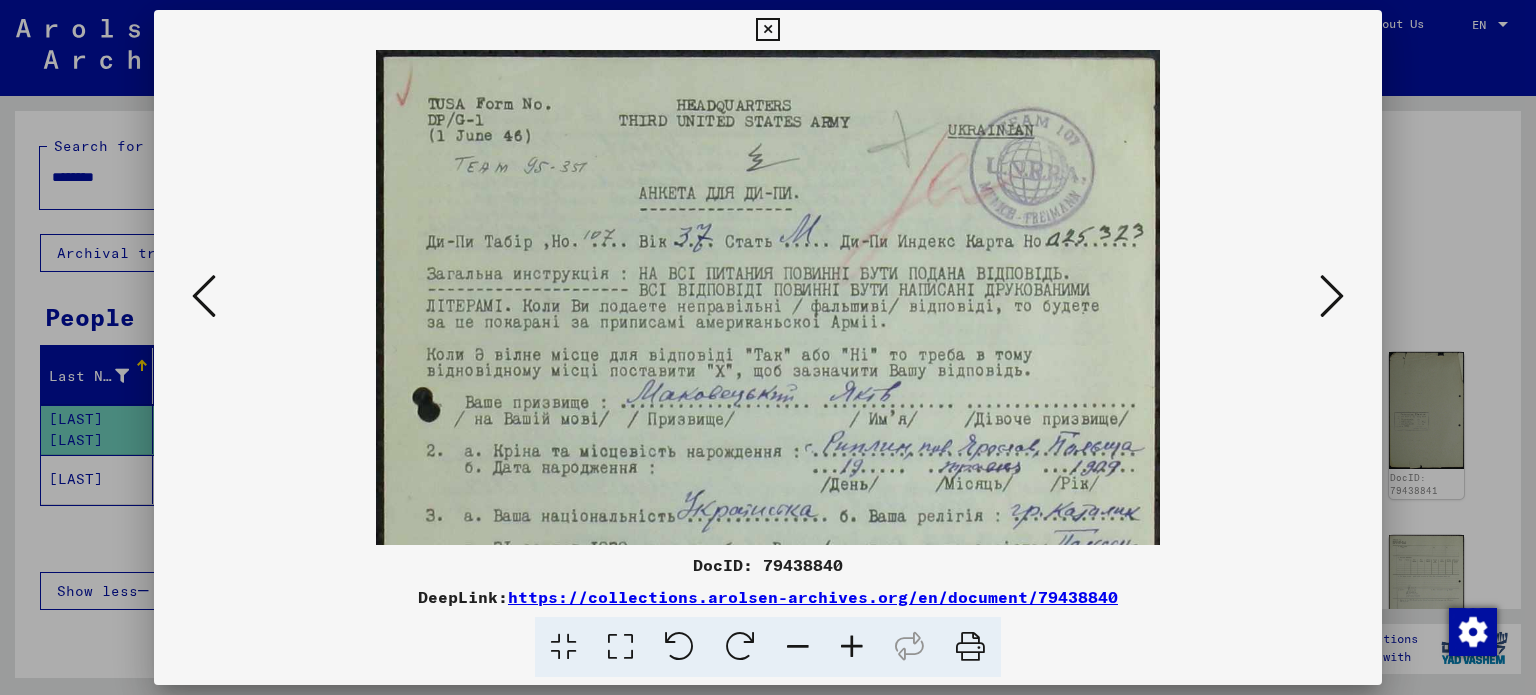 click at bounding box center [798, 647] 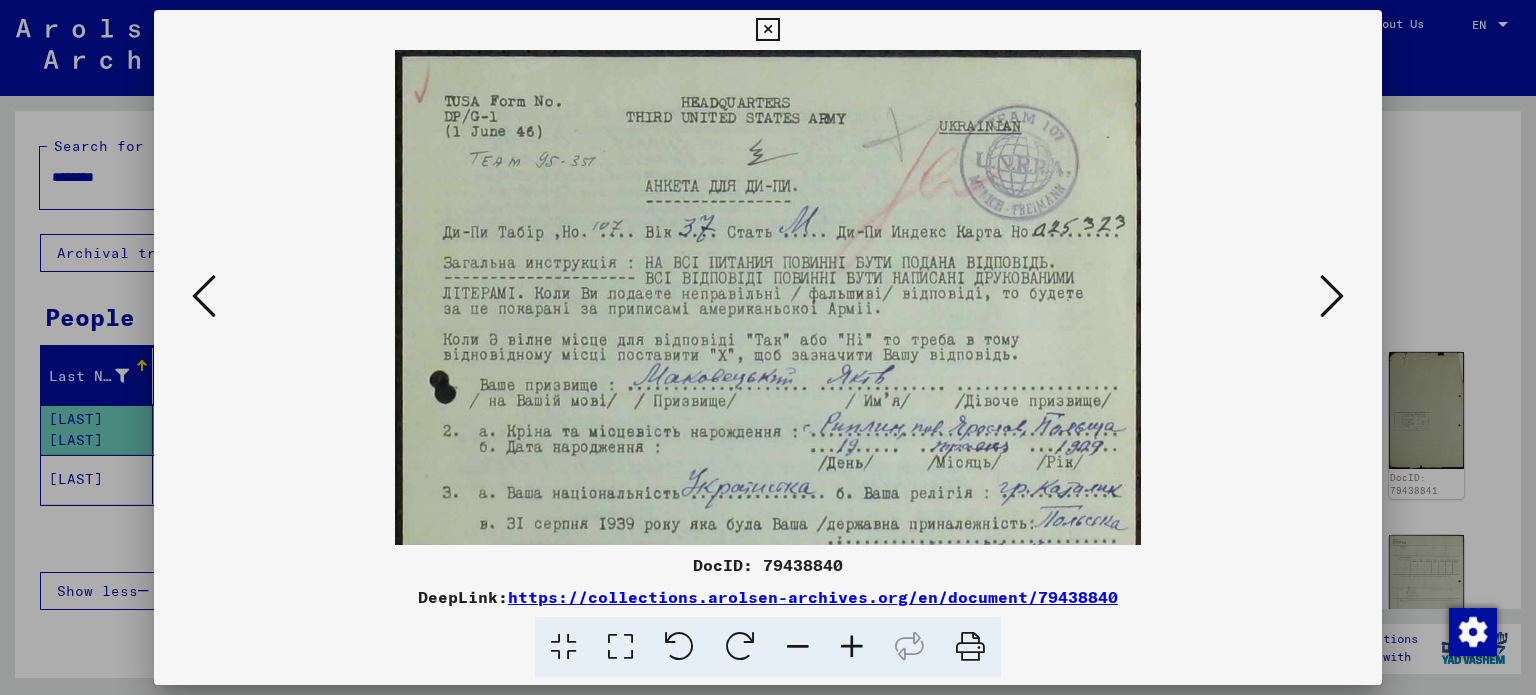 click at bounding box center [798, 647] 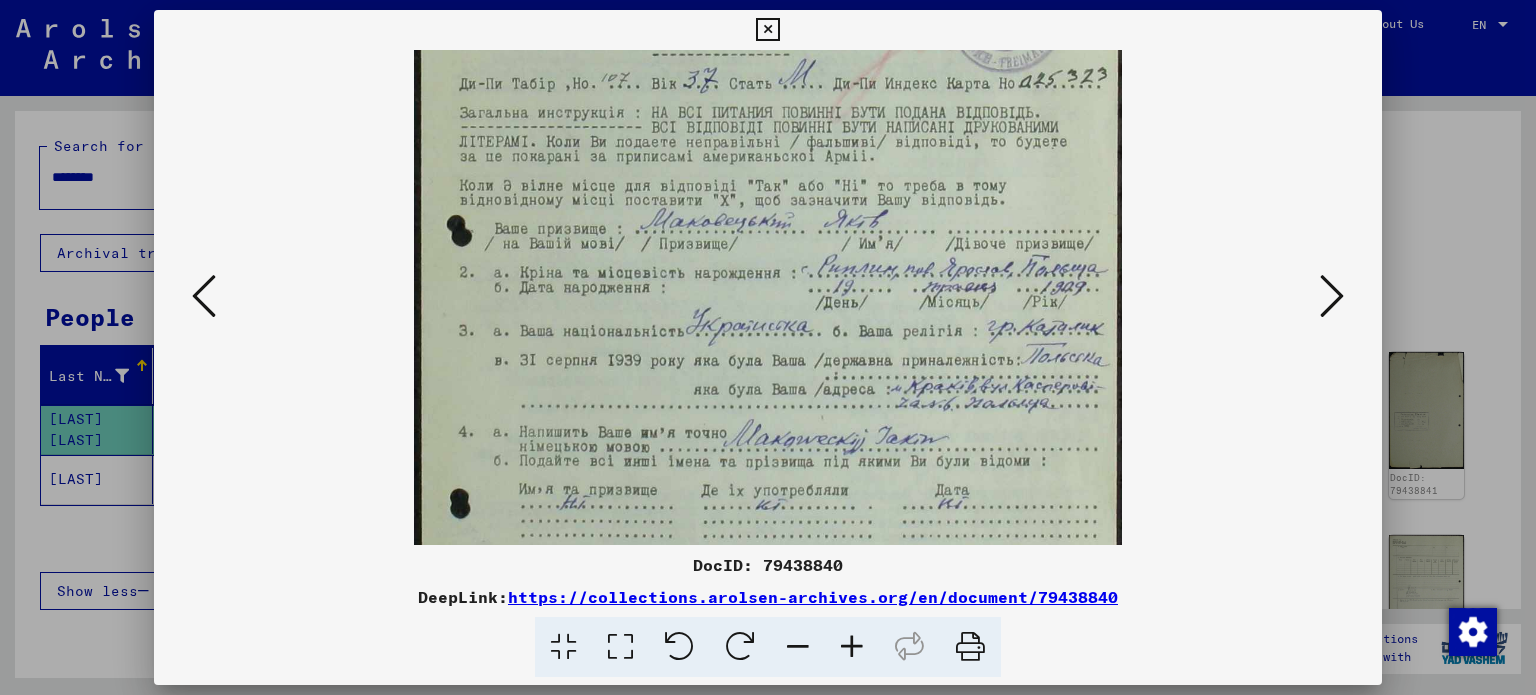 scroll, scrollTop: 152, scrollLeft: 0, axis: vertical 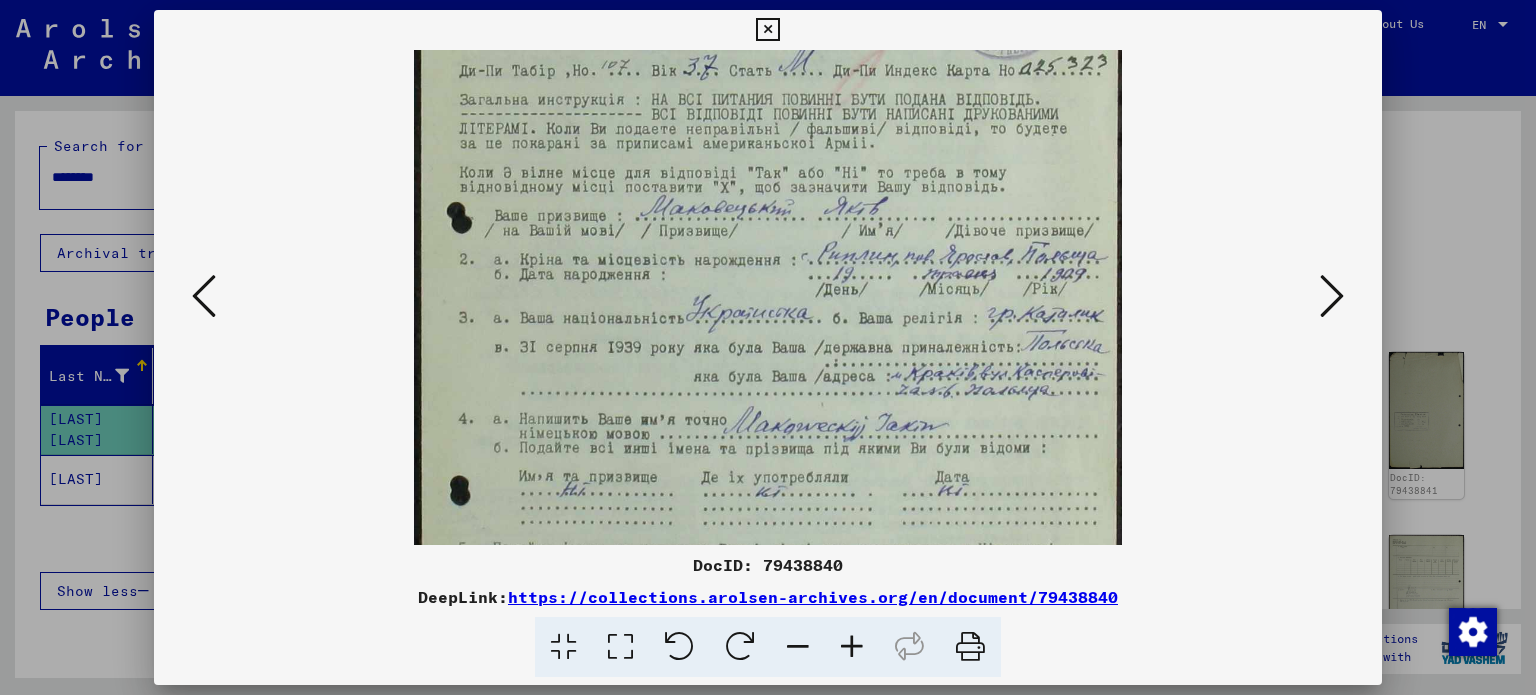 drag, startPoint x: 897, startPoint y: 519, endPoint x: 893, endPoint y: 371, distance: 148.05405 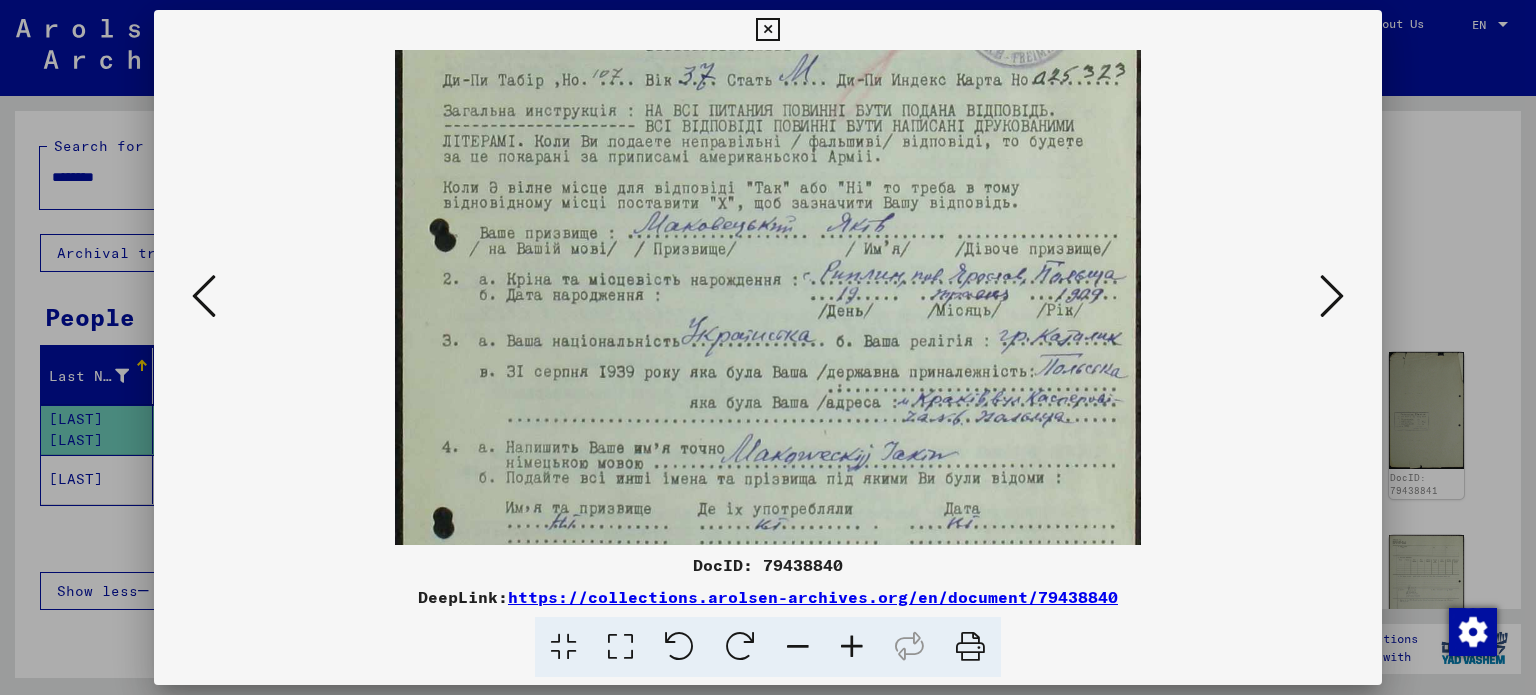 click at bounding box center [852, 647] 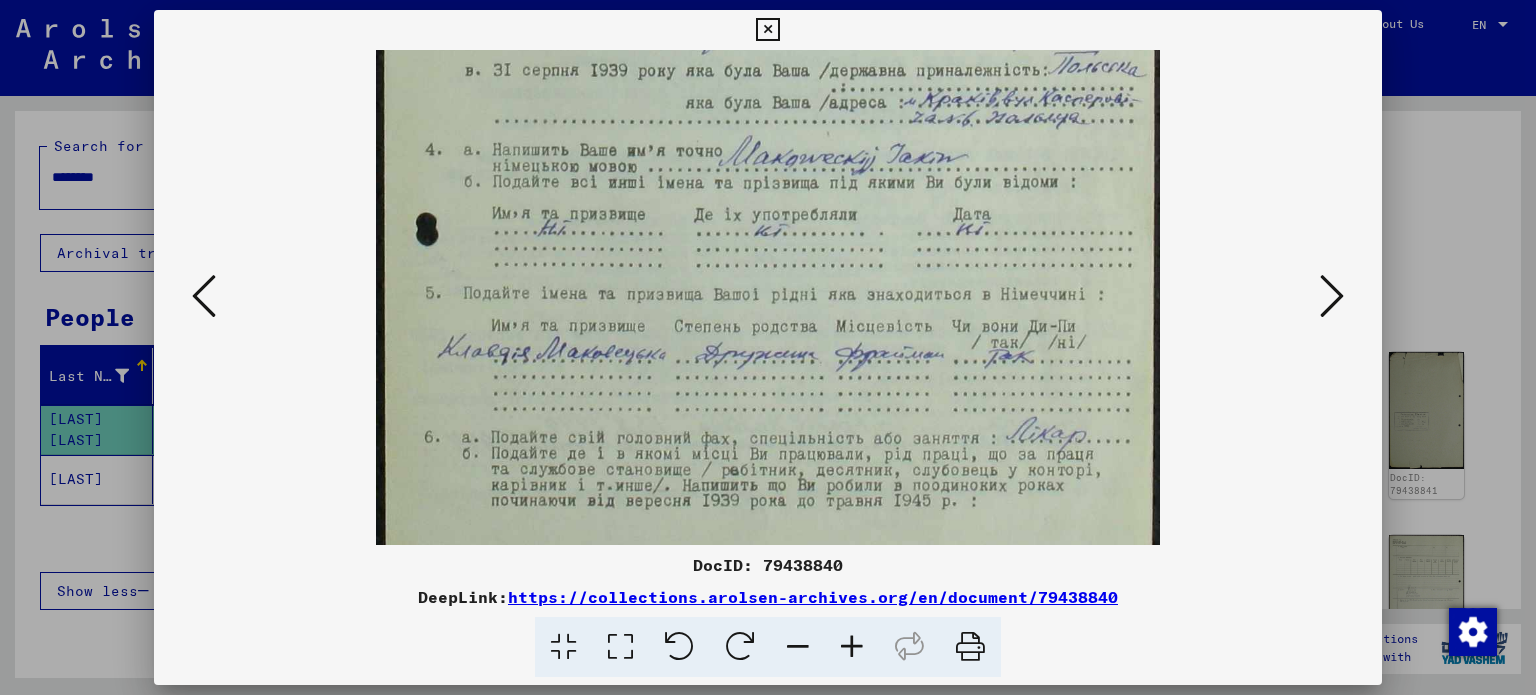 scroll, scrollTop: 479, scrollLeft: 0, axis: vertical 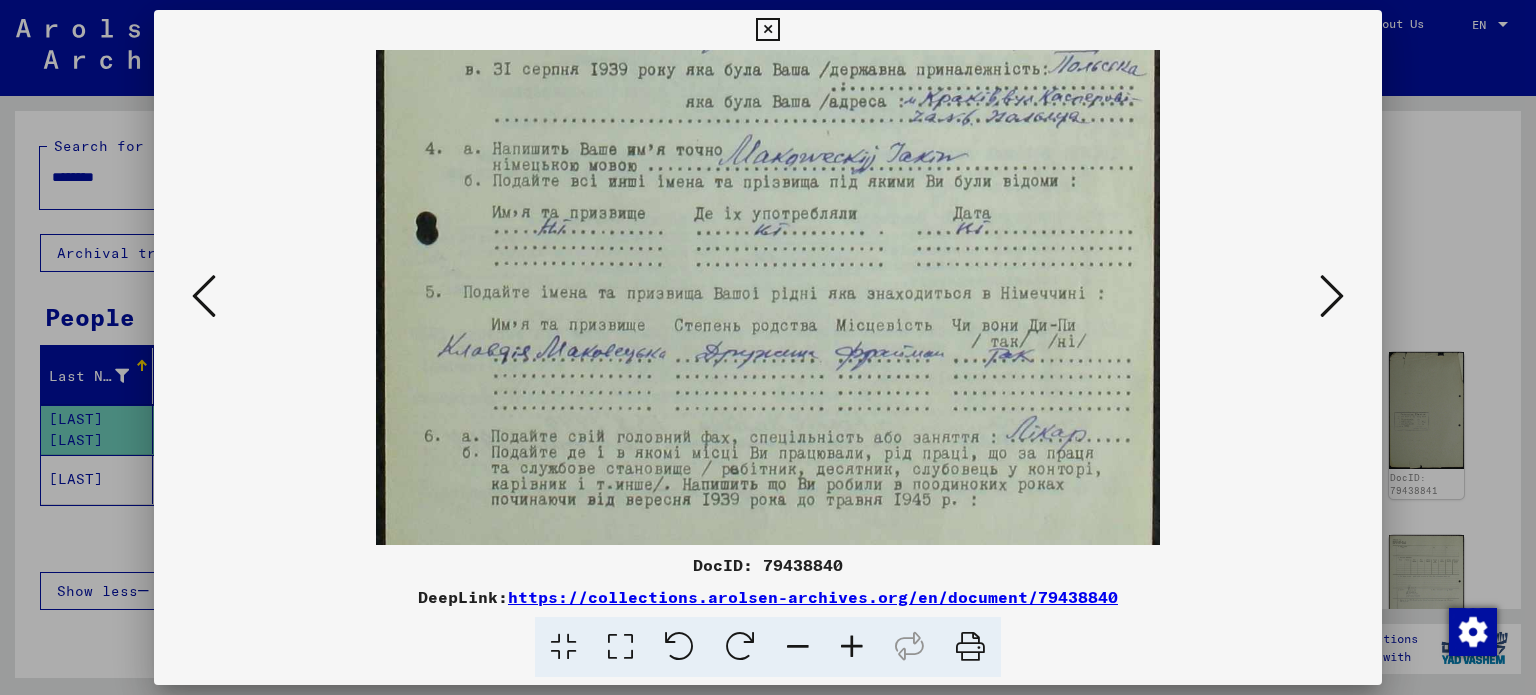 drag, startPoint x: 960, startPoint y: 471, endPoint x: 1010, endPoint y: 147, distance: 327.83533 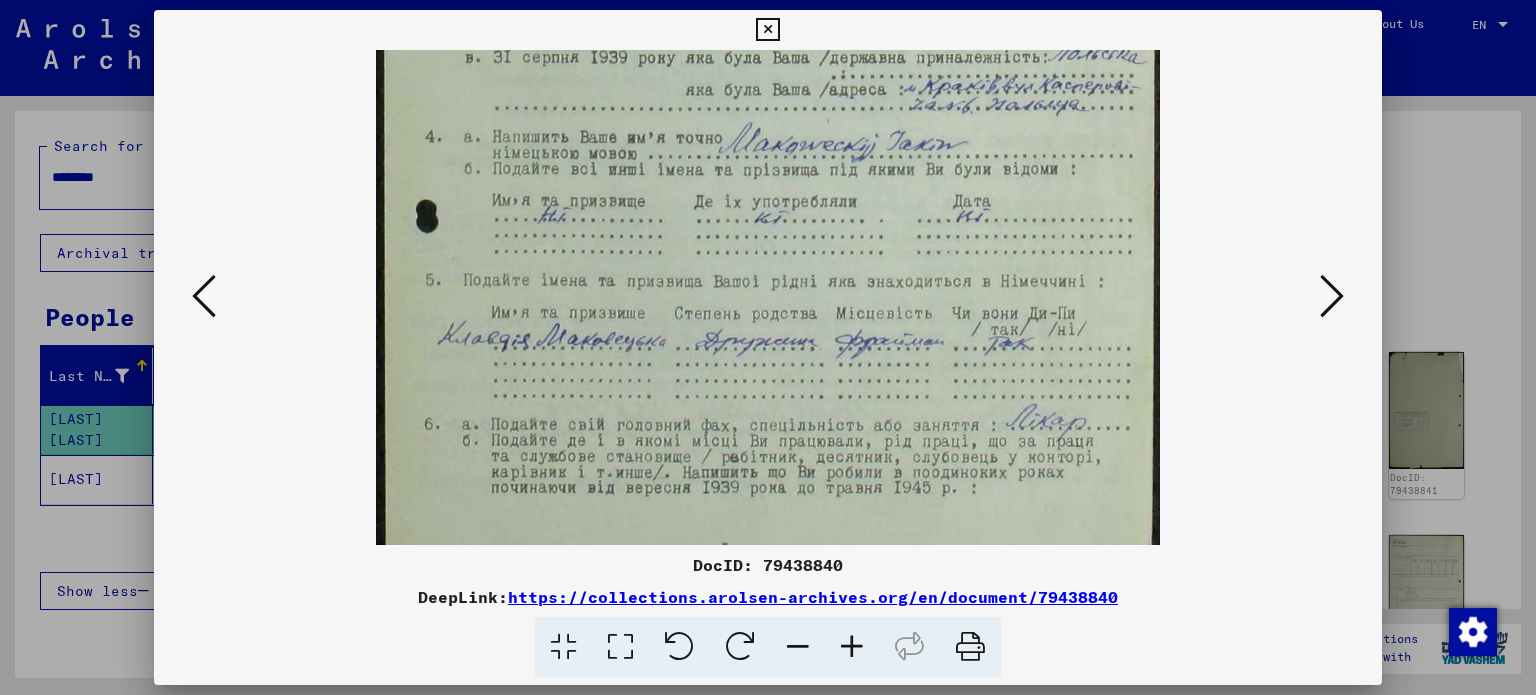 scroll, scrollTop: 520, scrollLeft: 0, axis: vertical 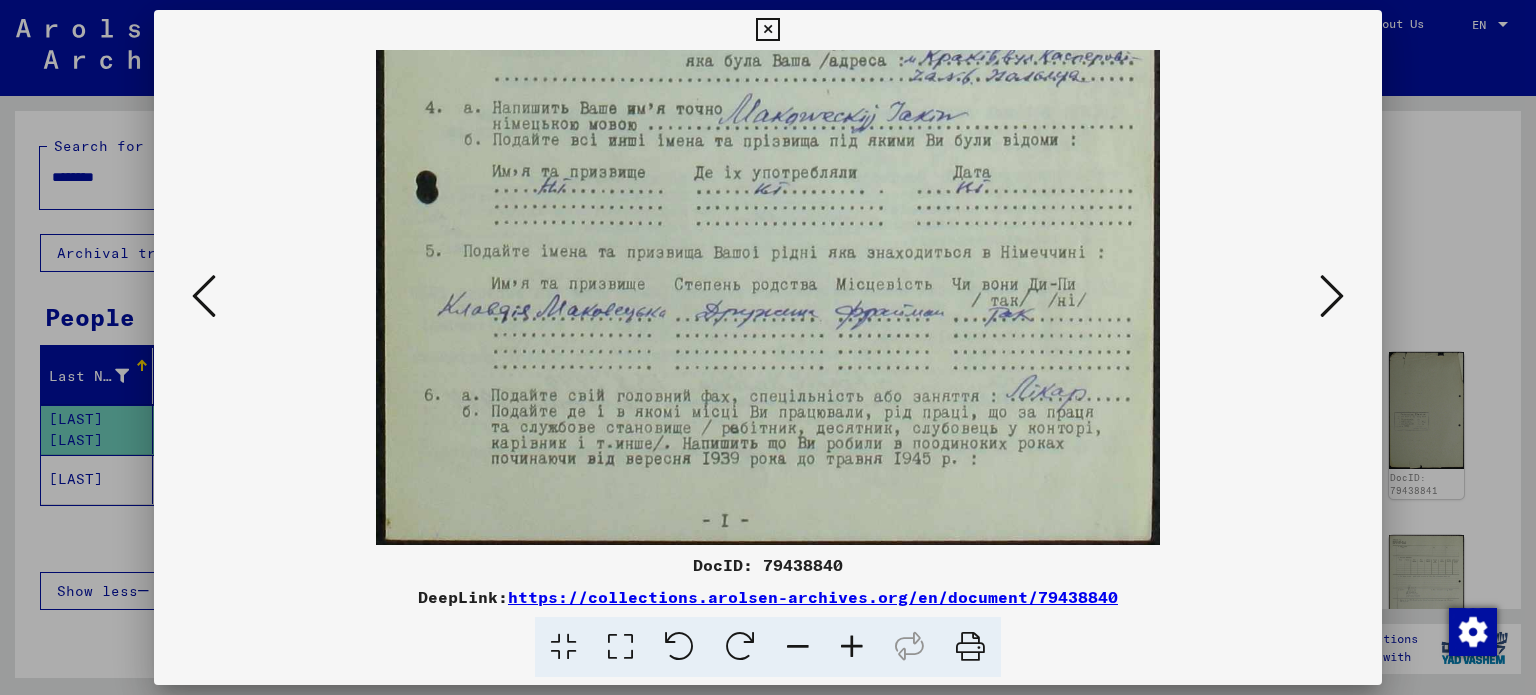 drag, startPoint x: 796, startPoint y: 312, endPoint x: 798, endPoint y: 196, distance: 116.01724 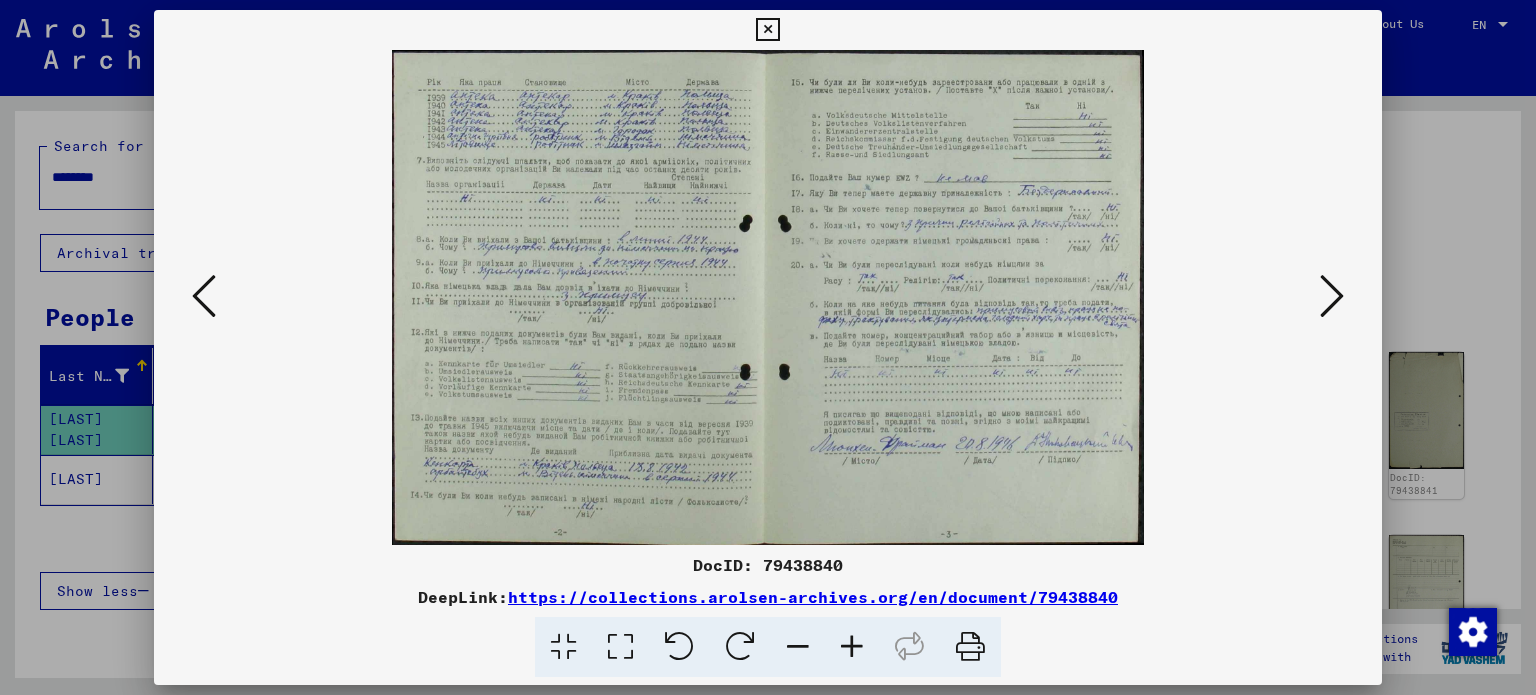 click at bounding box center [768, 297] 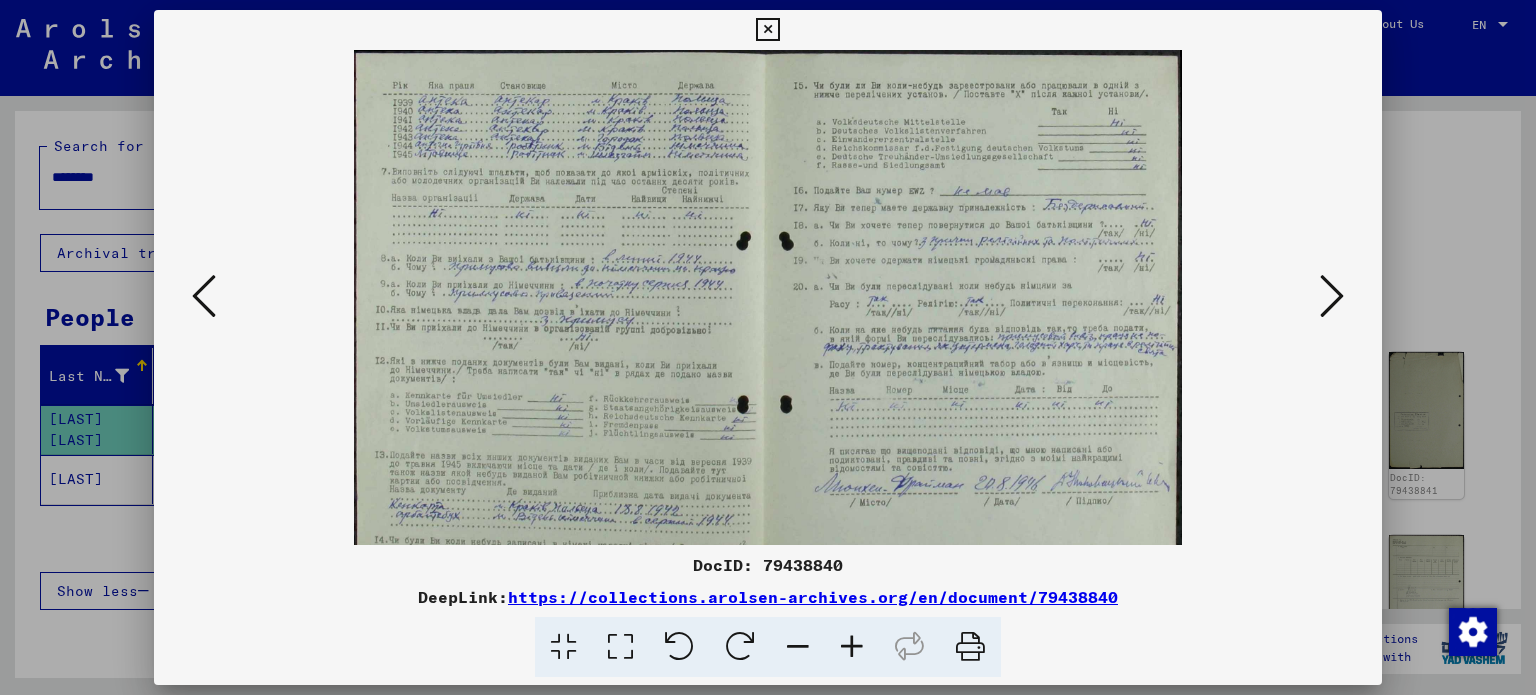 click at bounding box center (852, 647) 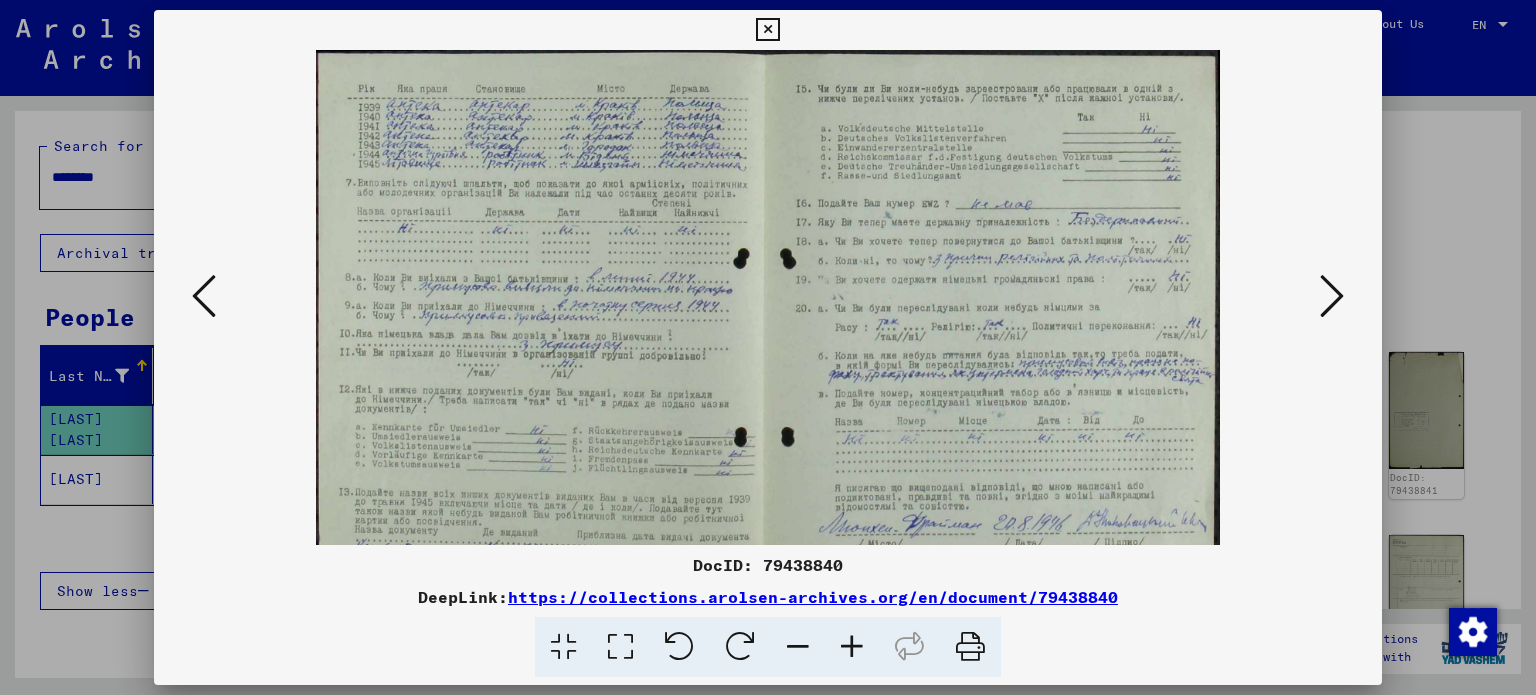 click at bounding box center [852, 647] 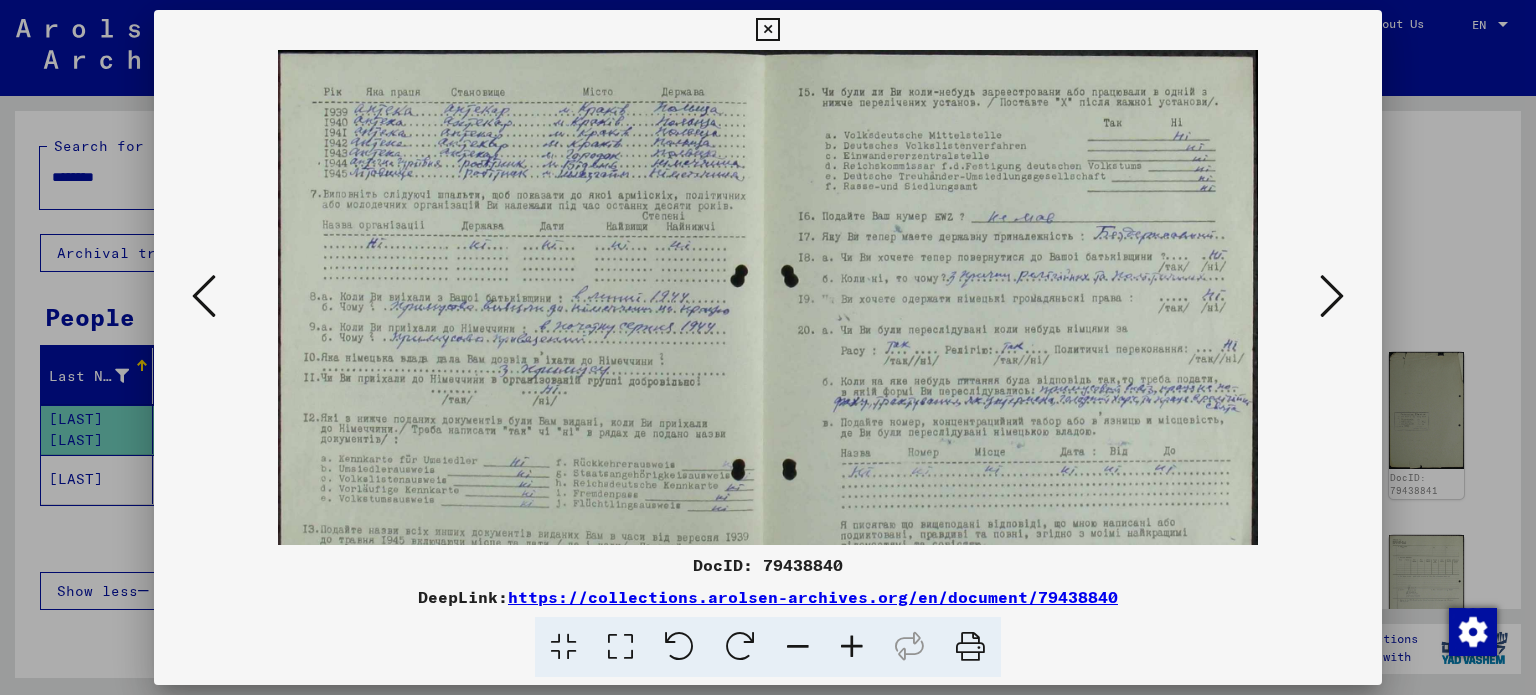 click at bounding box center [852, 647] 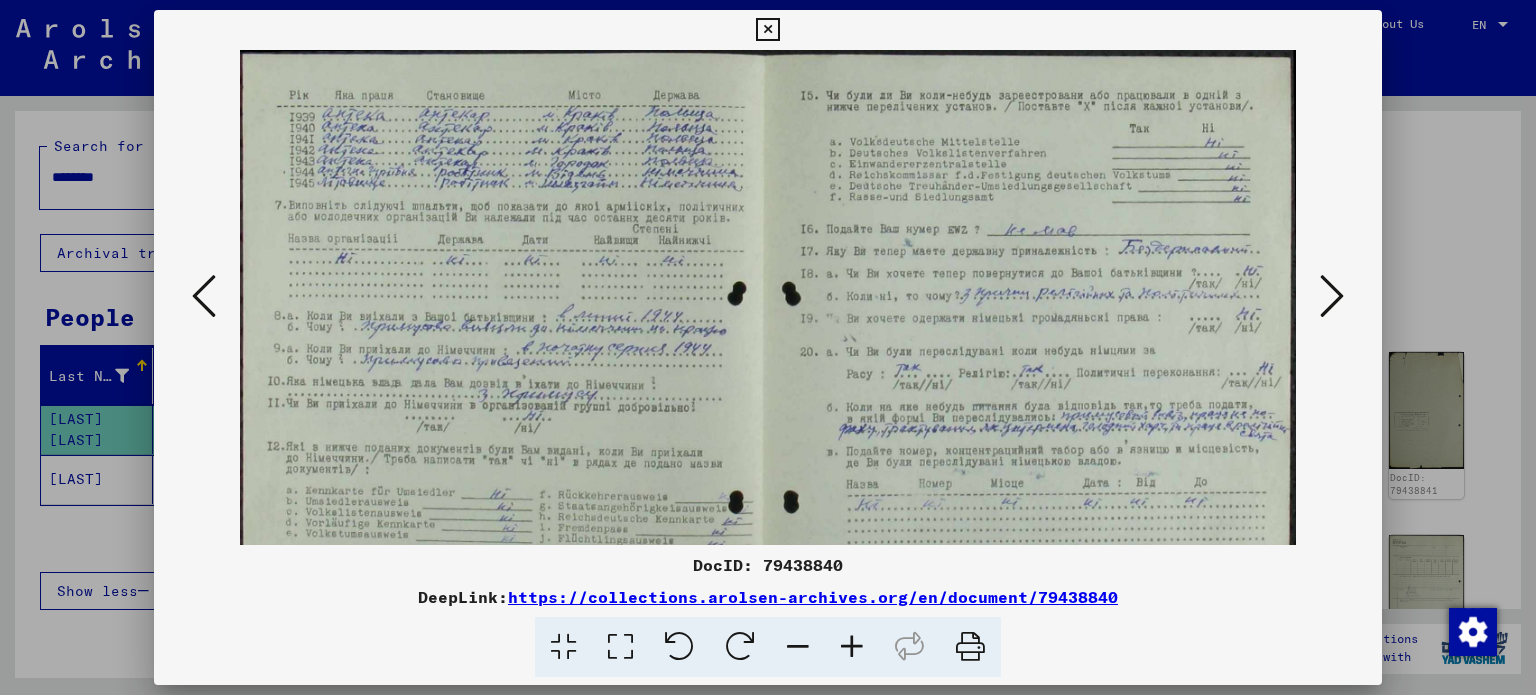 click at bounding box center [852, 647] 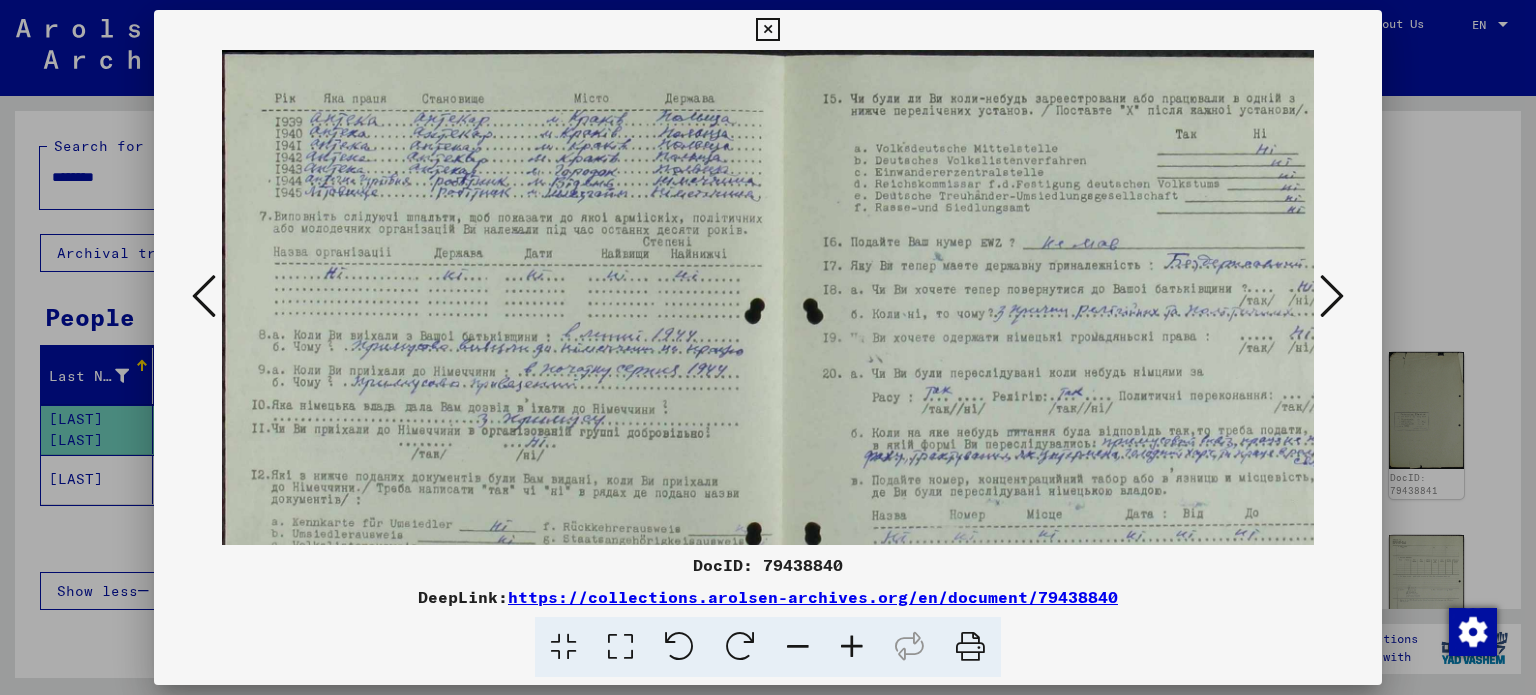 click at bounding box center [852, 647] 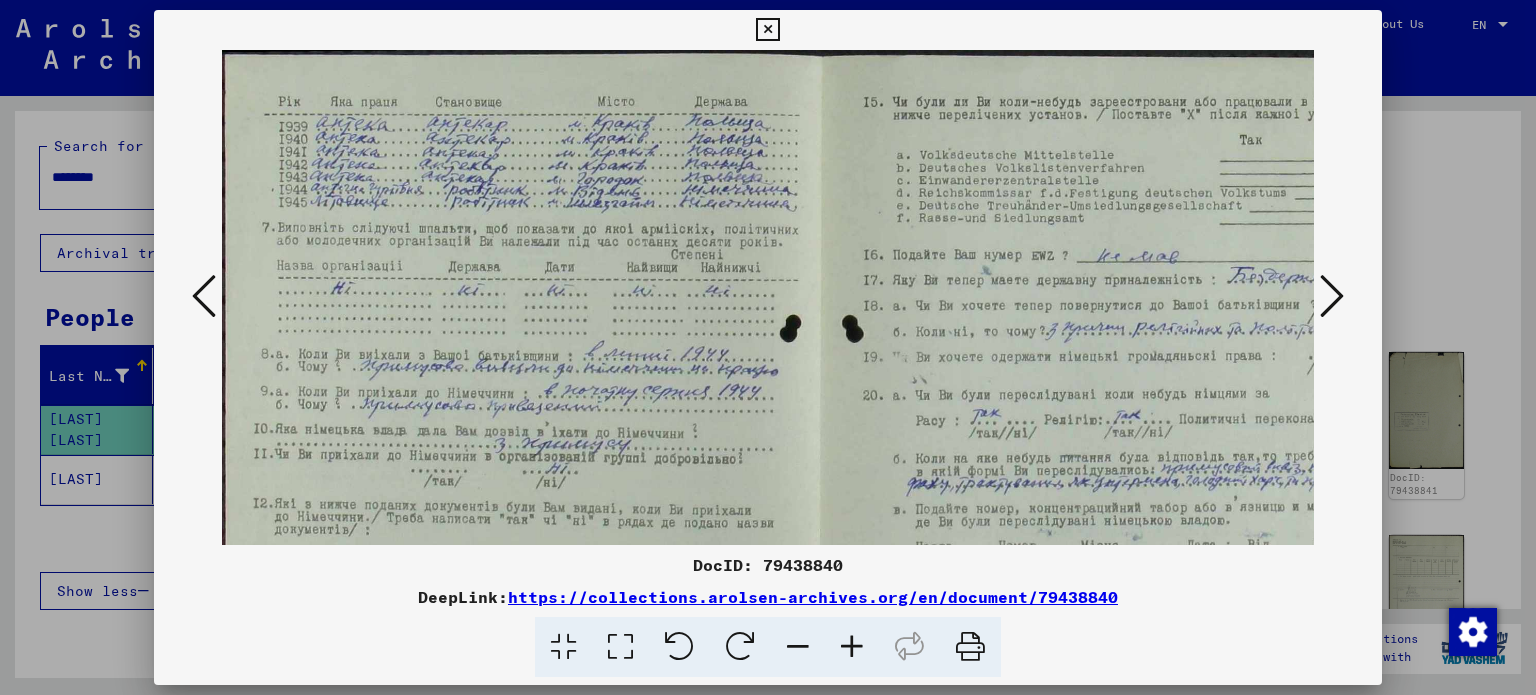 click at bounding box center [852, 647] 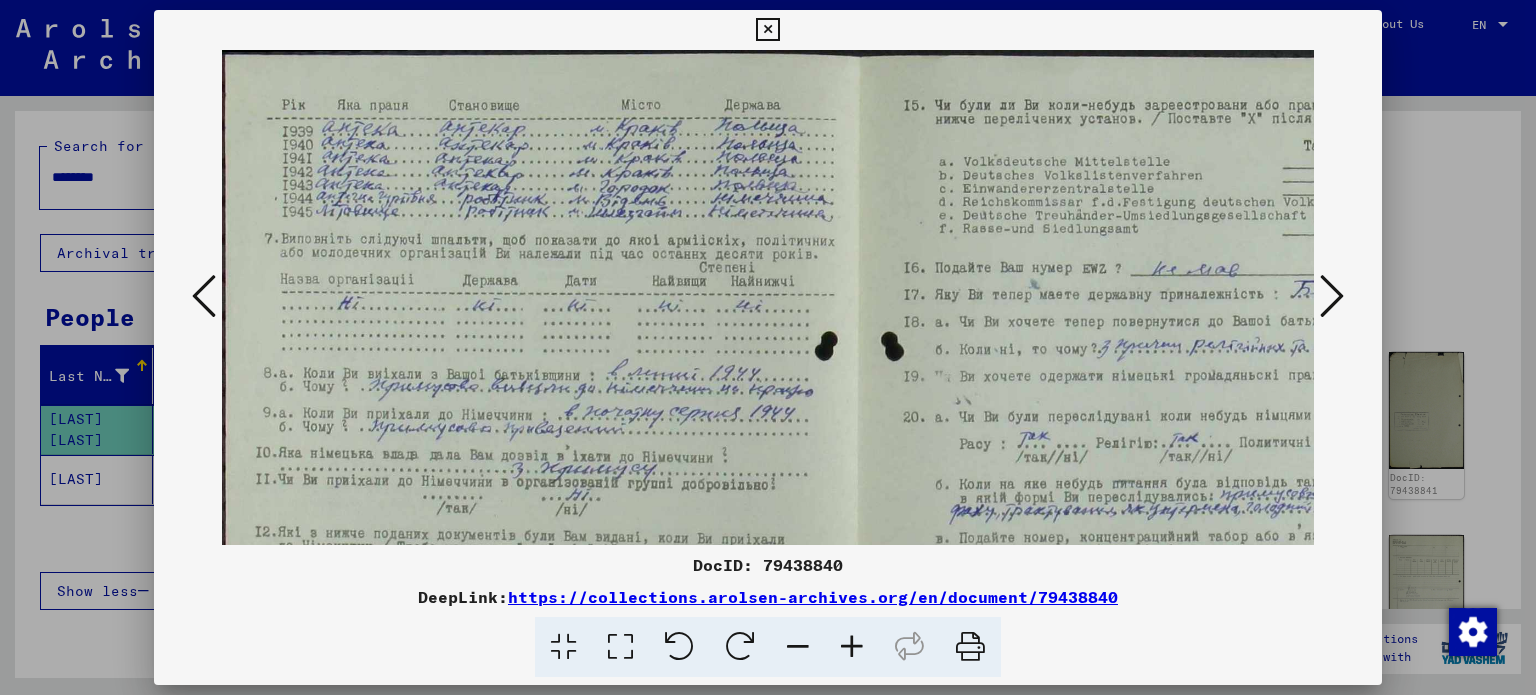 click at bounding box center [852, 647] 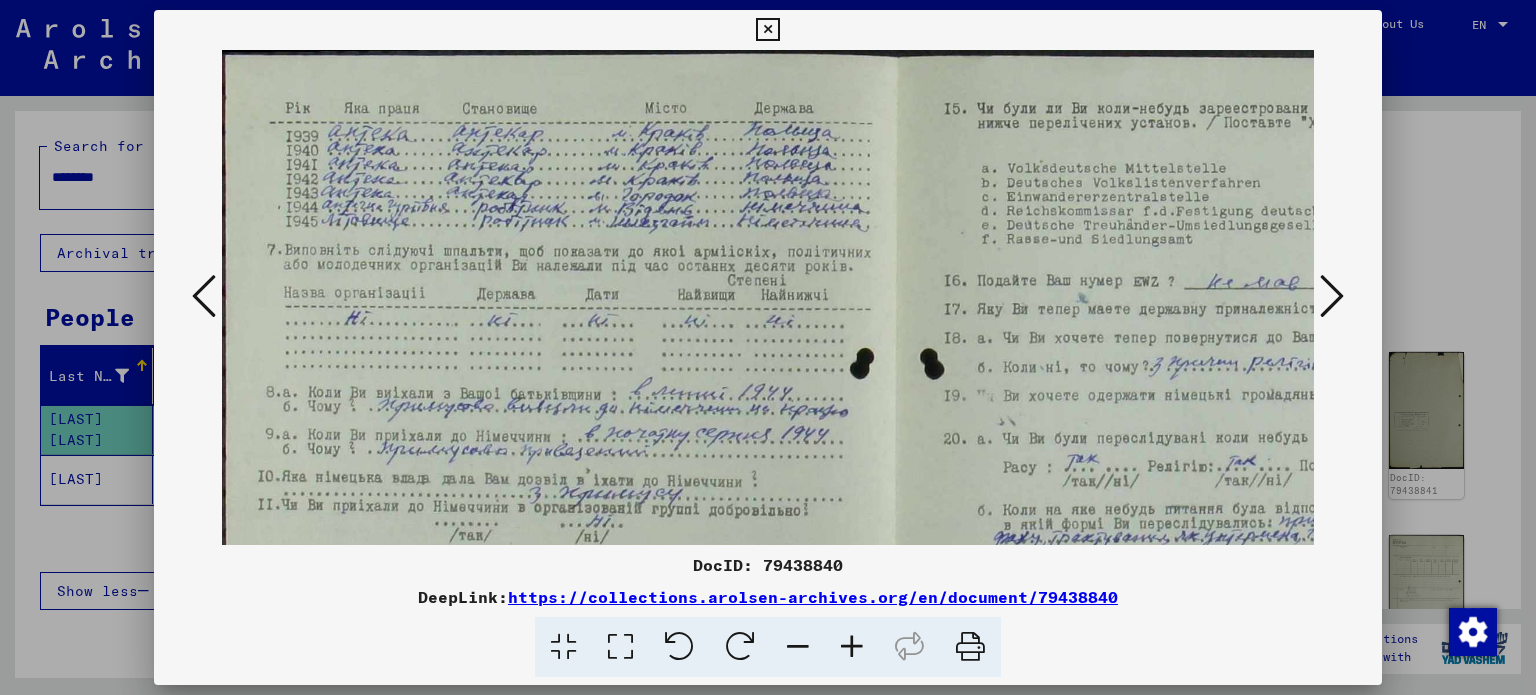 click at bounding box center [852, 647] 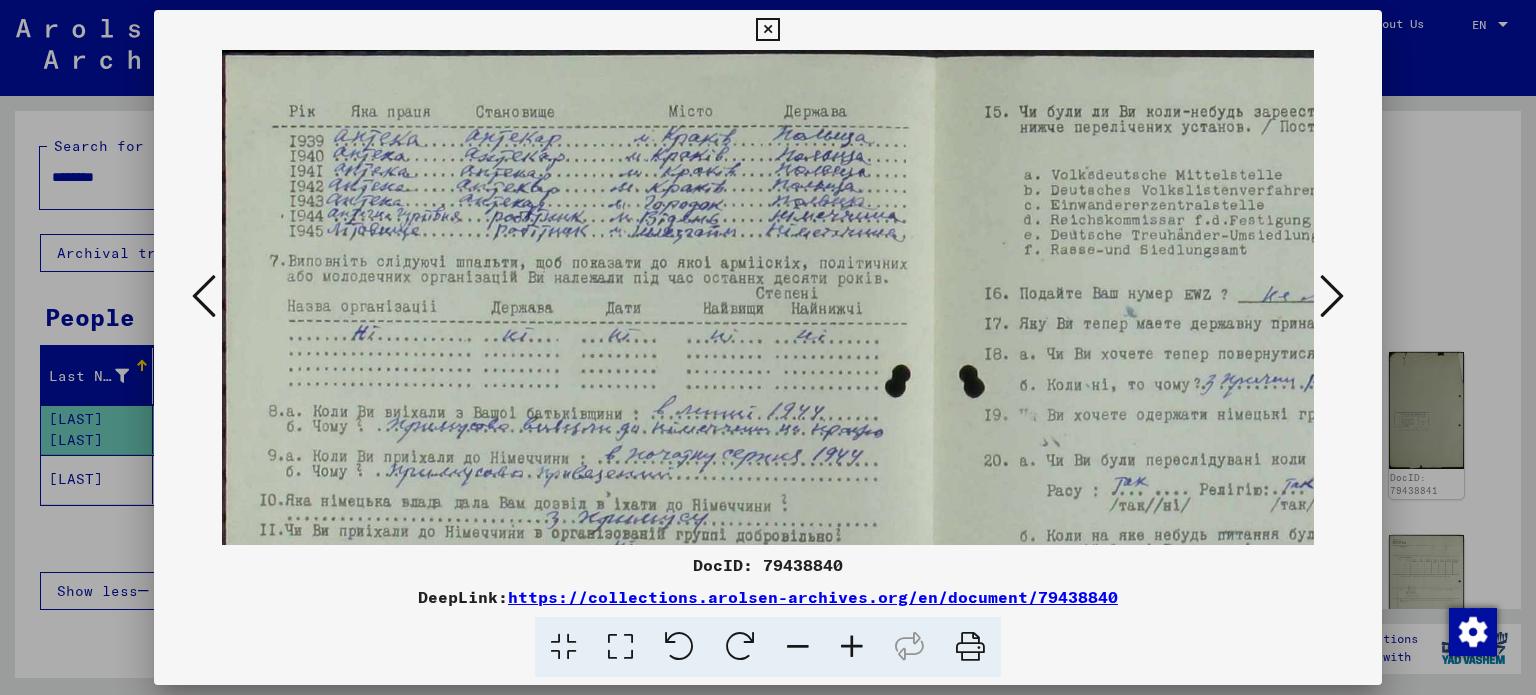 click at bounding box center [852, 647] 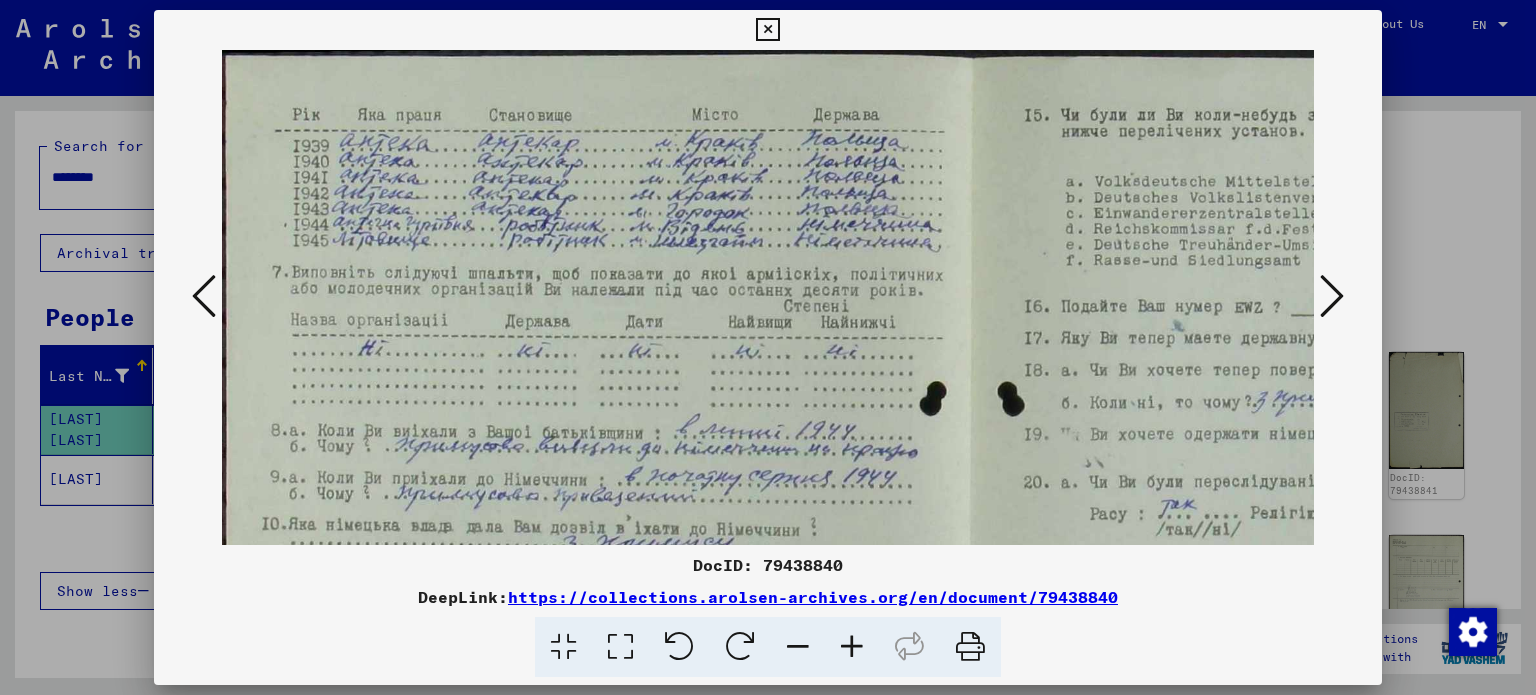click at bounding box center [852, 647] 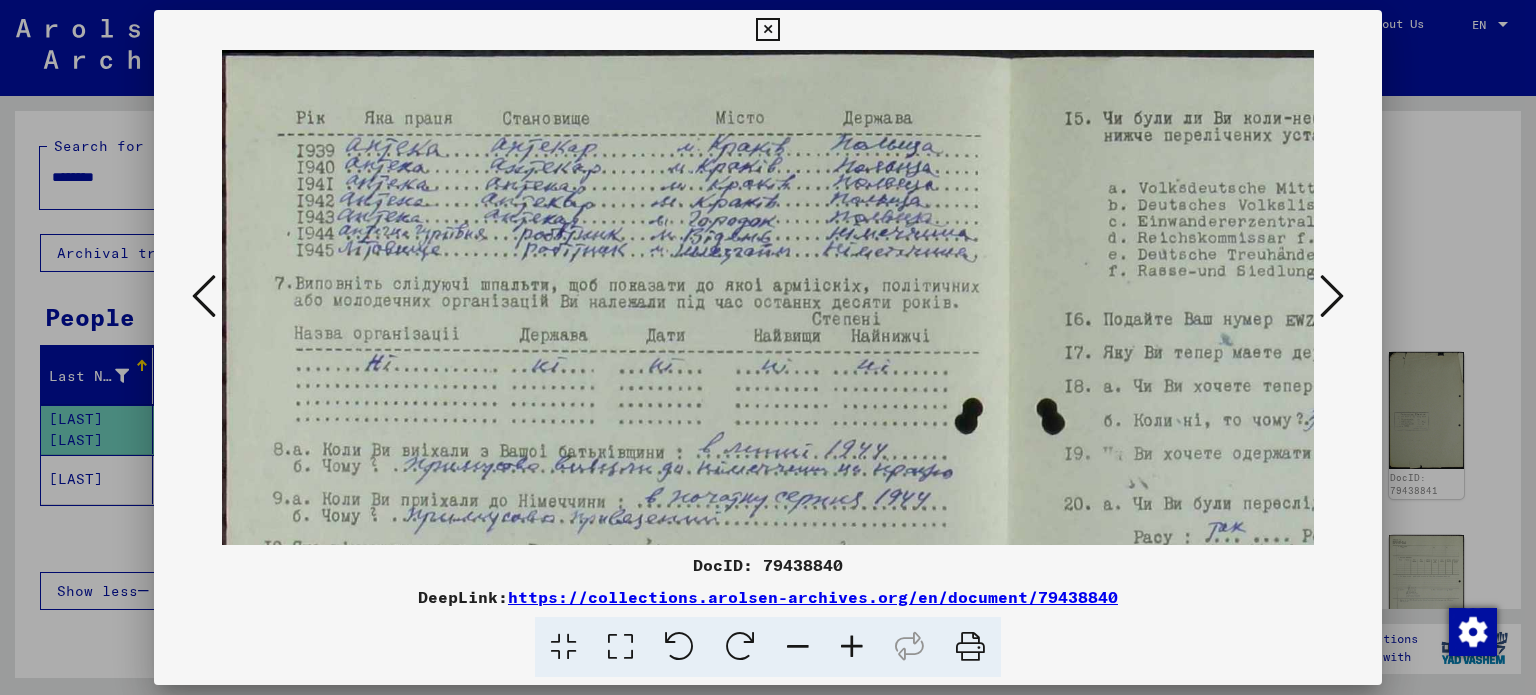 click at bounding box center [852, 647] 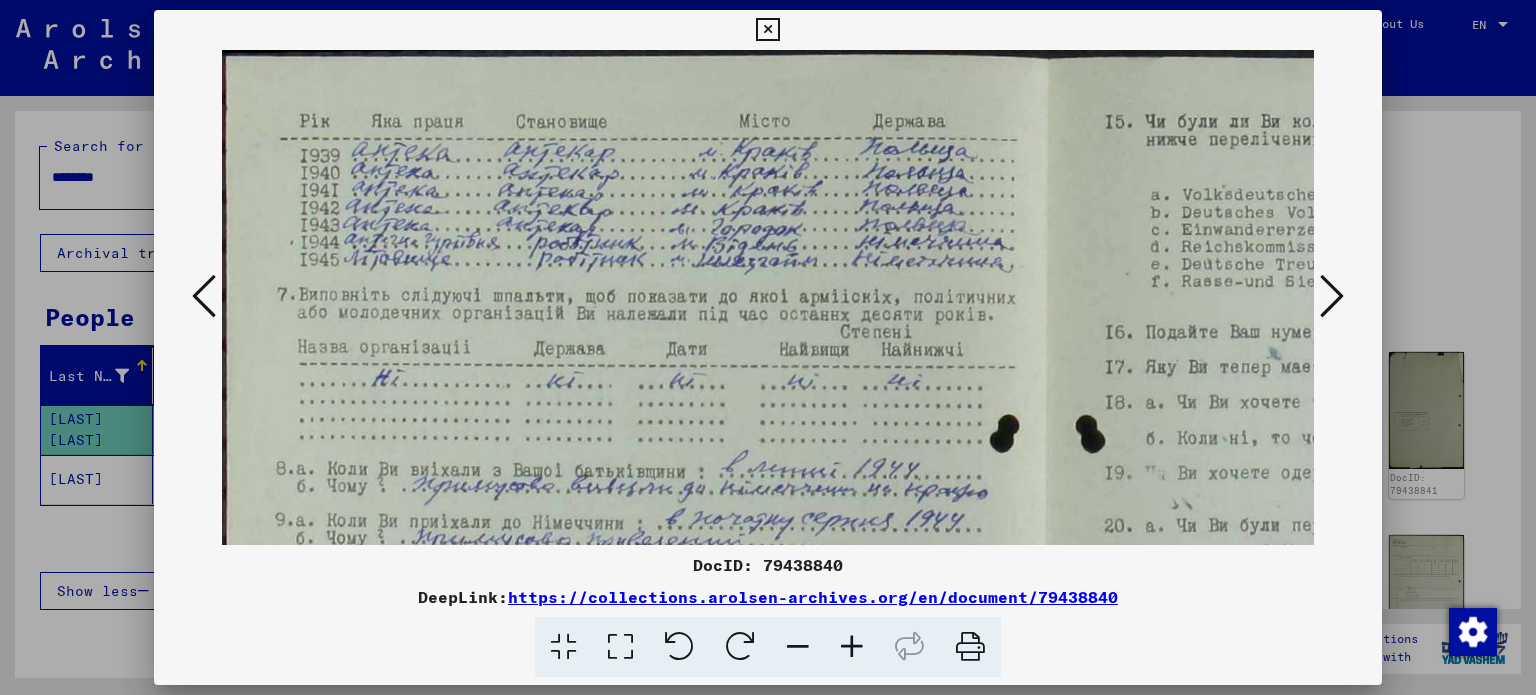 click at bounding box center (852, 647) 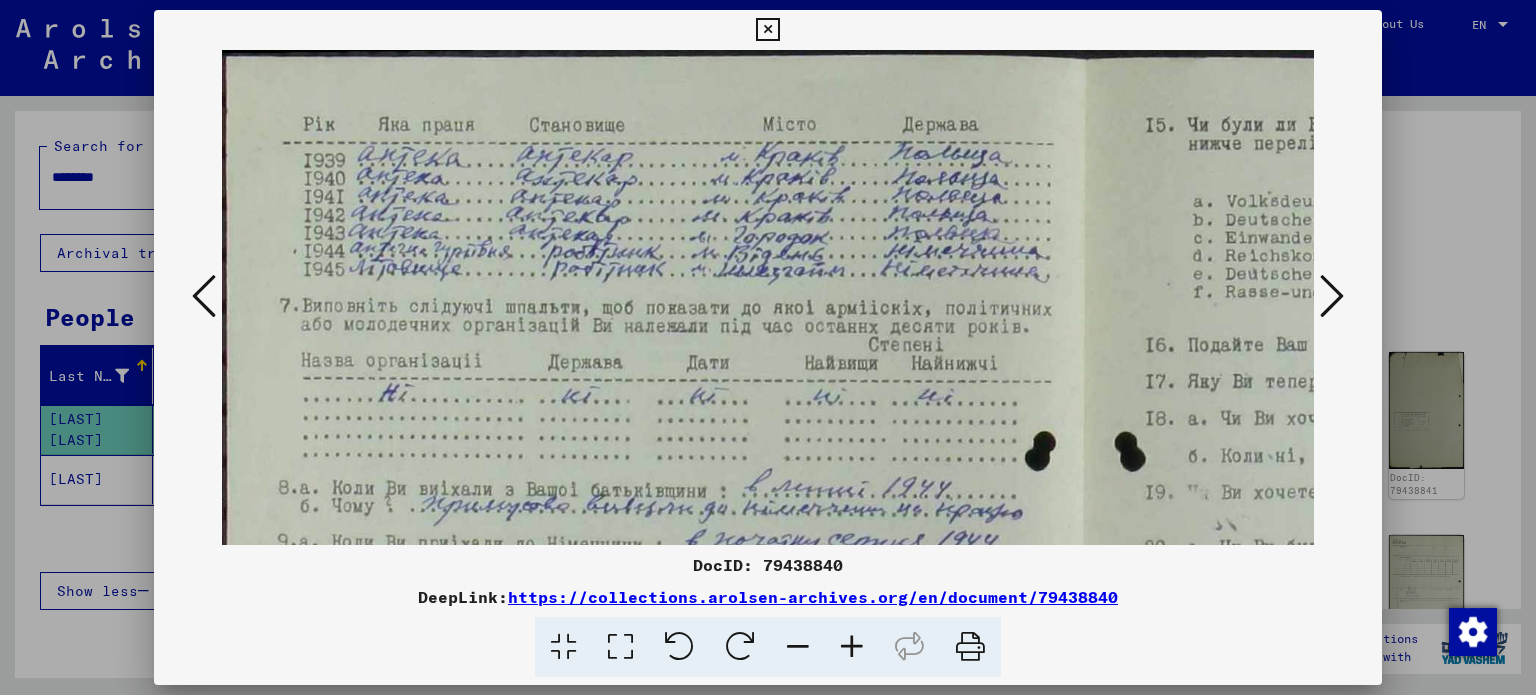 click at bounding box center [852, 647] 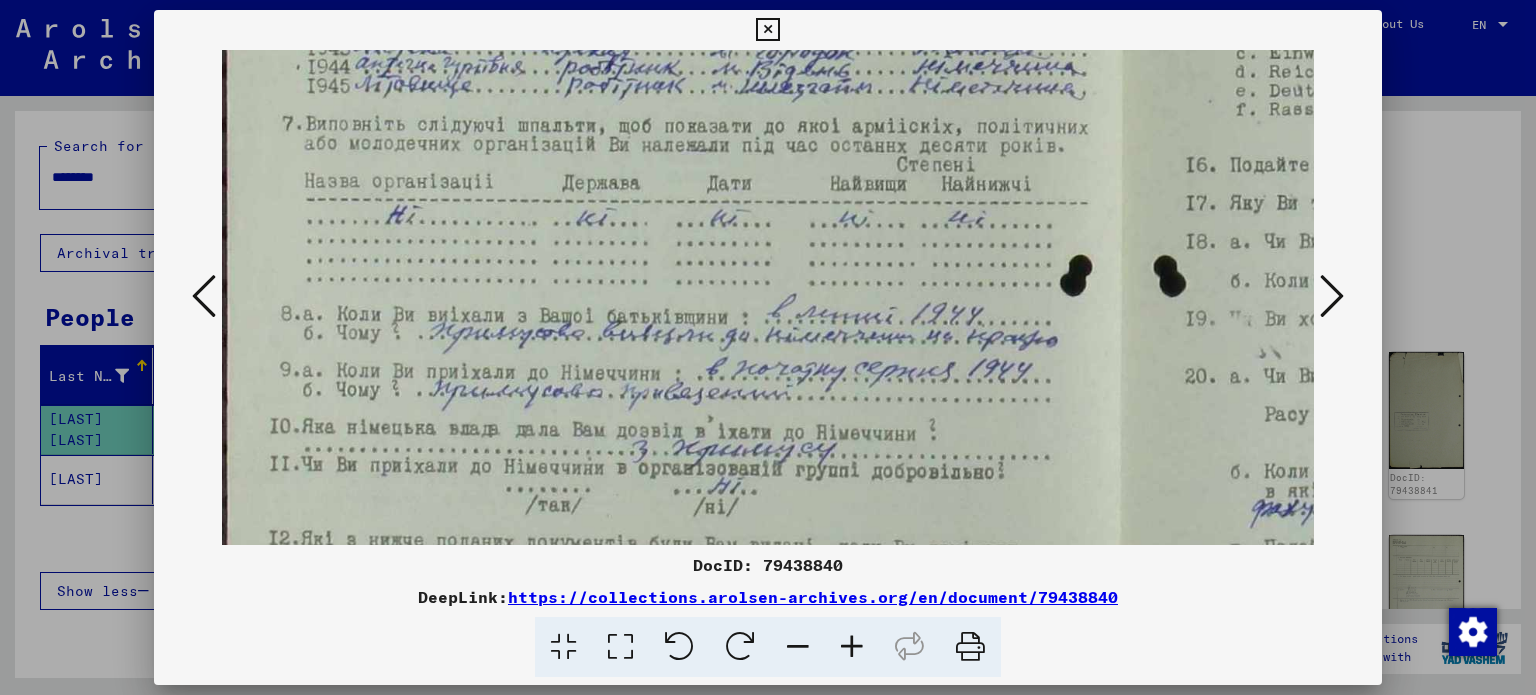 scroll, scrollTop: 194, scrollLeft: 0, axis: vertical 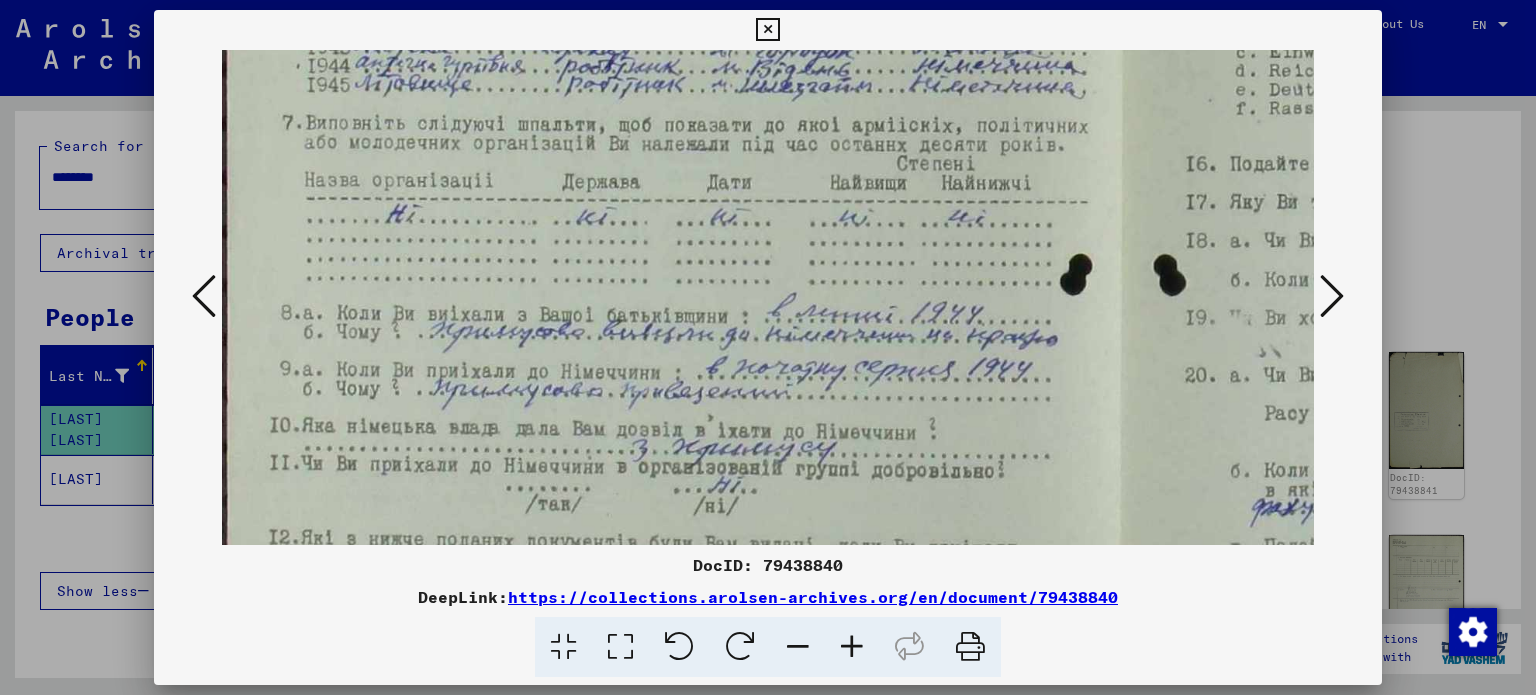 drag, startPoint x: 747, startPoint y: 387, endPoint x: 834, endPoint y: 206, distance: 200.8233 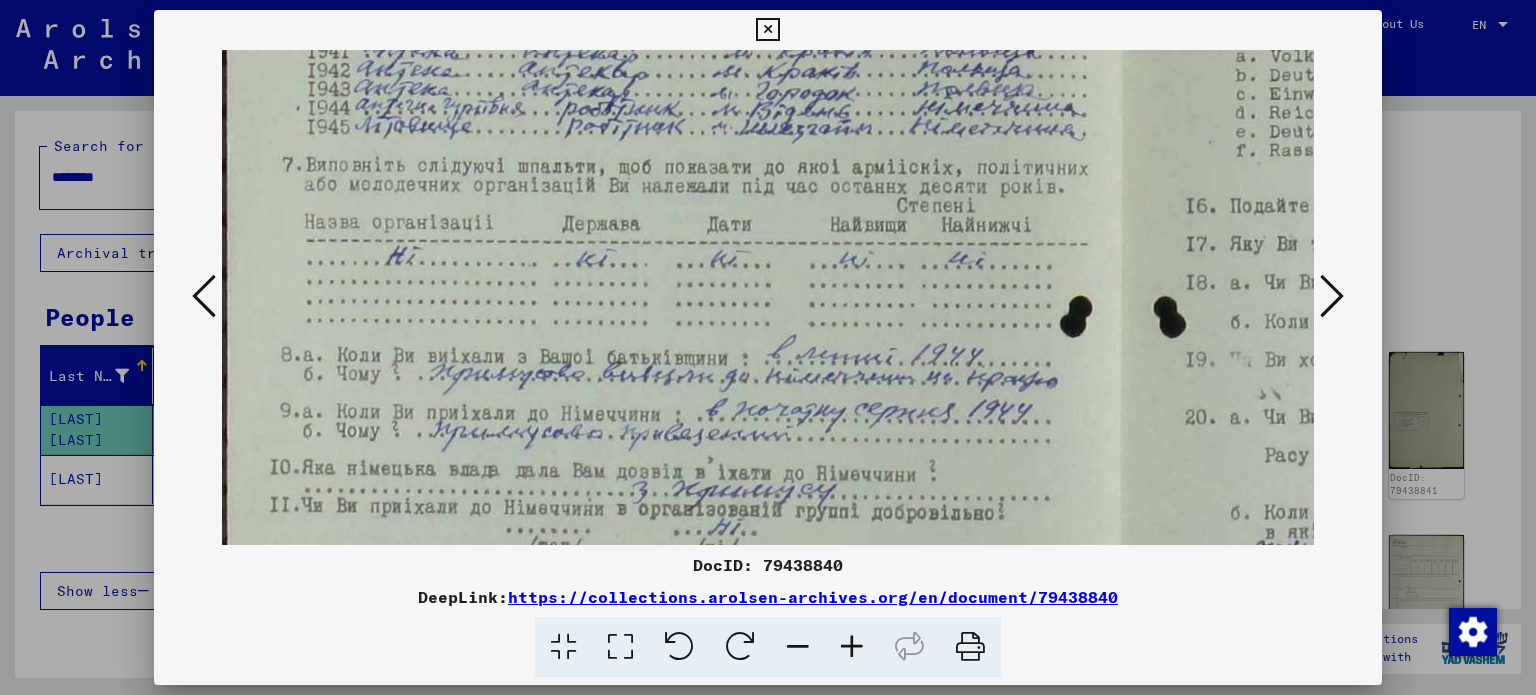 scroll, scrollTop: 132, scrollLeft: 1, axis: both 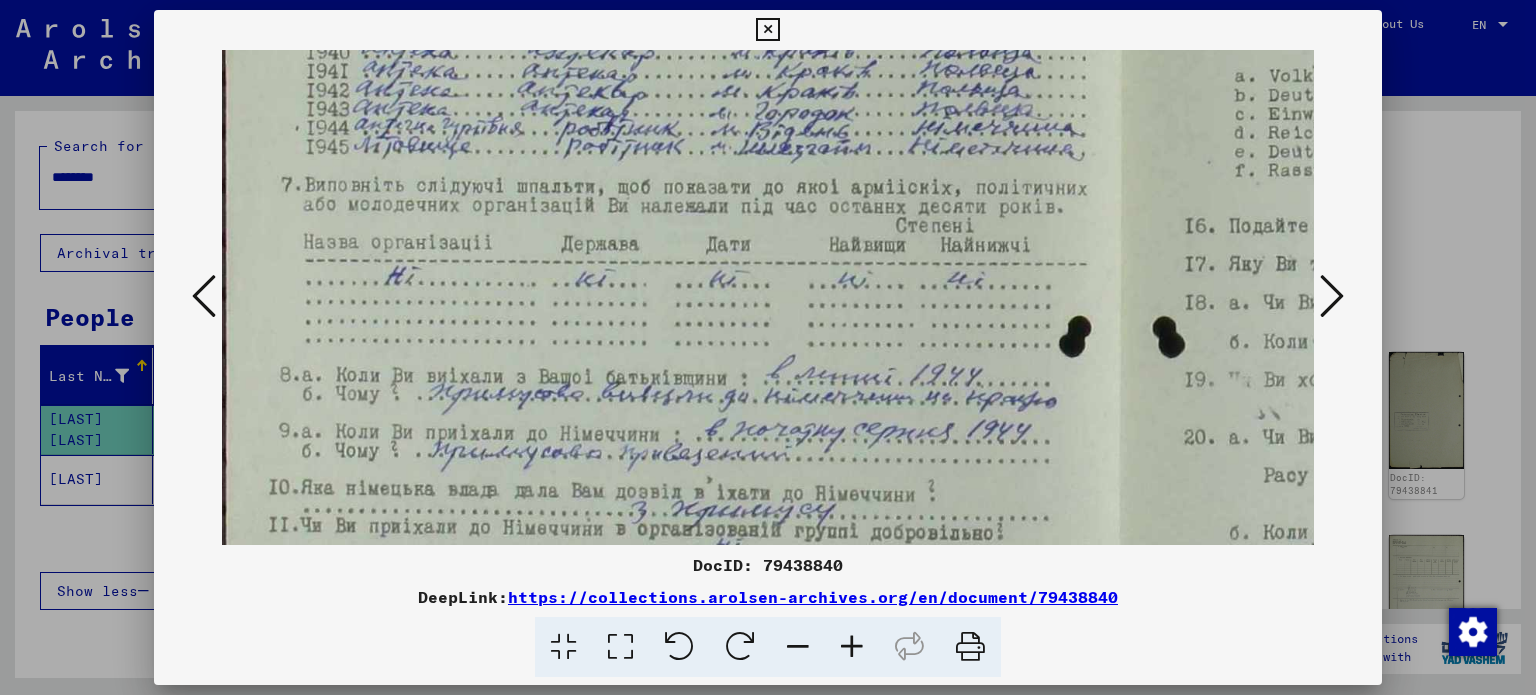 drag, startPoint x: 1008, startPoint y: 475, endPoint x: 1105, endPoint y: 550, distance: 122.61321 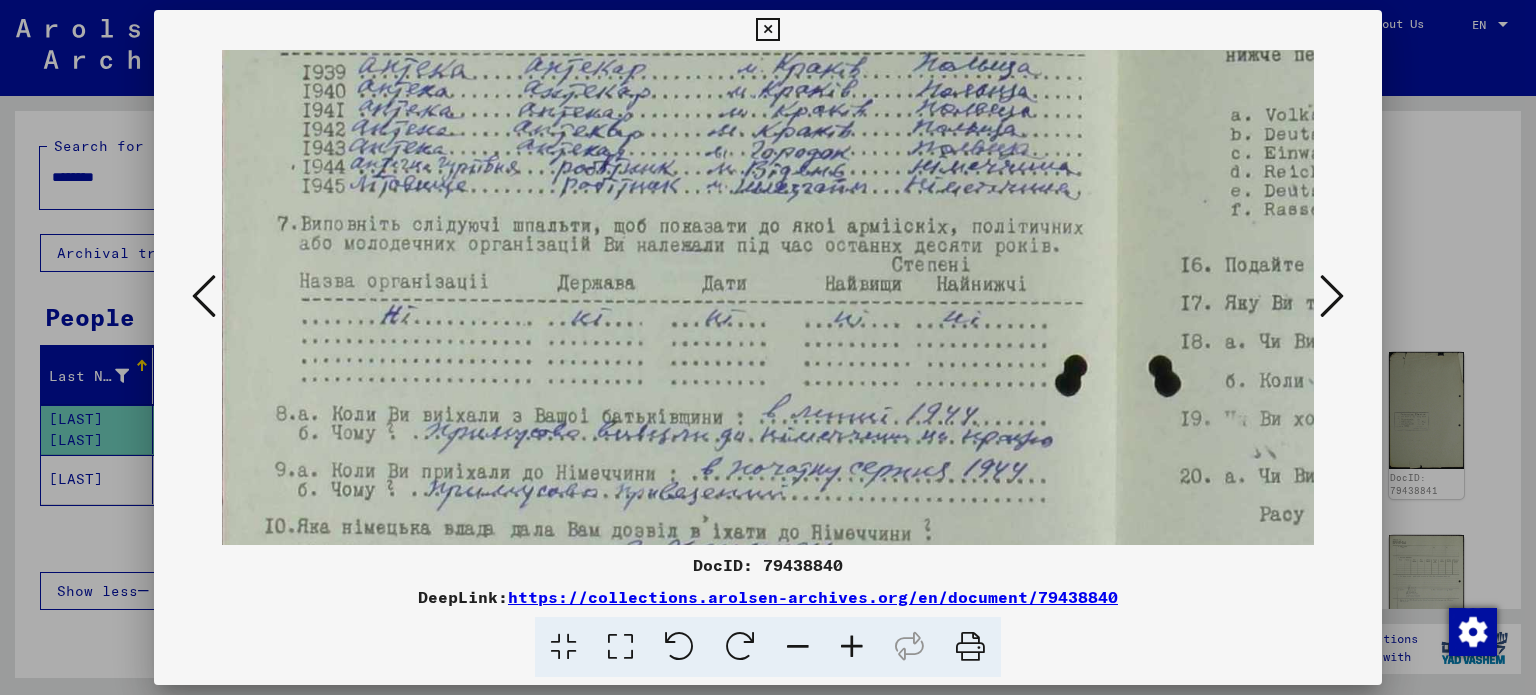 scroll, scrollTop: 152, scrollLeft: 5, axis: both 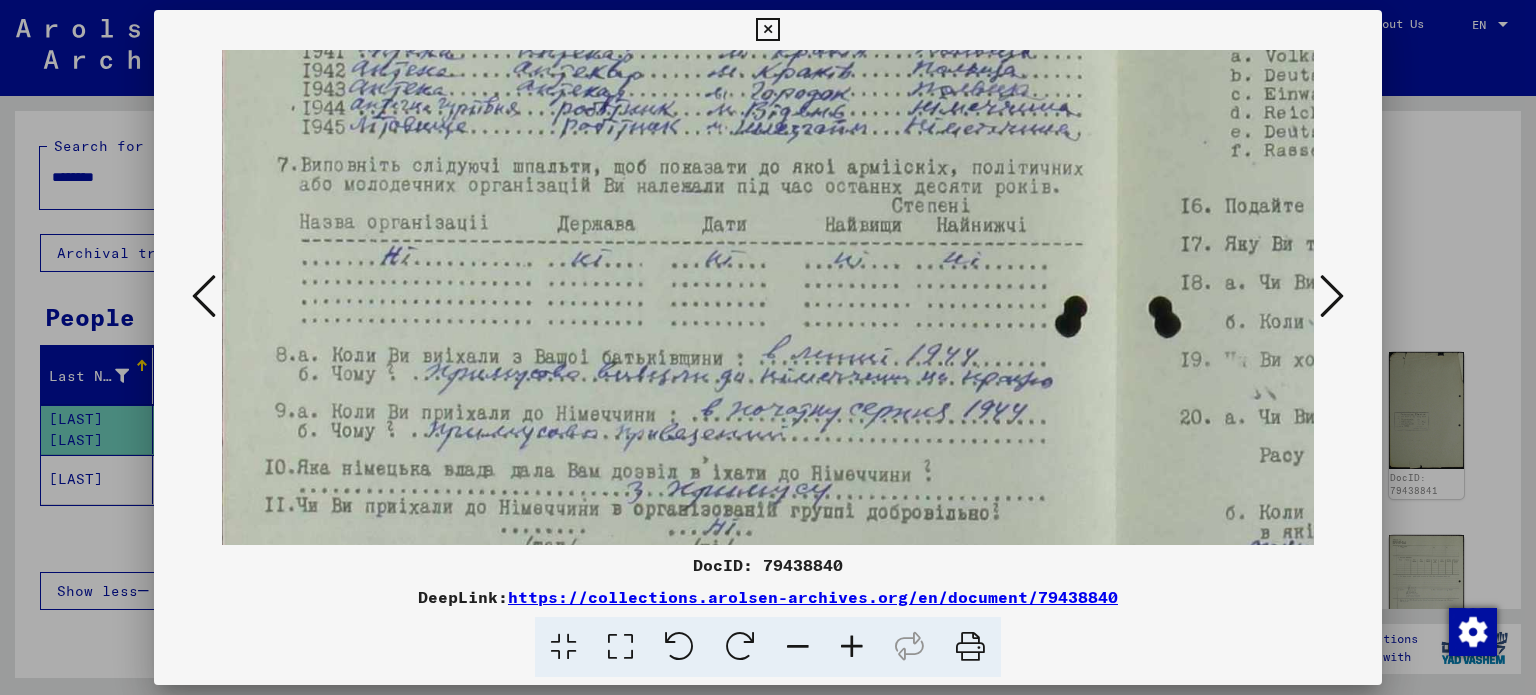 drag, startPoint x: 1018, startPoint y: 411, endPoint x: 1020, endPoint y: 394, distance: 17.117243 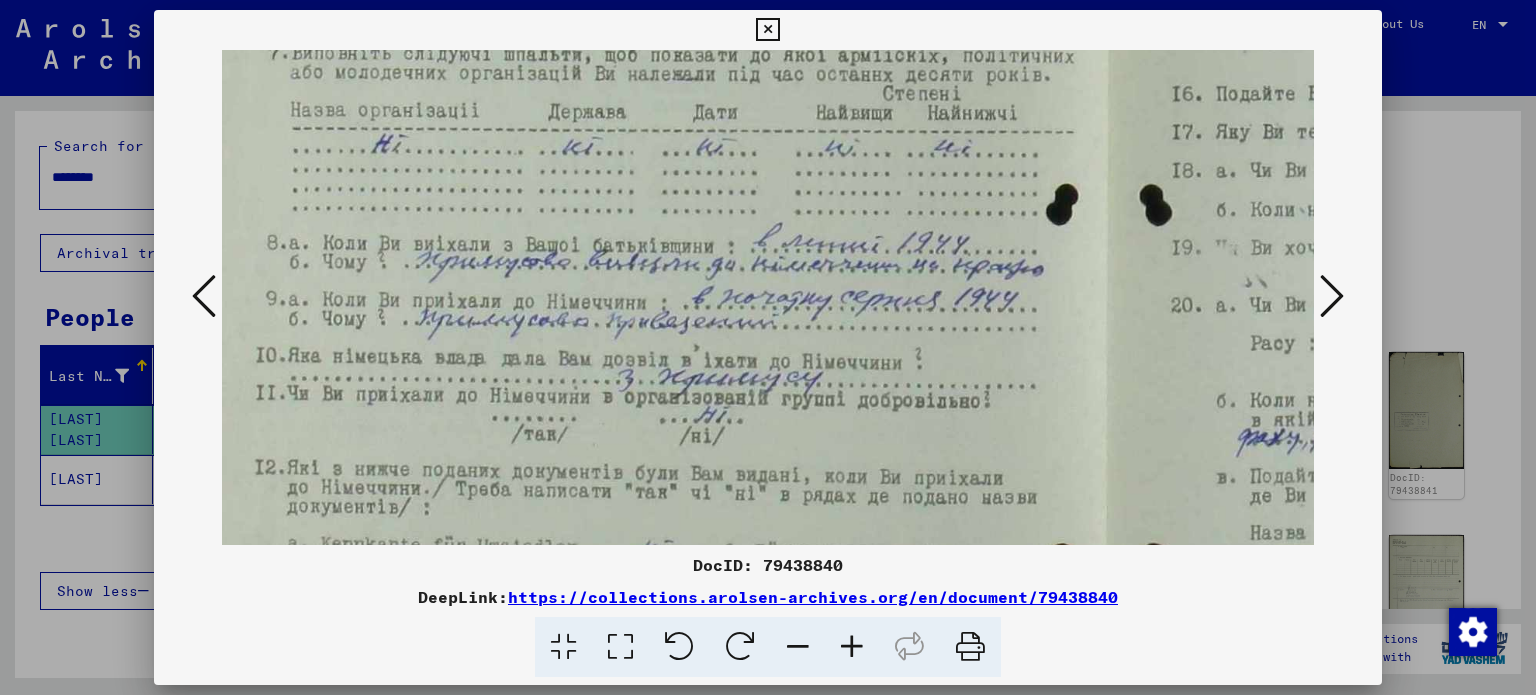 scroll, scrollTop: 271, scrollLeft: 11, axis: both 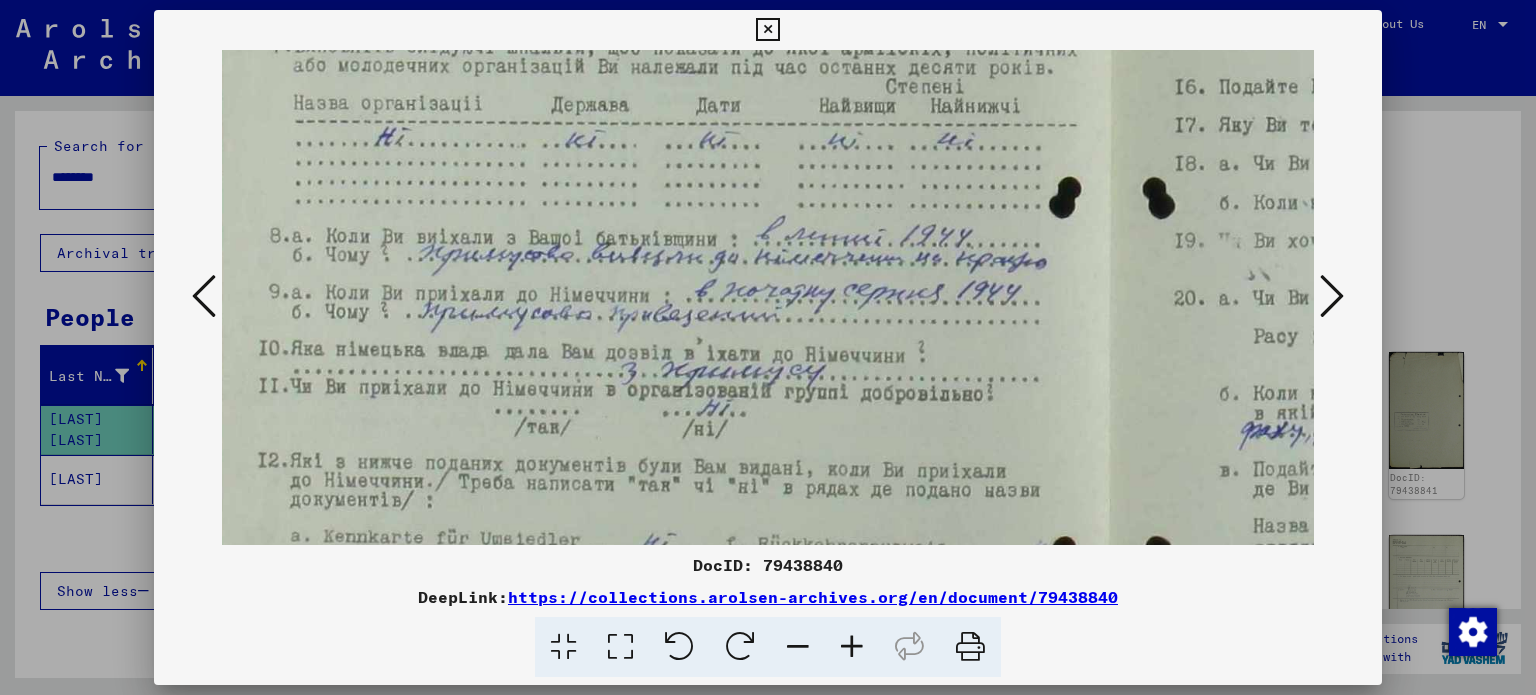 drag, startPoint x: 888, startPoint y: 400, endPoint x: 884, endPoint y: 283, distance: 117.06836 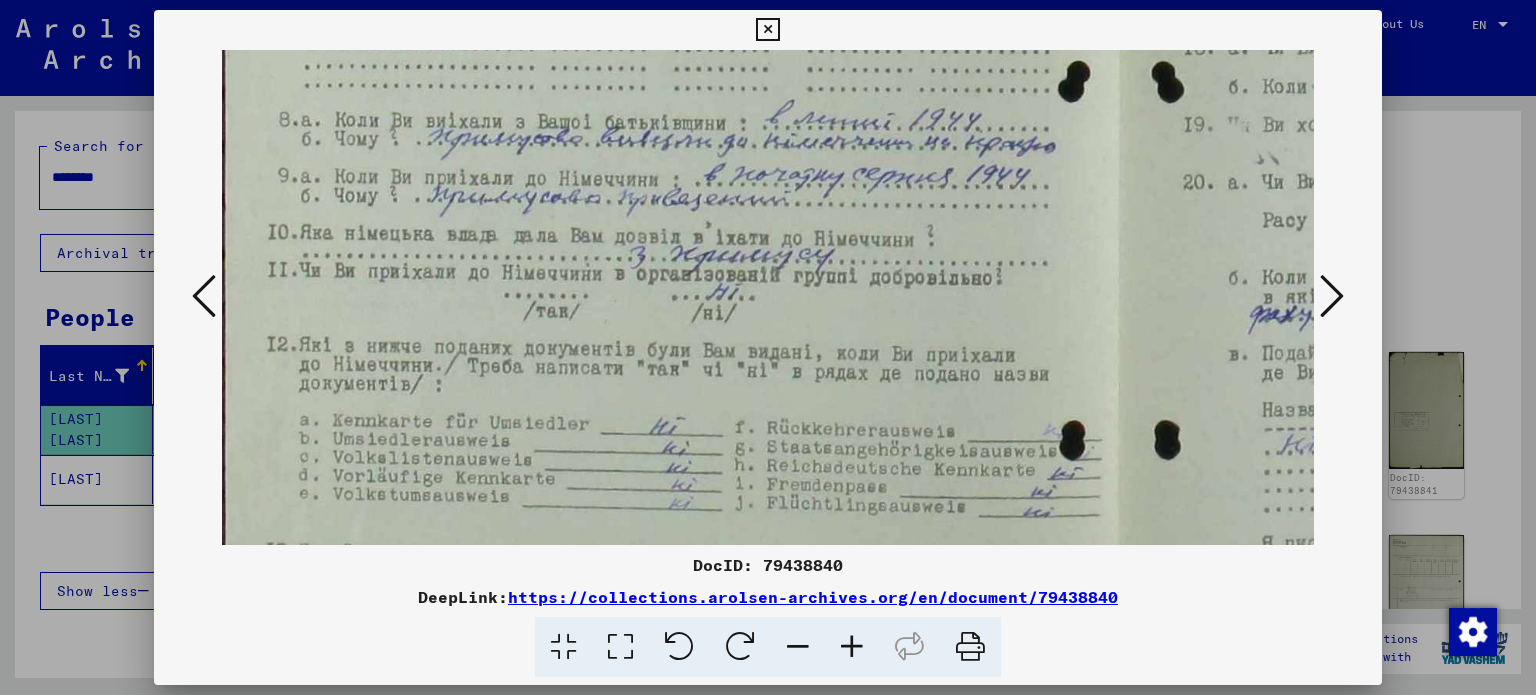 scroll, scrollTop: 400, scrollLeft: 0, axis: vertical 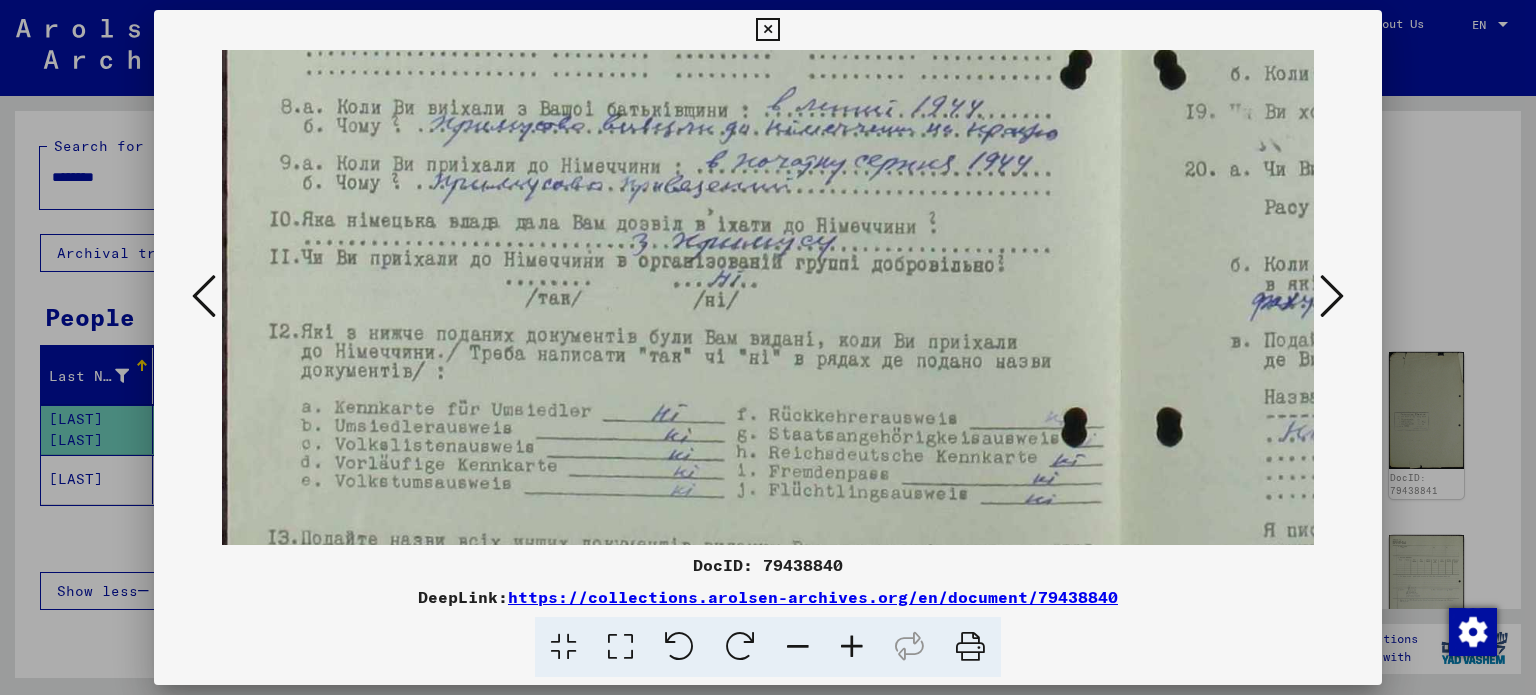 drag, startPoint x: 976, startPoint y: 379, endPoint x: 990, endPoint y: 252, distance: 127.769325 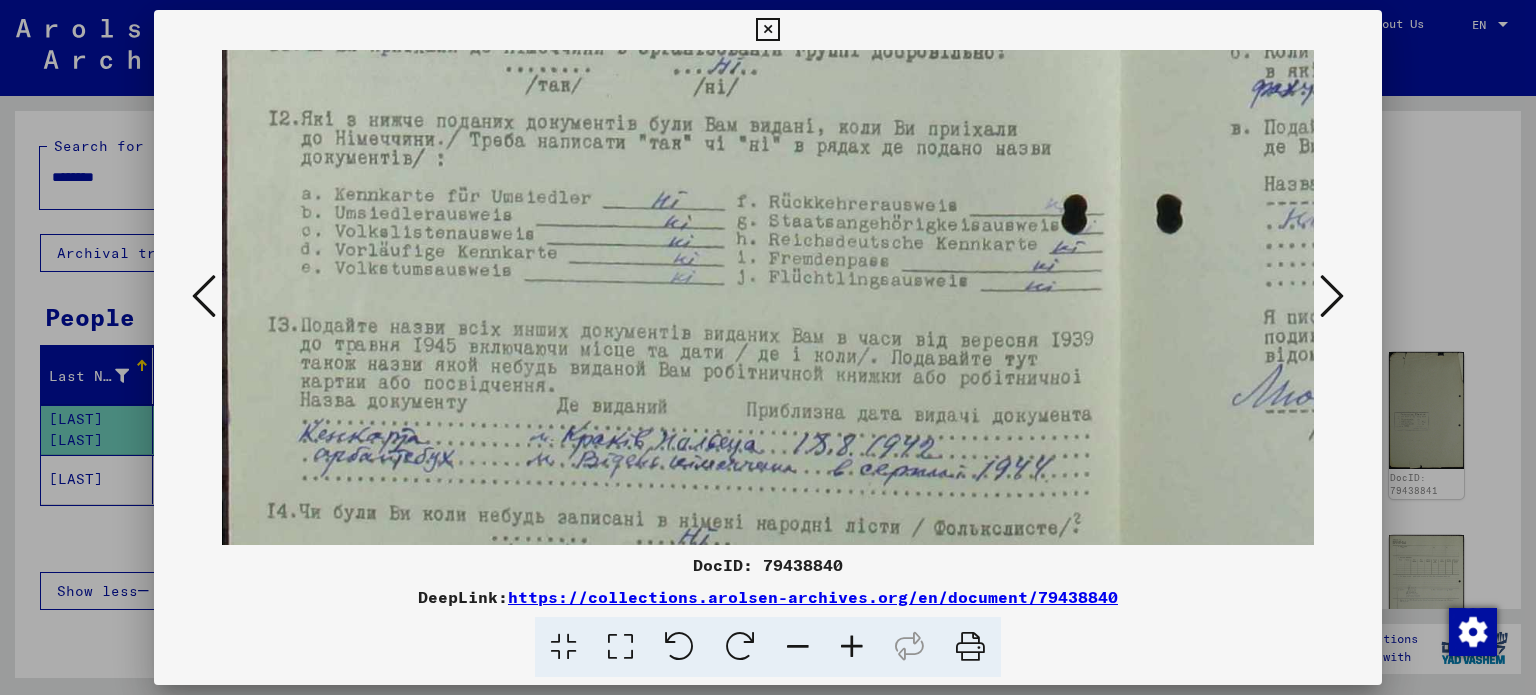 scroll, scrollTop: 614, scrollLeft: 0, axis: vertical 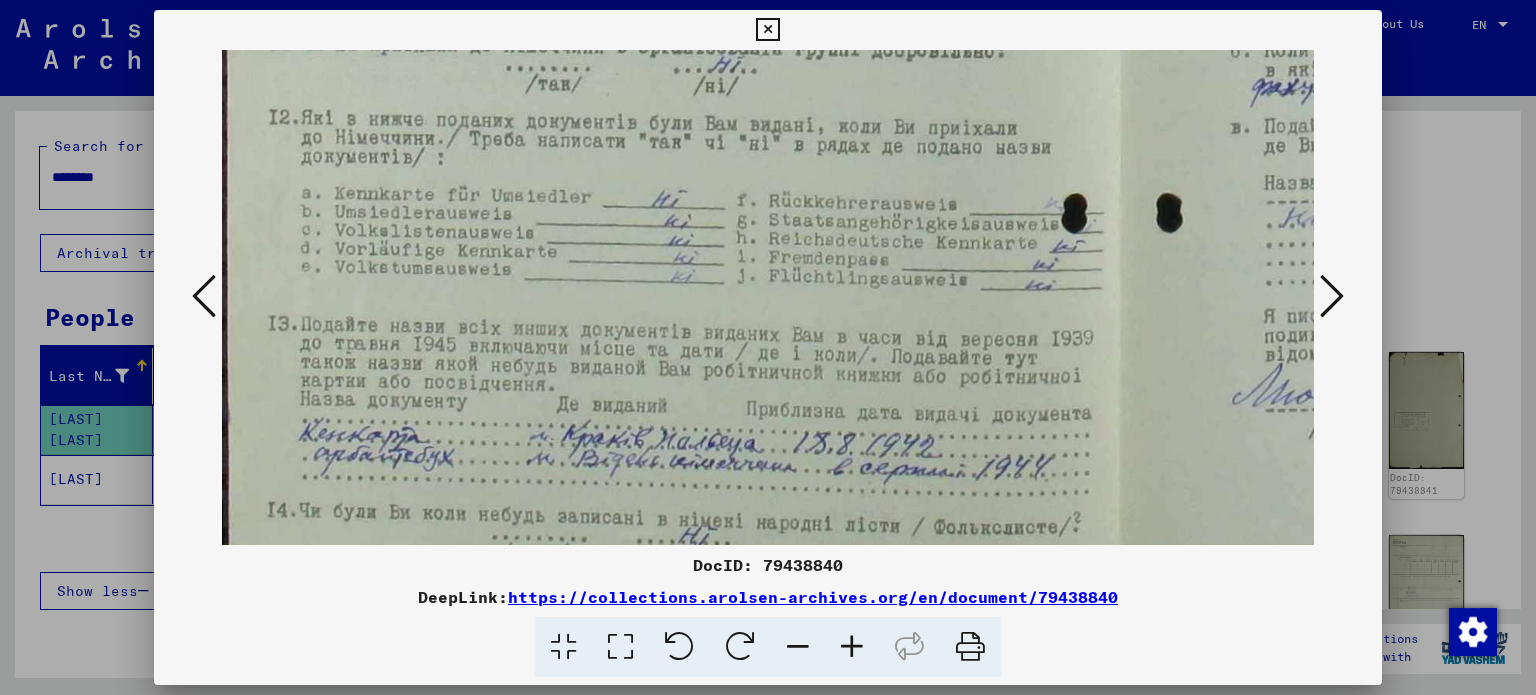 drag, startPoint x: 961, startPoint y: 435, endPoint x: 998, endPoint y: 234, distance: 204.3771 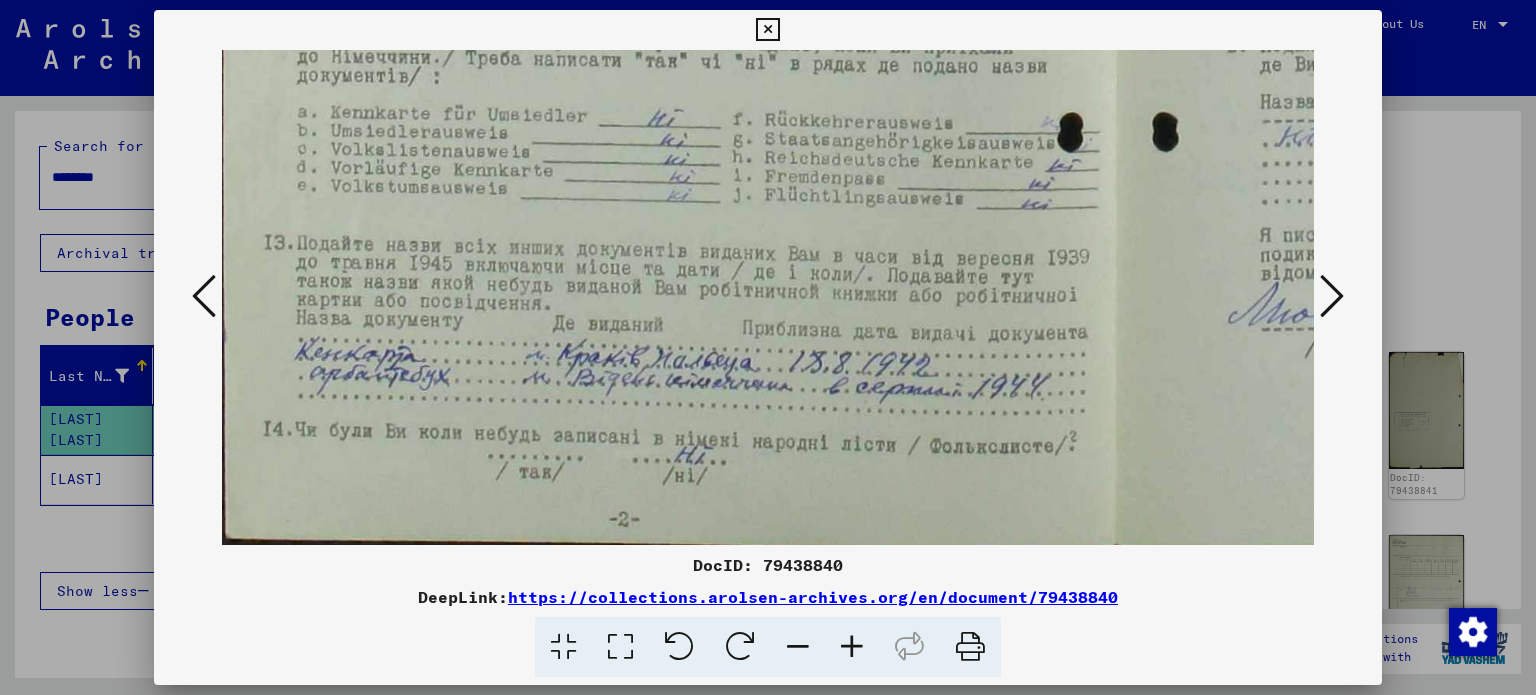 scroll, scrollTop: 700, scrollLeft: 0, axis: vertical 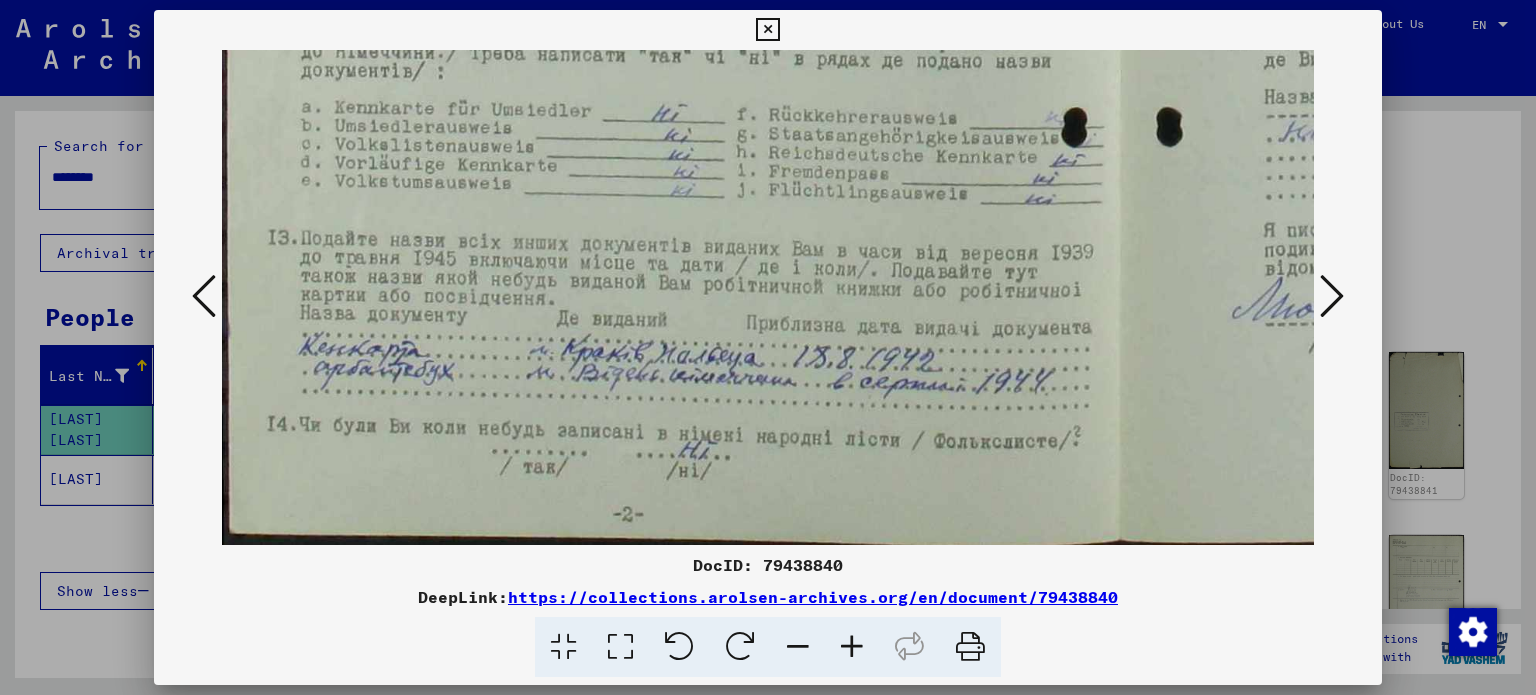 drag, startPoint x: 933, startPoint y: 494, endPoint x: 936, endPoint y: 411, distance: 83.0542 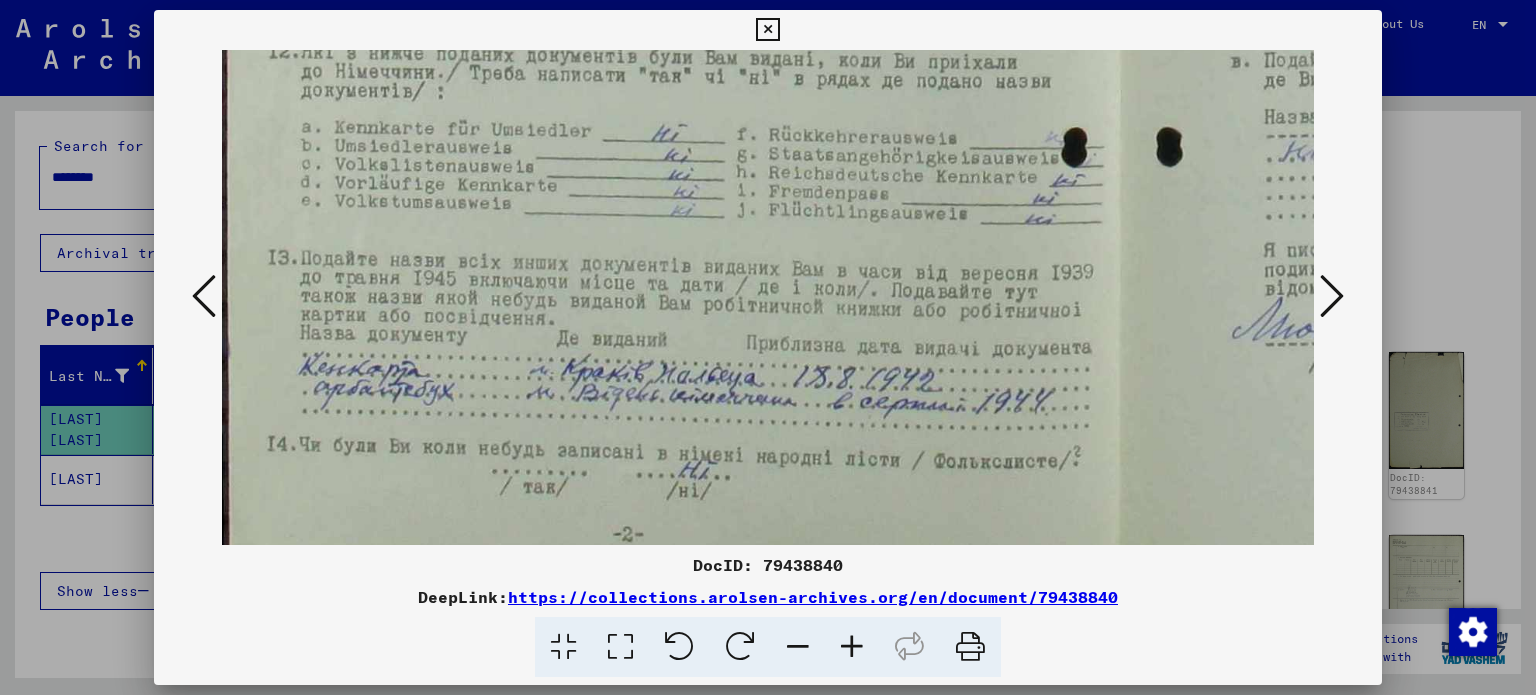 scroll, scrollTop: 679, scrollLeft: 1, axis: both 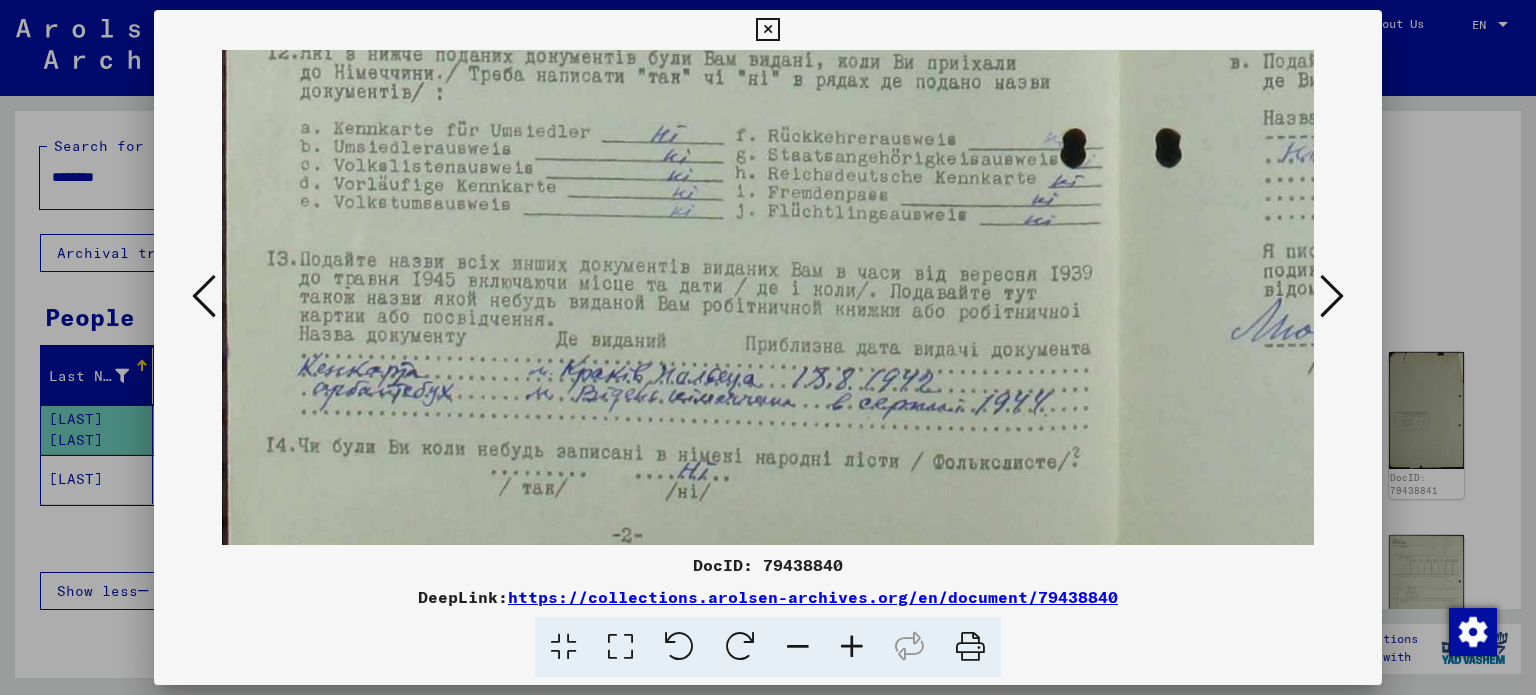 drag, startPoint x: 920, startPoint y: 443, endPoint x: 933, endPoint y: 395, distance: 49.729267 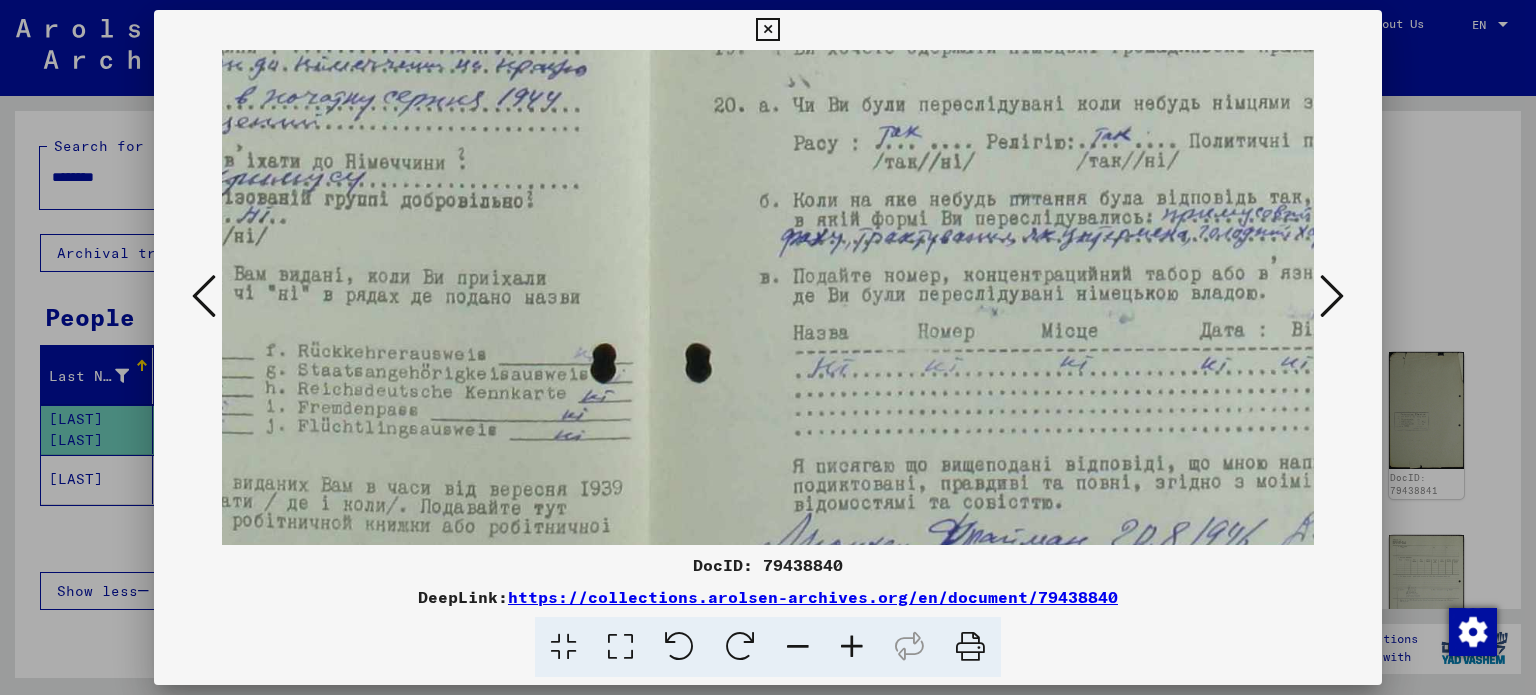 drag, startPoint x: 996, startPoint y: 331, endPoint x: 520, endPoint y: 546, distance: 522.3035 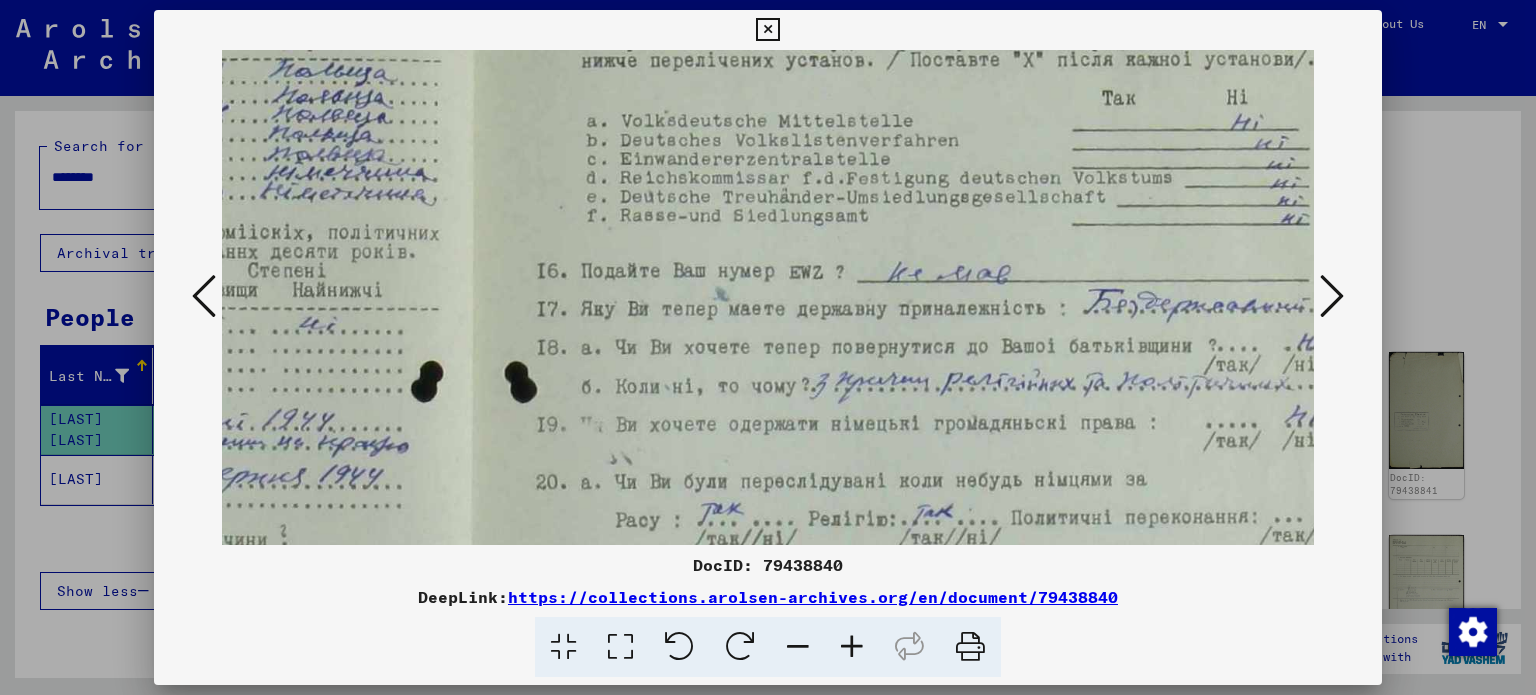 scroll, scrollTop: 76, scrollLeft: 652, axis: both 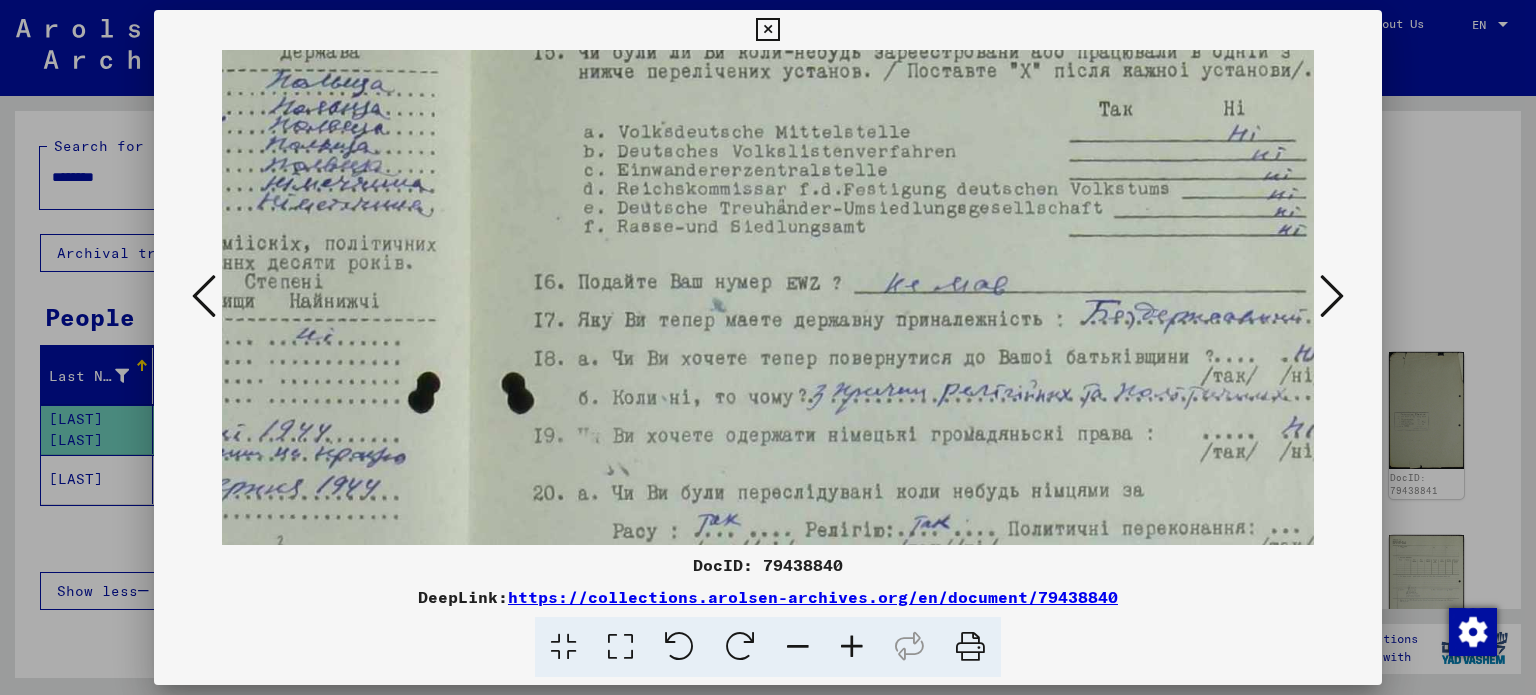 drag, startPoint x: 902, startPoint y: 261, endPoint x: 728, endPoint y: 536, distance: 325.42435 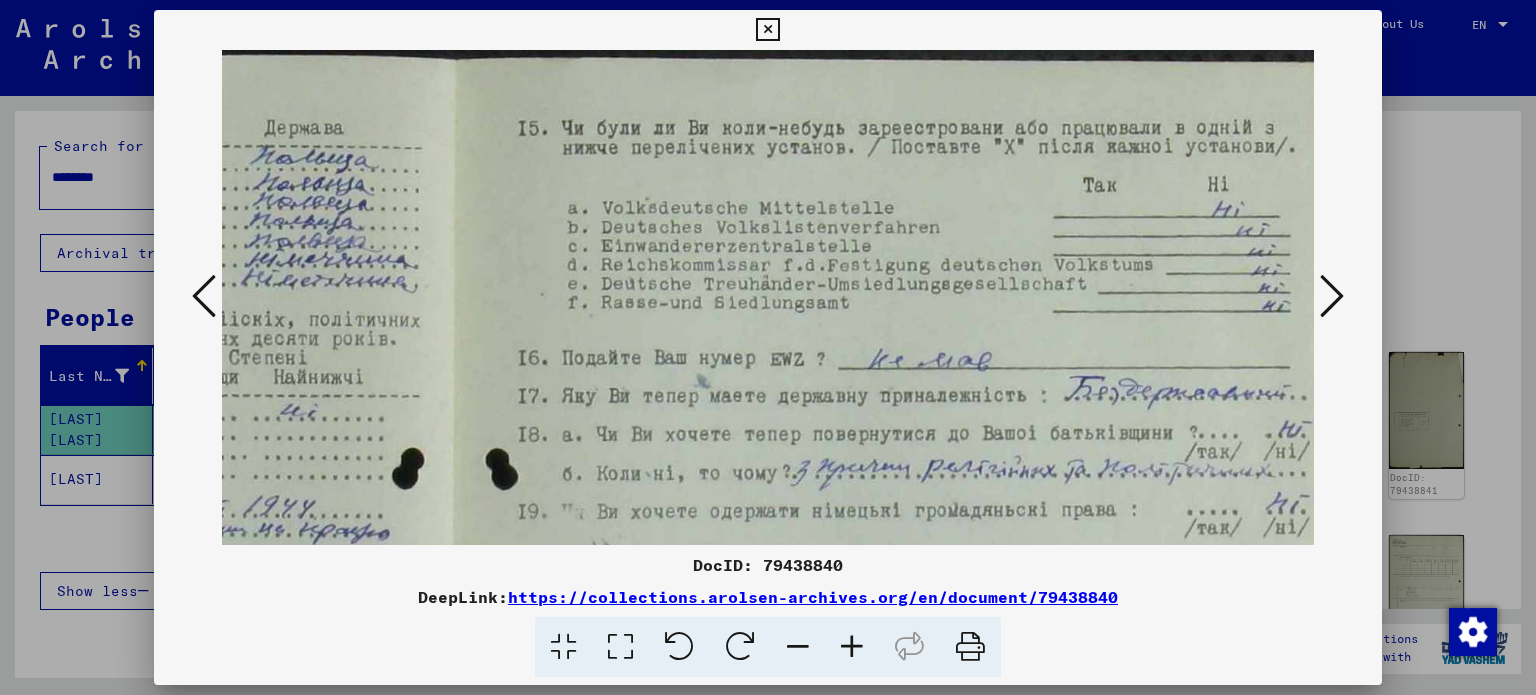 scroll, scrollTop: 0, scrollLeft: 723, axis: horizontal 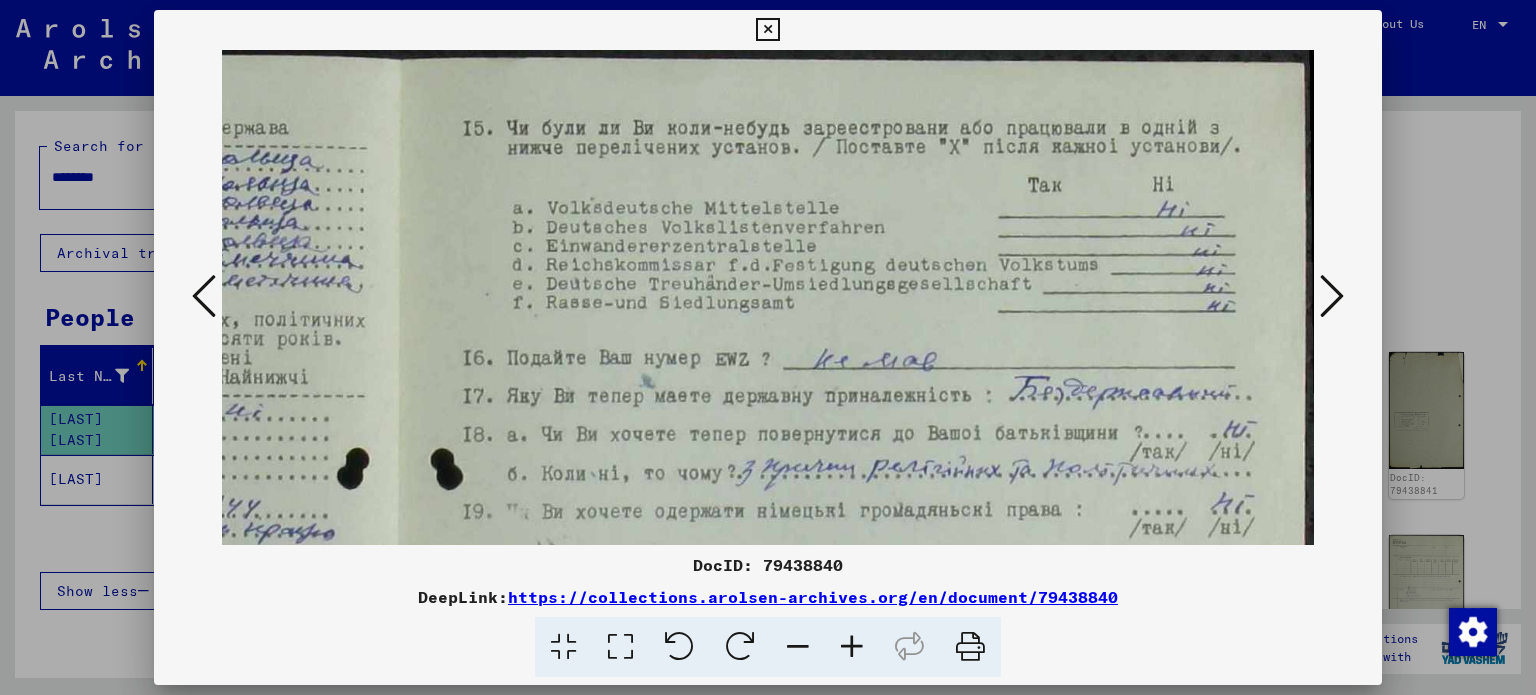 drag, startPoint x: 871, startPoint y: 311, endPoint x: 760, endPoint y: 653, distance: 359.56223 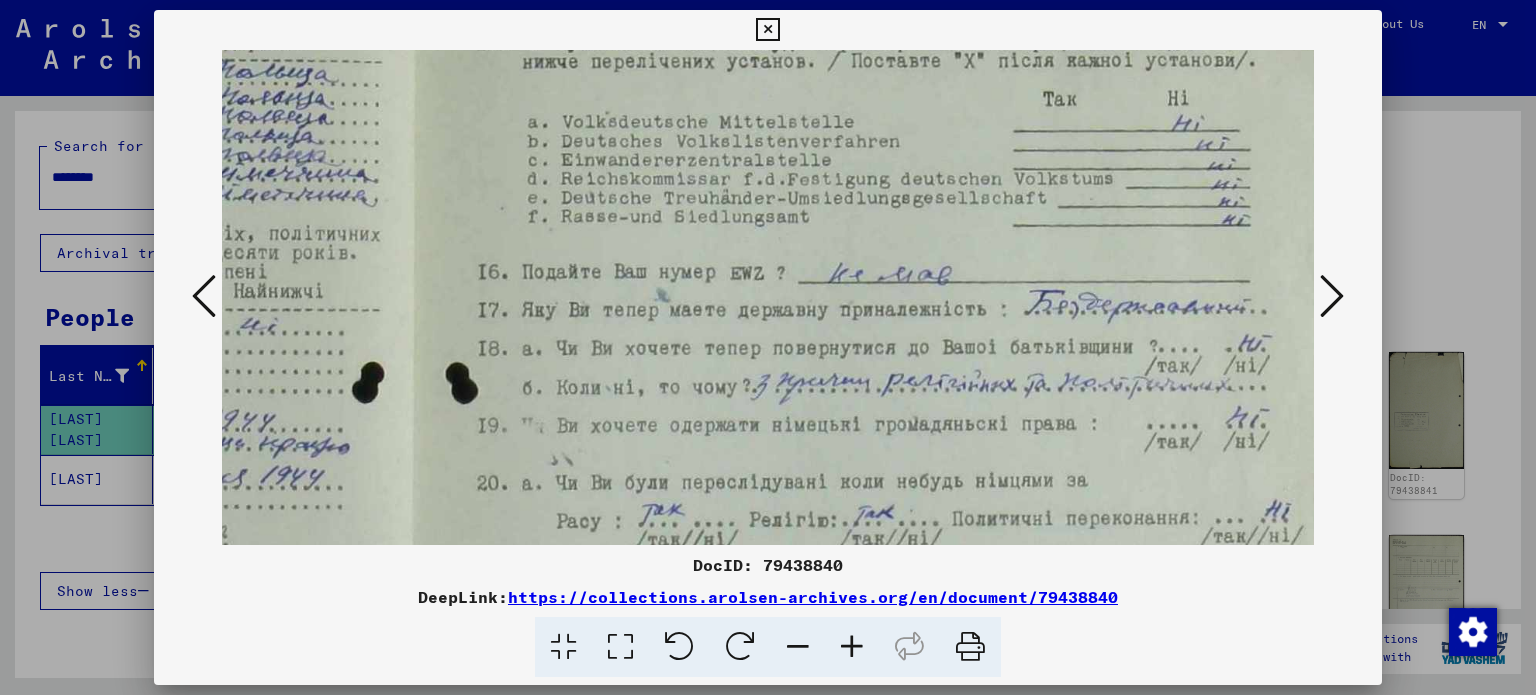 scroll, scrollTop: 92, scrollLeft: 709, axis: both 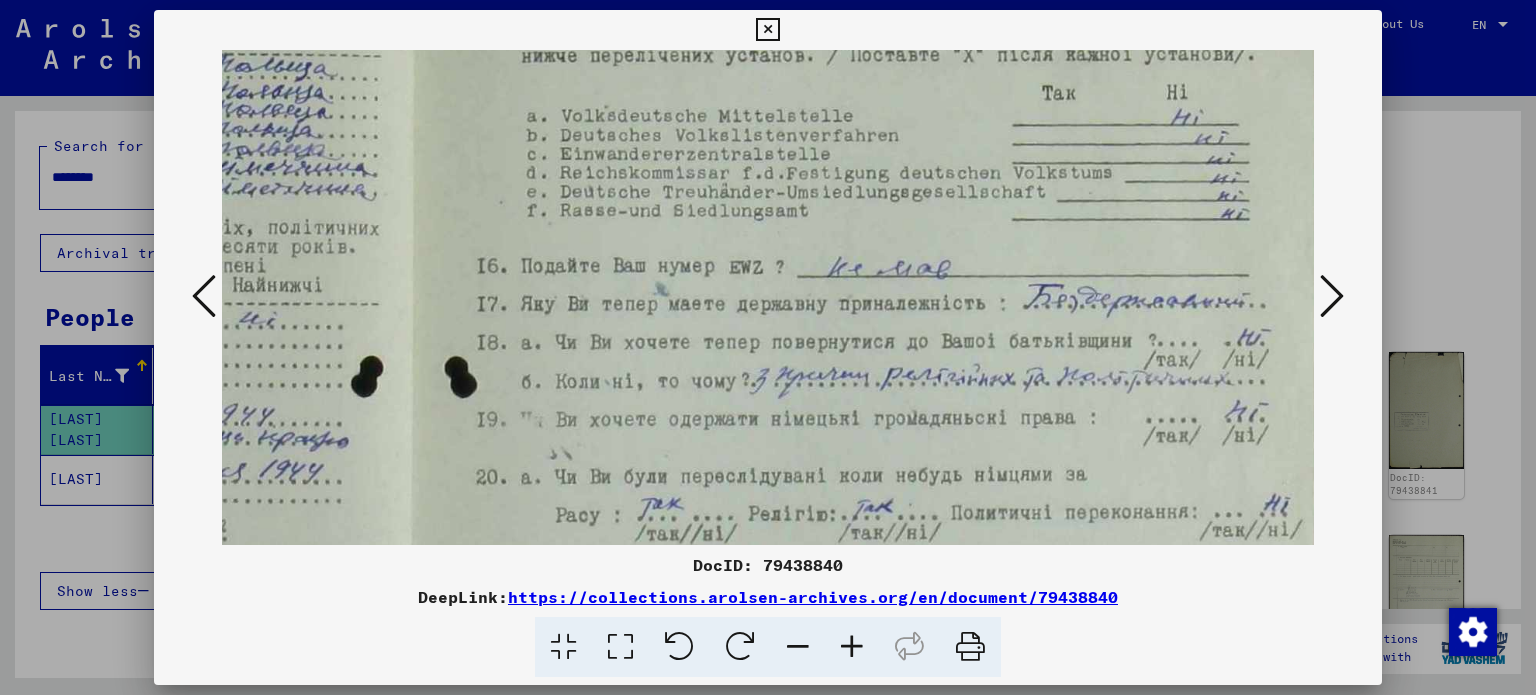 drag, startPoint x: 948, startPoint y: 409, endPoint x: 965, endPoint y: 316, distance: 94.54099 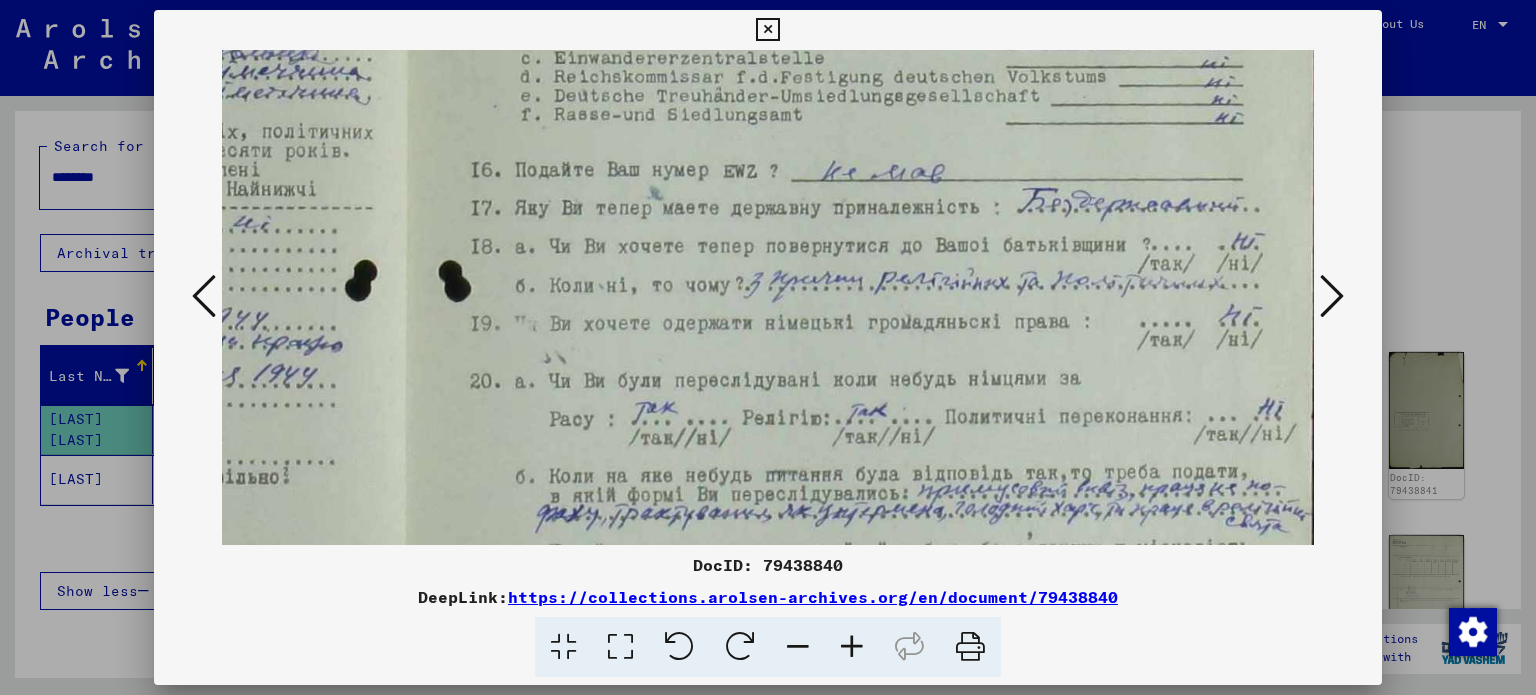 scroll, scrollTop: 234, scrollLeft: 712, axis: both 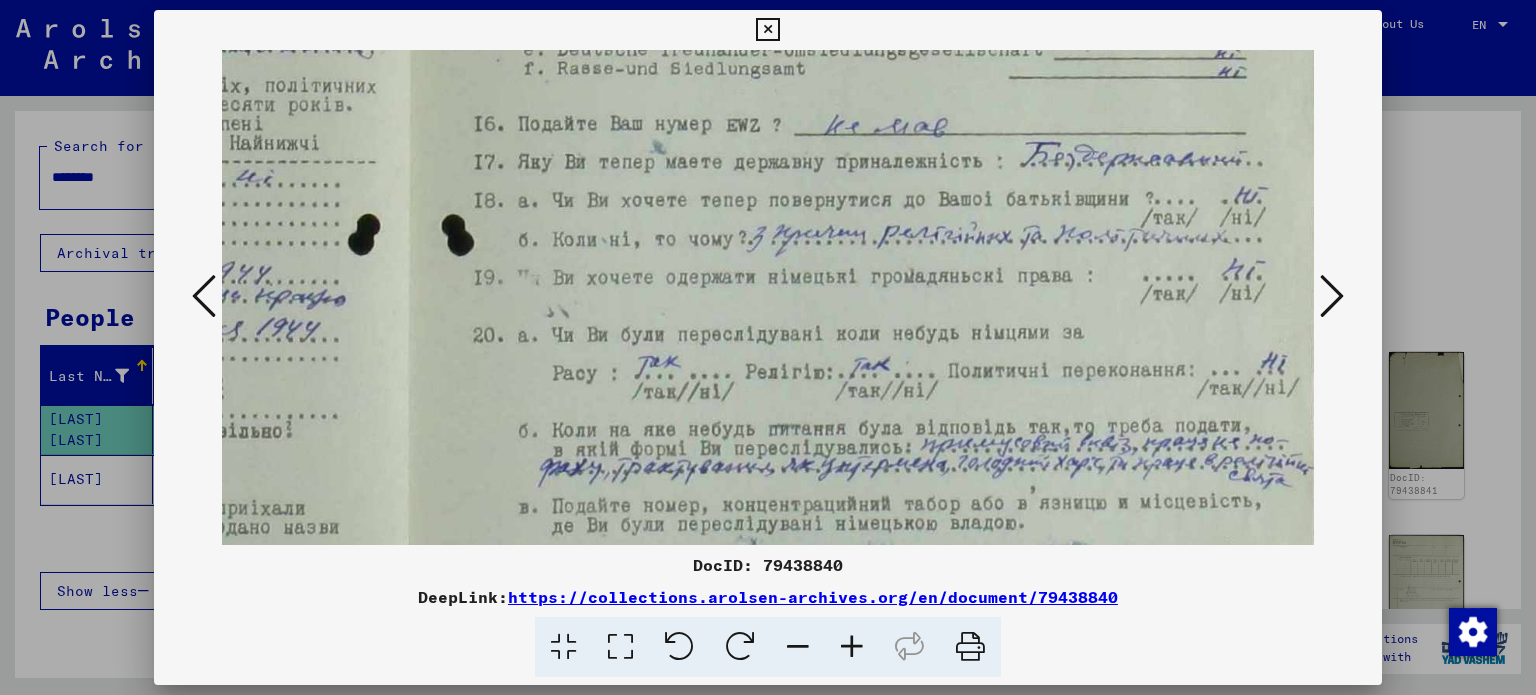 drag, startPoint x: 1091, startPoint y: 451, endPoint x: 1089, endPoint y: 311, distance: 140.01428 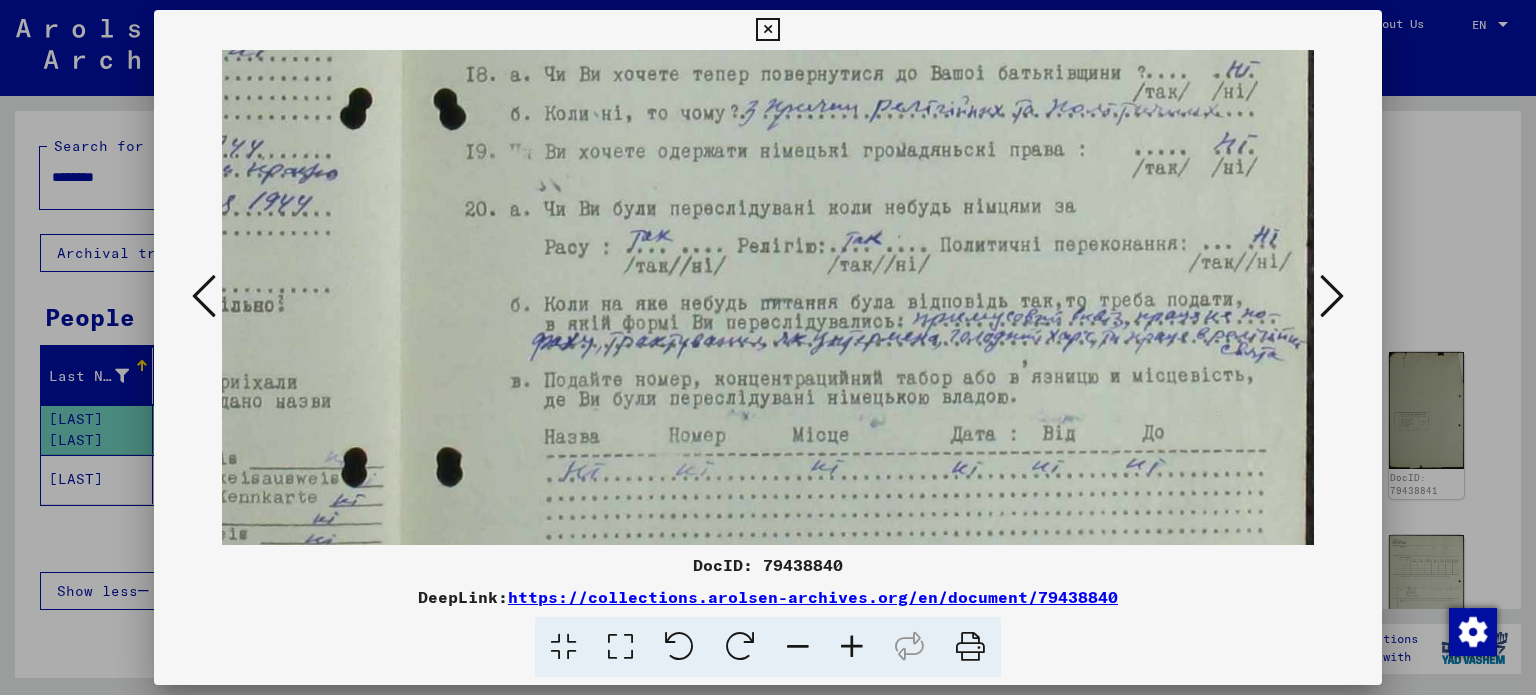 scroll, scrollTop: 383, scrollLeft: 723, axis: both 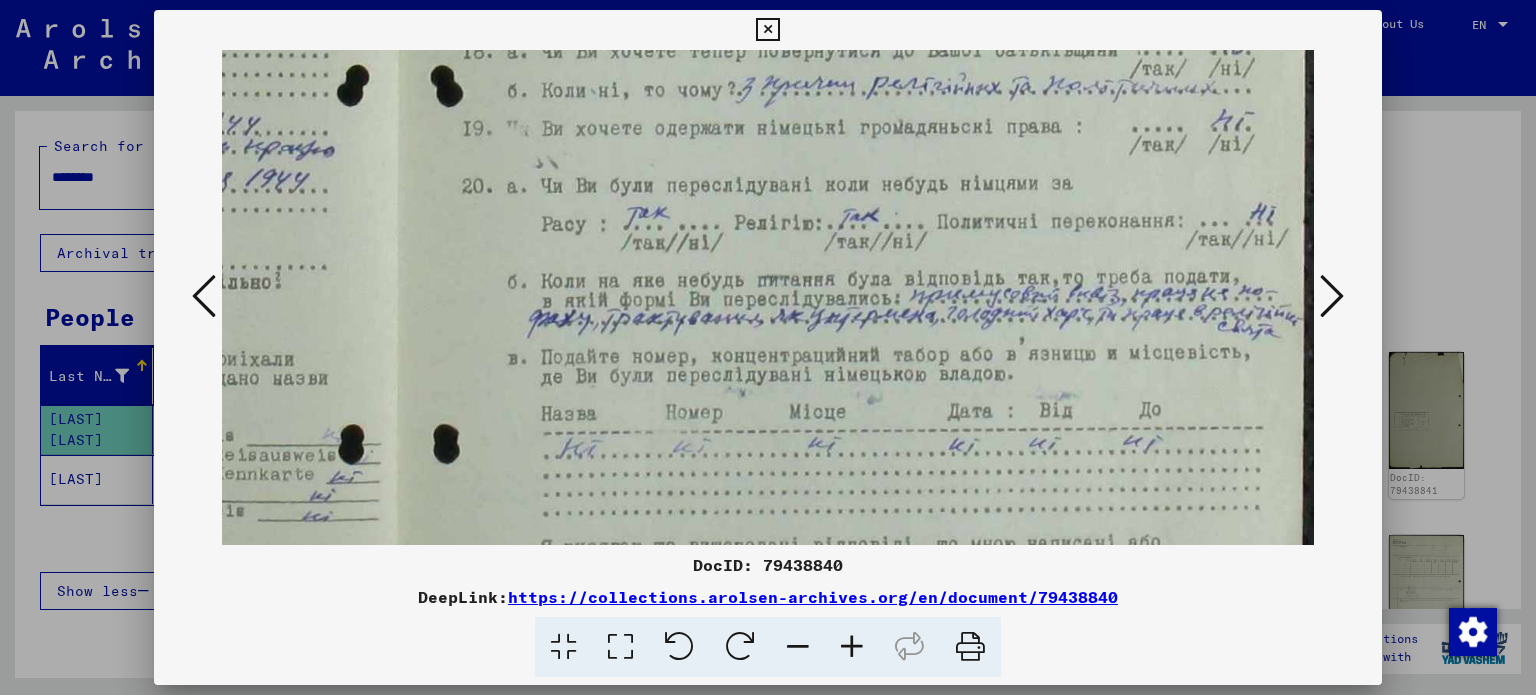 drag, startPoint x: 1078, startPoint y: 421, endPoint x: 1051, endPoint y: 299, distance: 124.95199 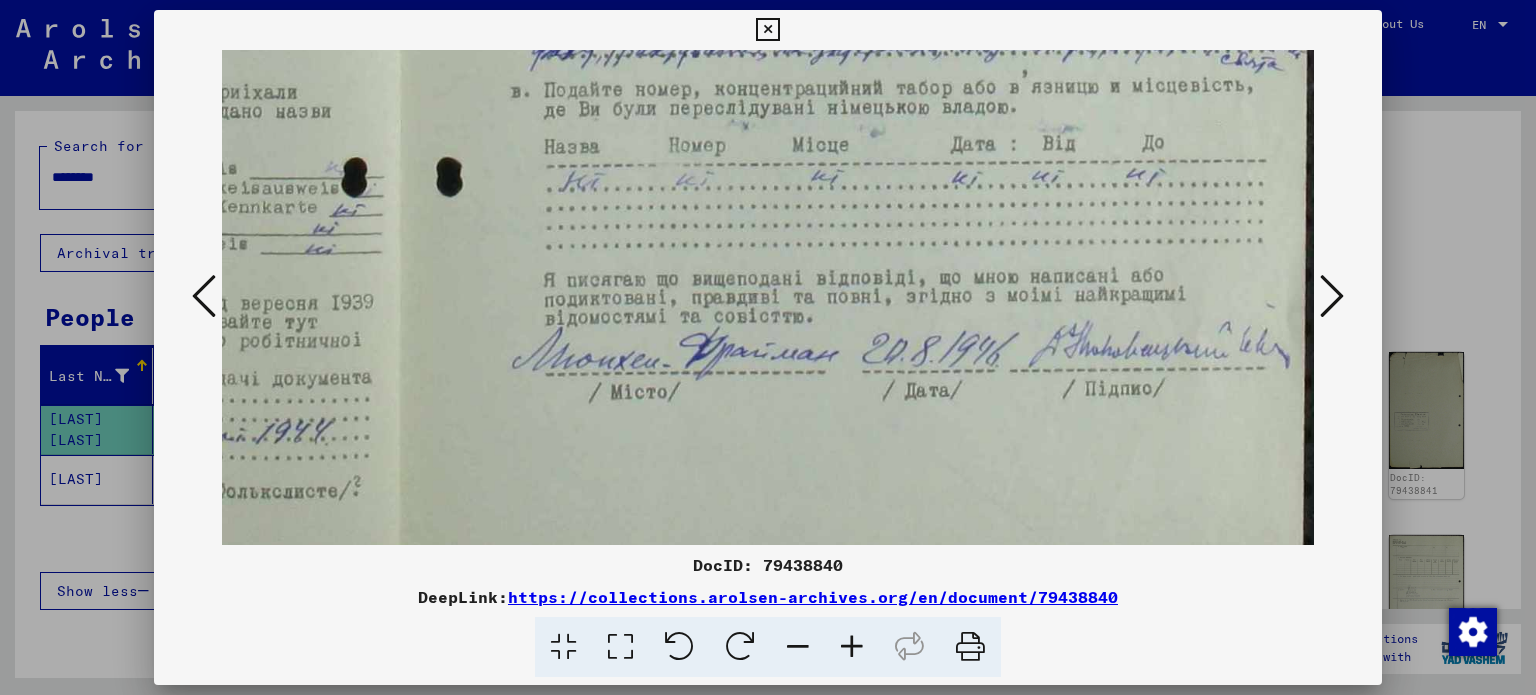 scroll, scrollTop: 660, scrollLeft: 721, axis: both 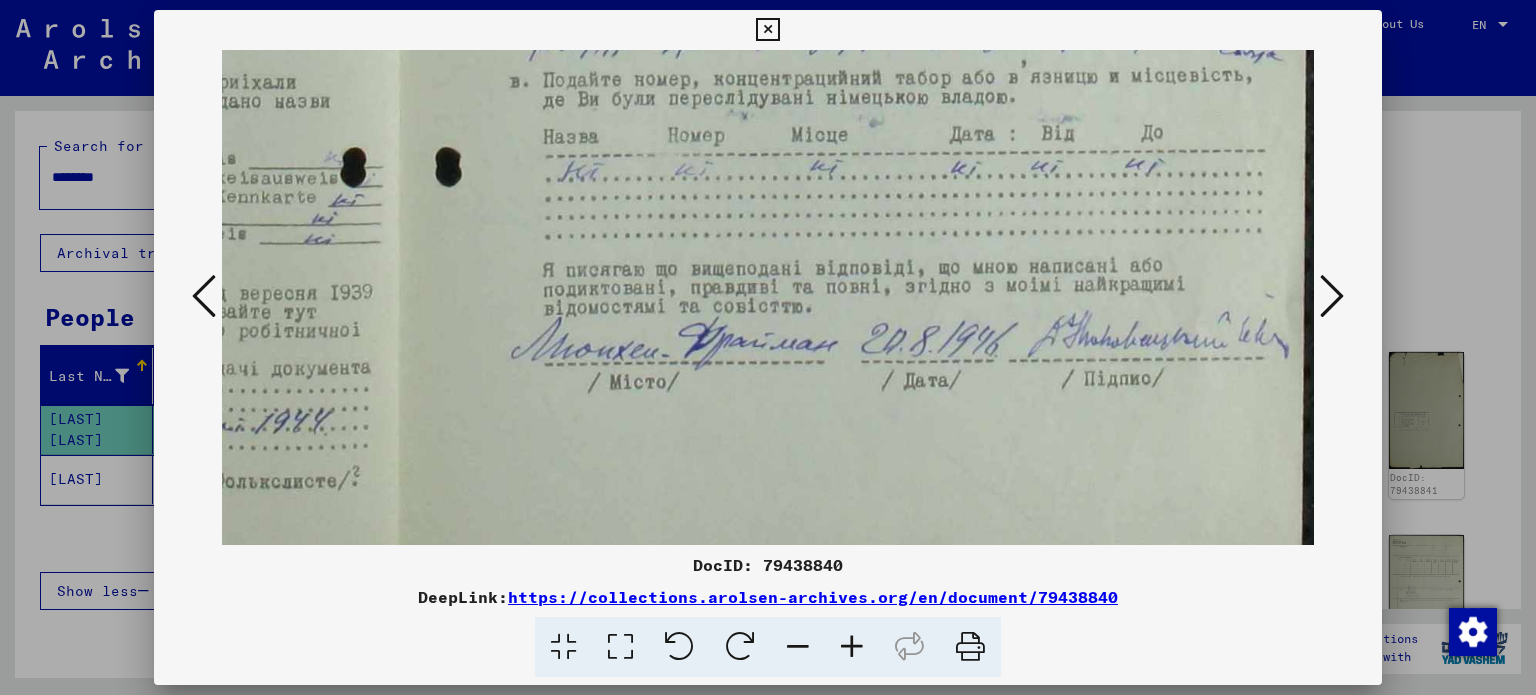 drag, startPoint x: 996, startPoint y: 367, endPoint x: 980, endPoint y: 92, distance: 275.46506 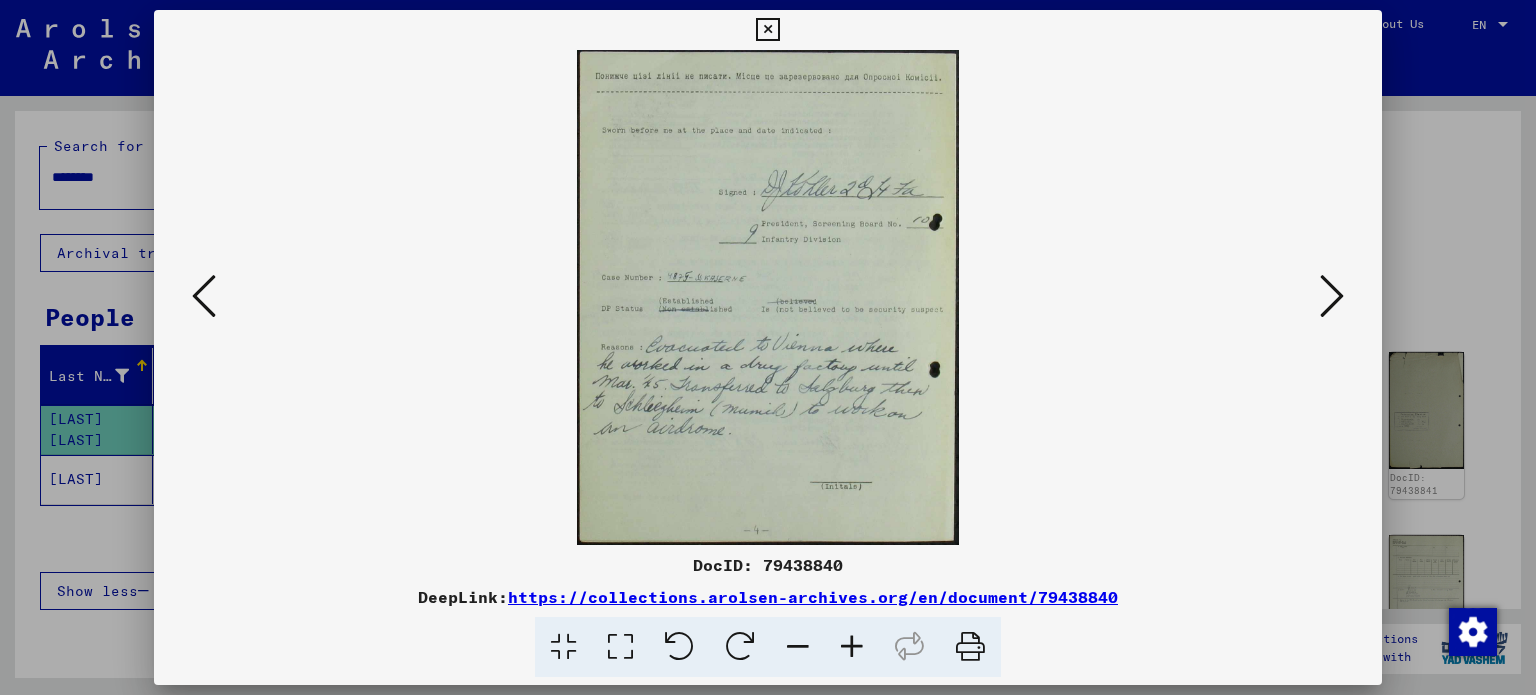 click at bounding box center [768, 297] 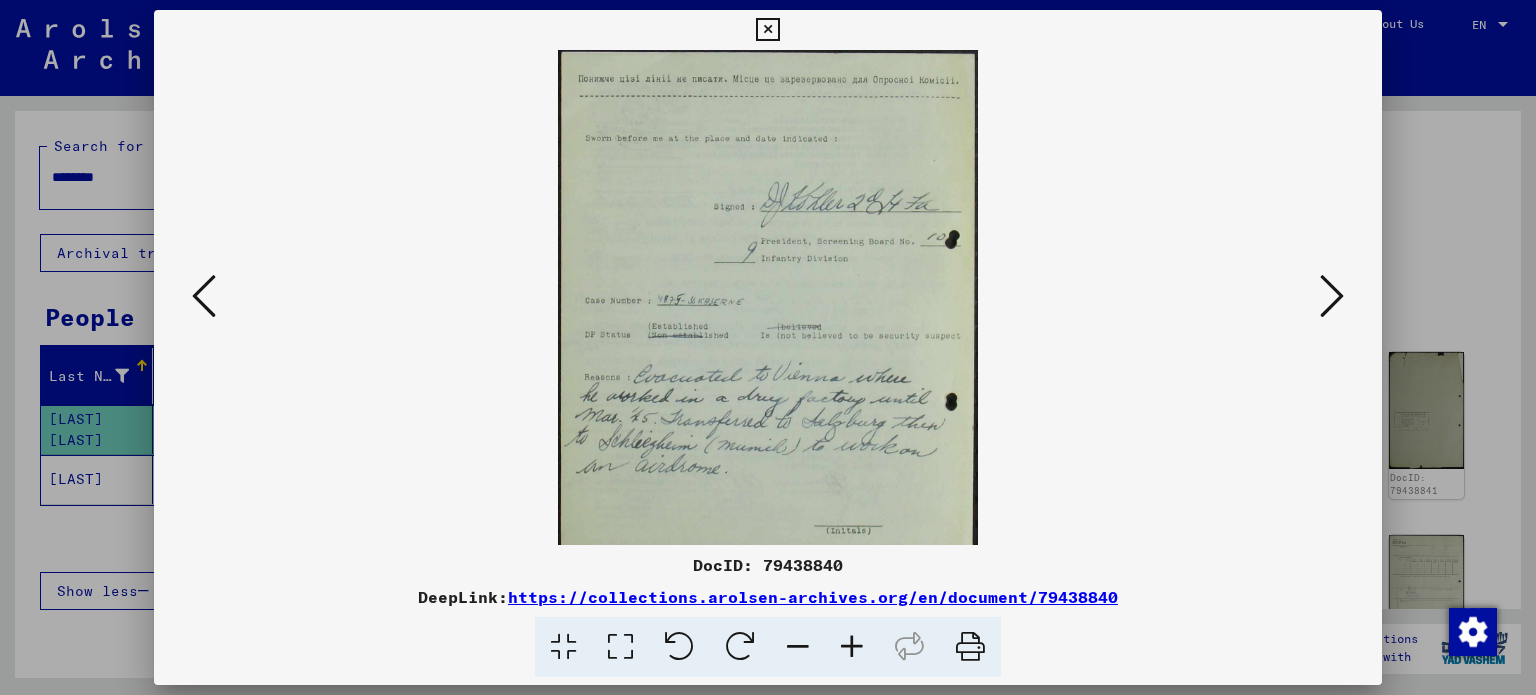 click at bounding box center [852, 647] 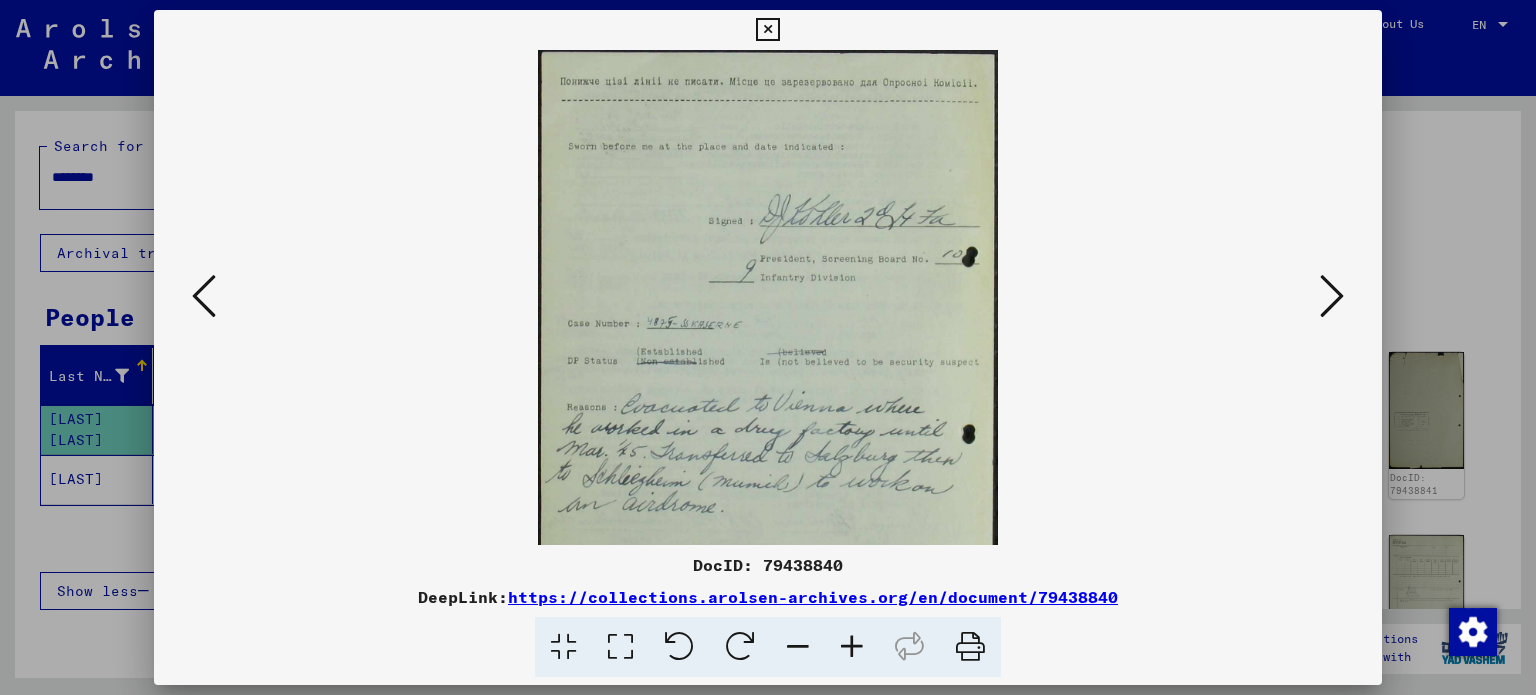 click at bounding box center (852, 647) 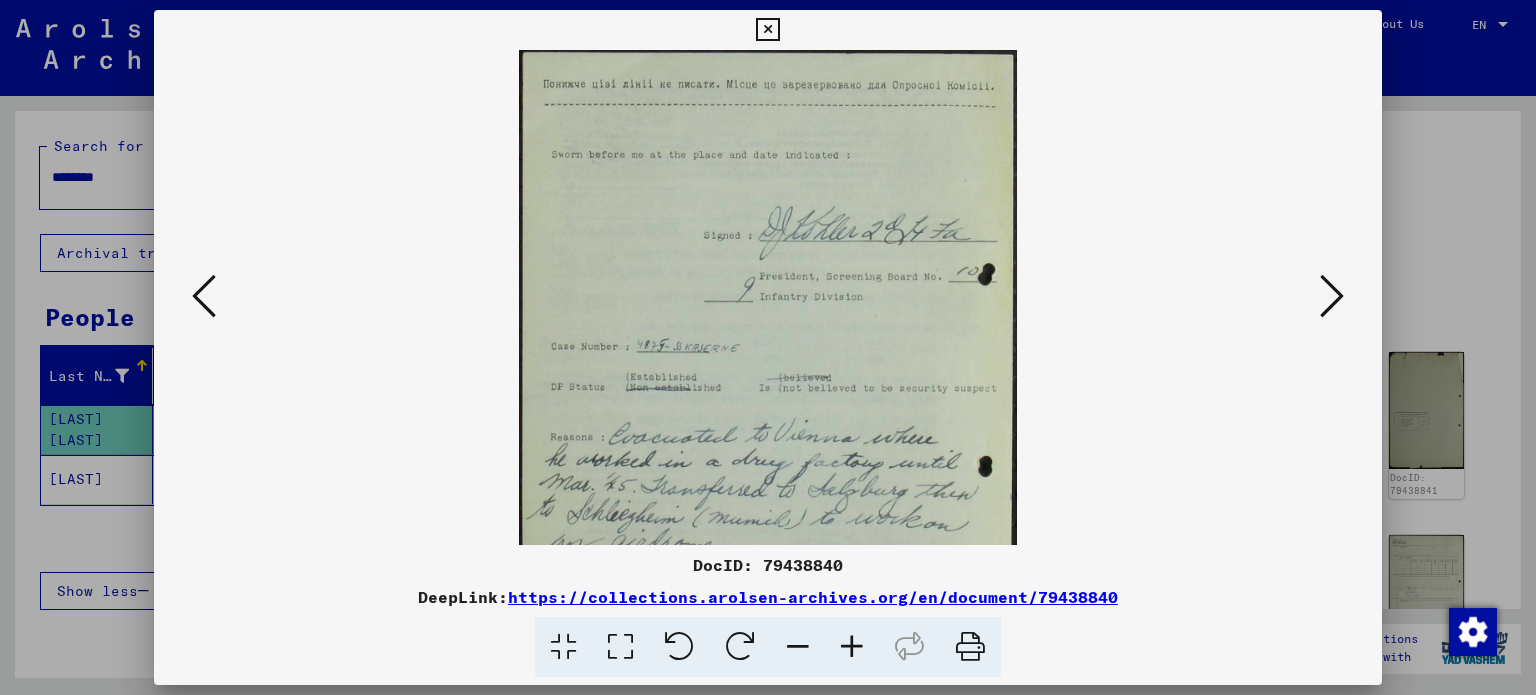 click at bounding box center [852, 647] 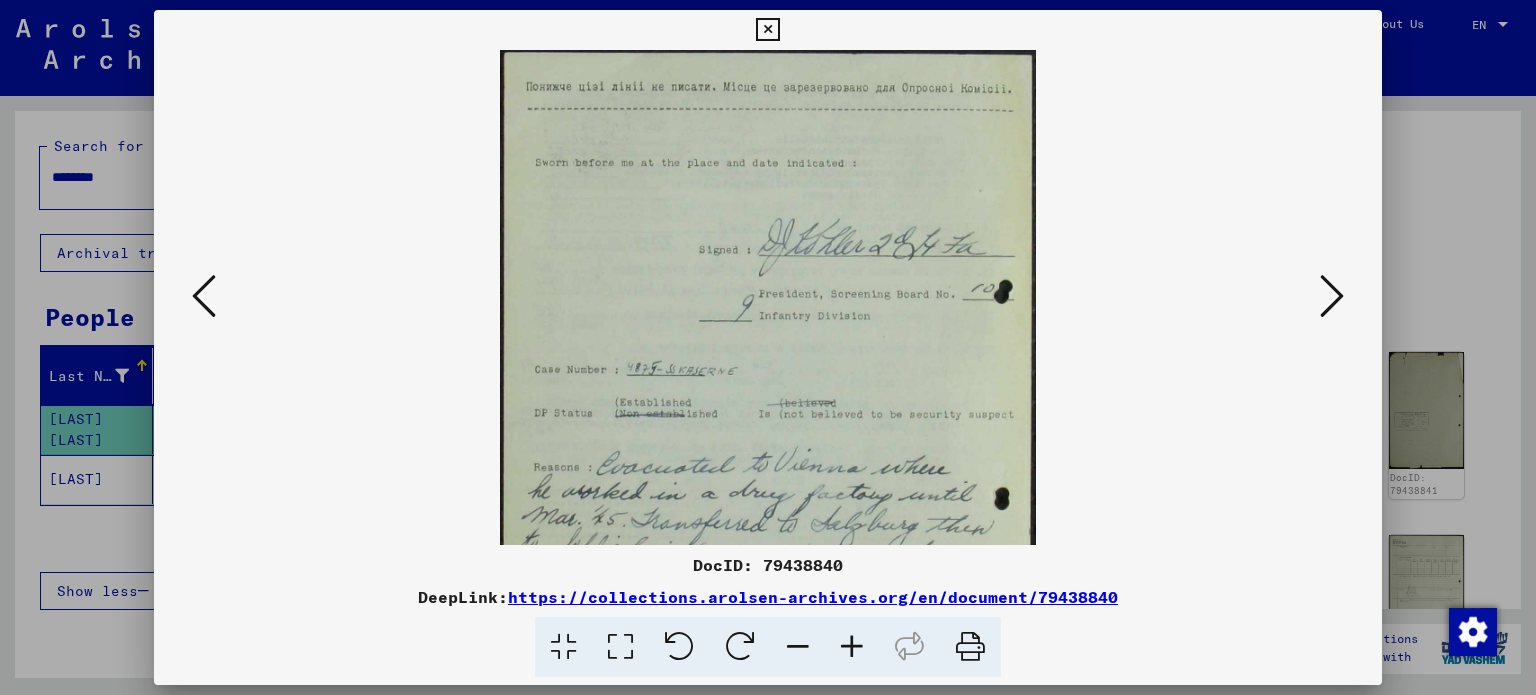 click at bounding box center [852, 647] 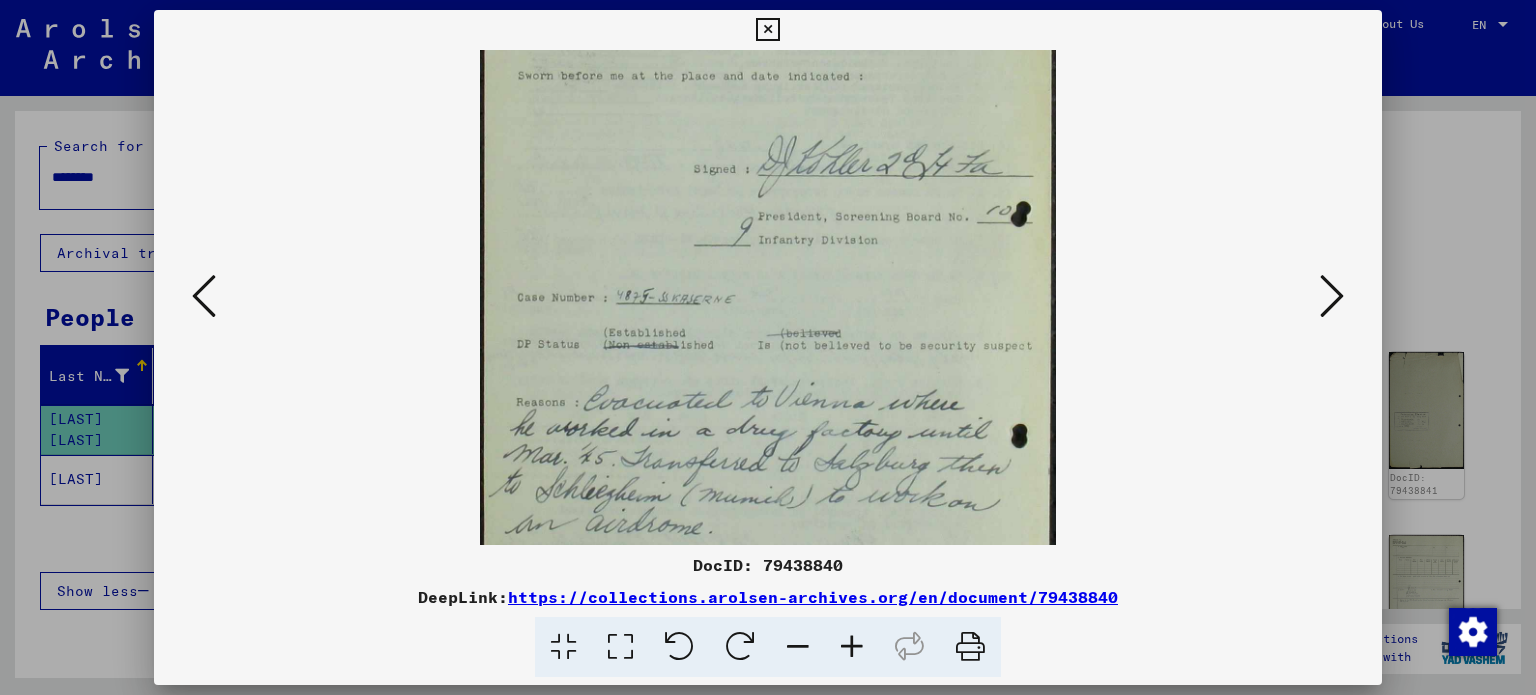 drag, startPoint x: 880, startPoint y: 367, endPoint x: 888, endPoint y: 236, distance: 131.24405 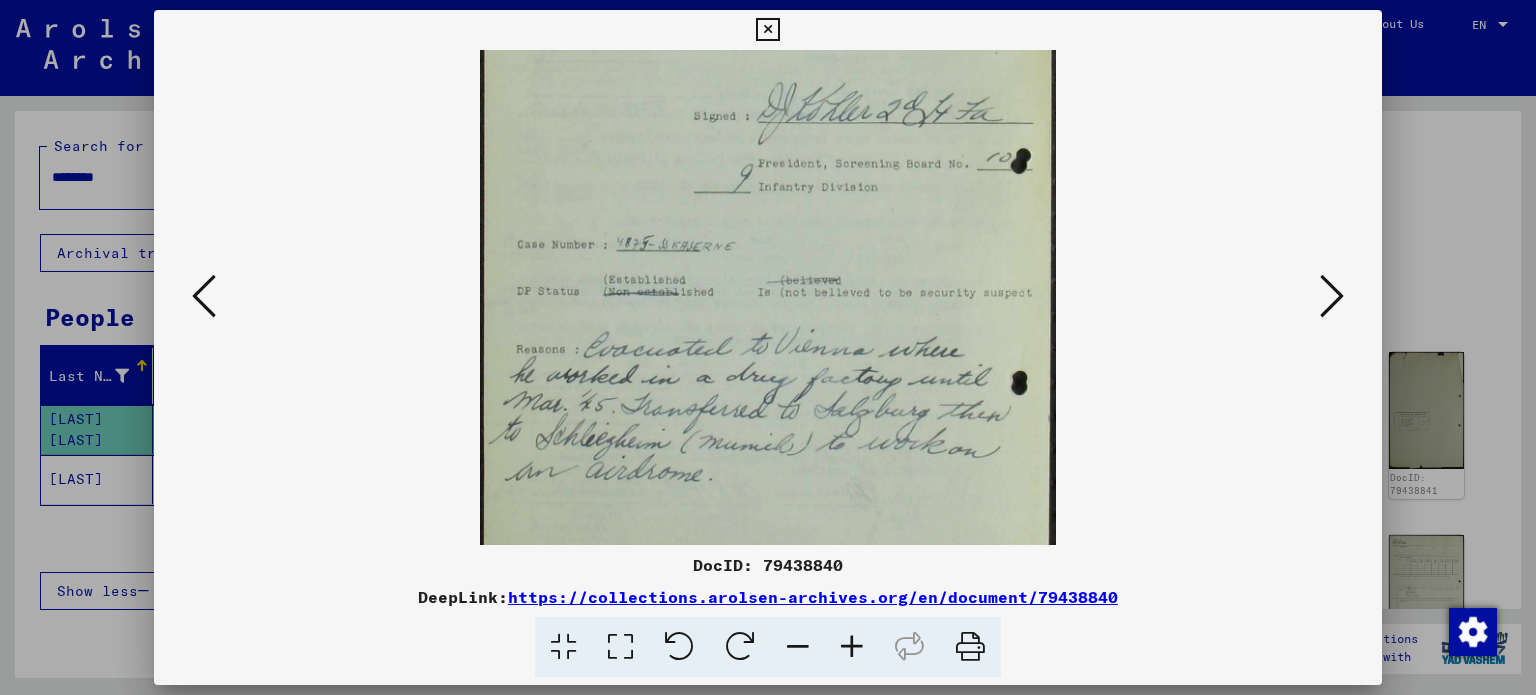 drag, startPoint x: 893, startPoint y: 216, endPoint x: 900, endPoint y: 195, distance: 22.135944 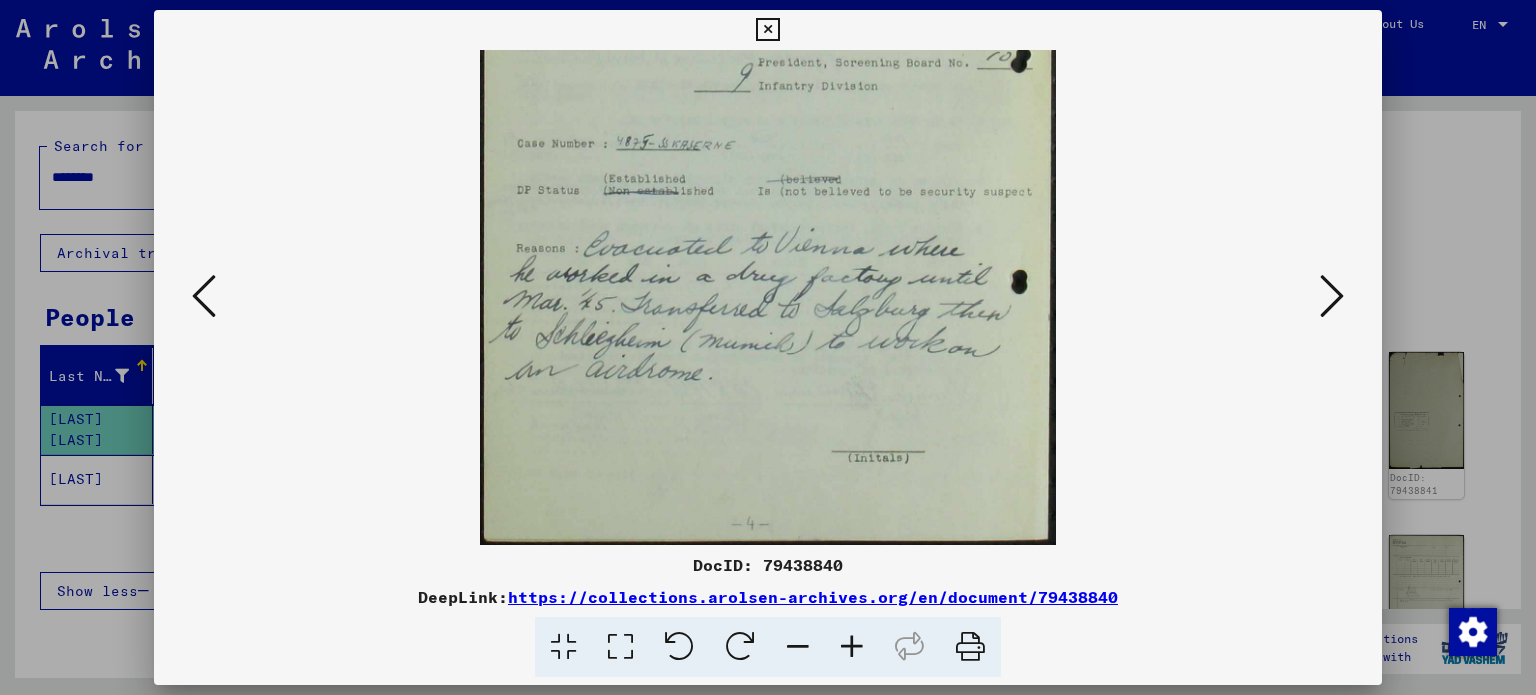 drag, startPoint x: 832, startPoint y: 387, endPoint x: 860, endPoint y: 236, distance: 153.57408 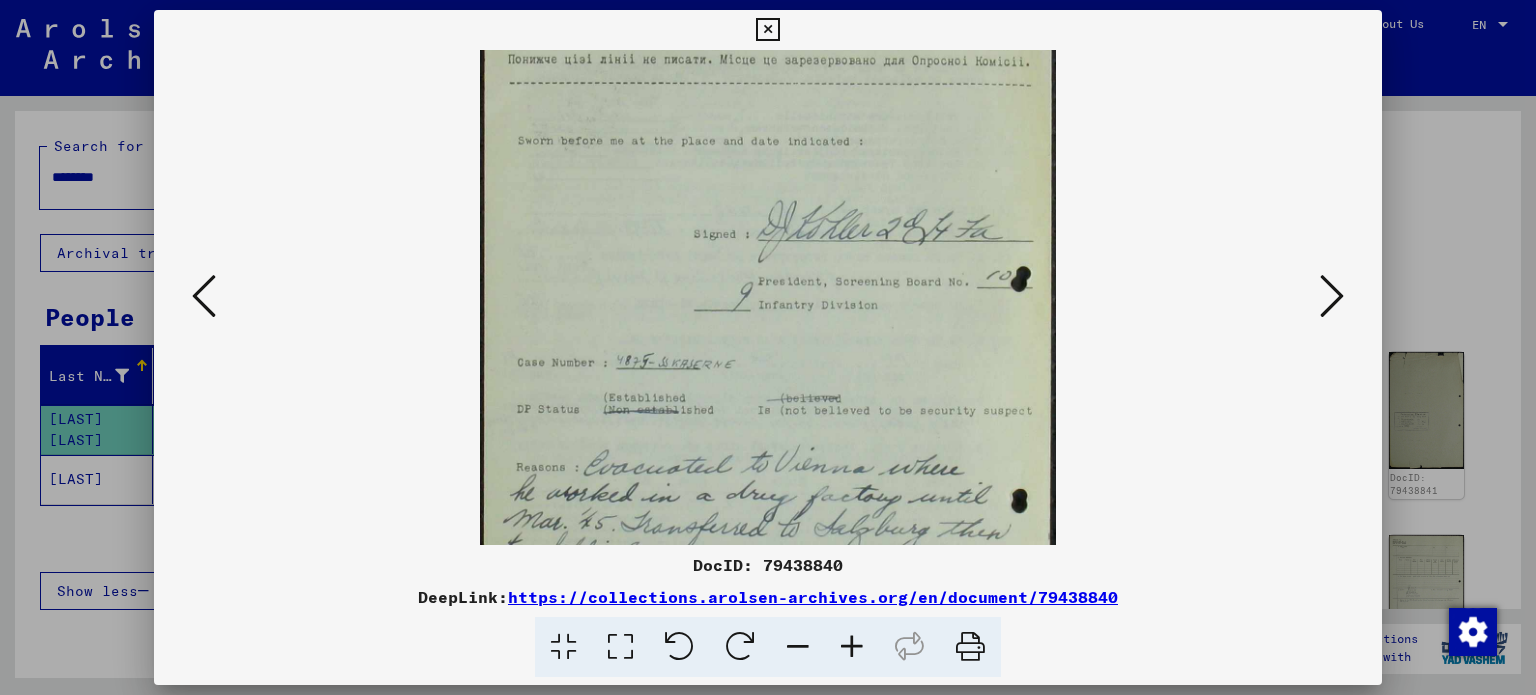 drag, startPoint x: 860, startPoint y: 242, endPoint x: 846, endPoint y: 452, distance: 210.46616 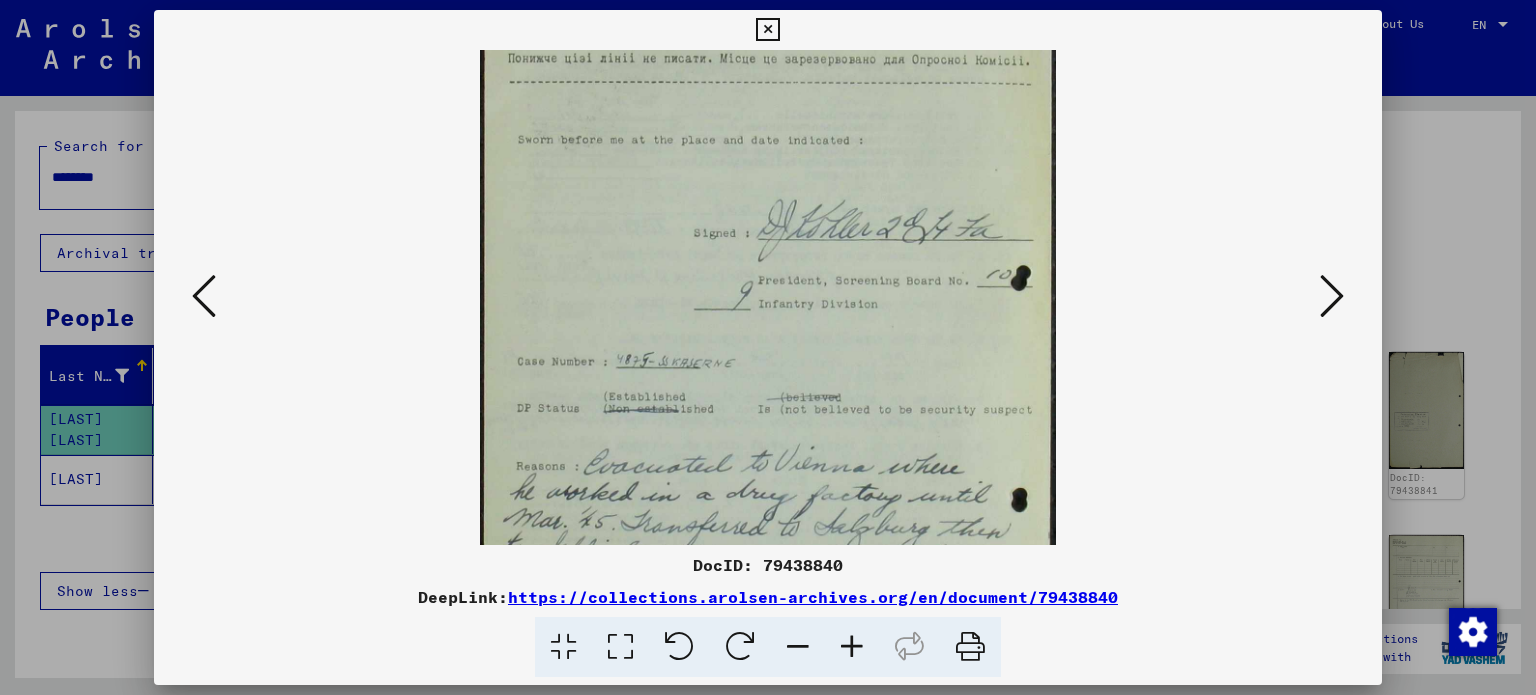 click at bounding box center (1332, 296) 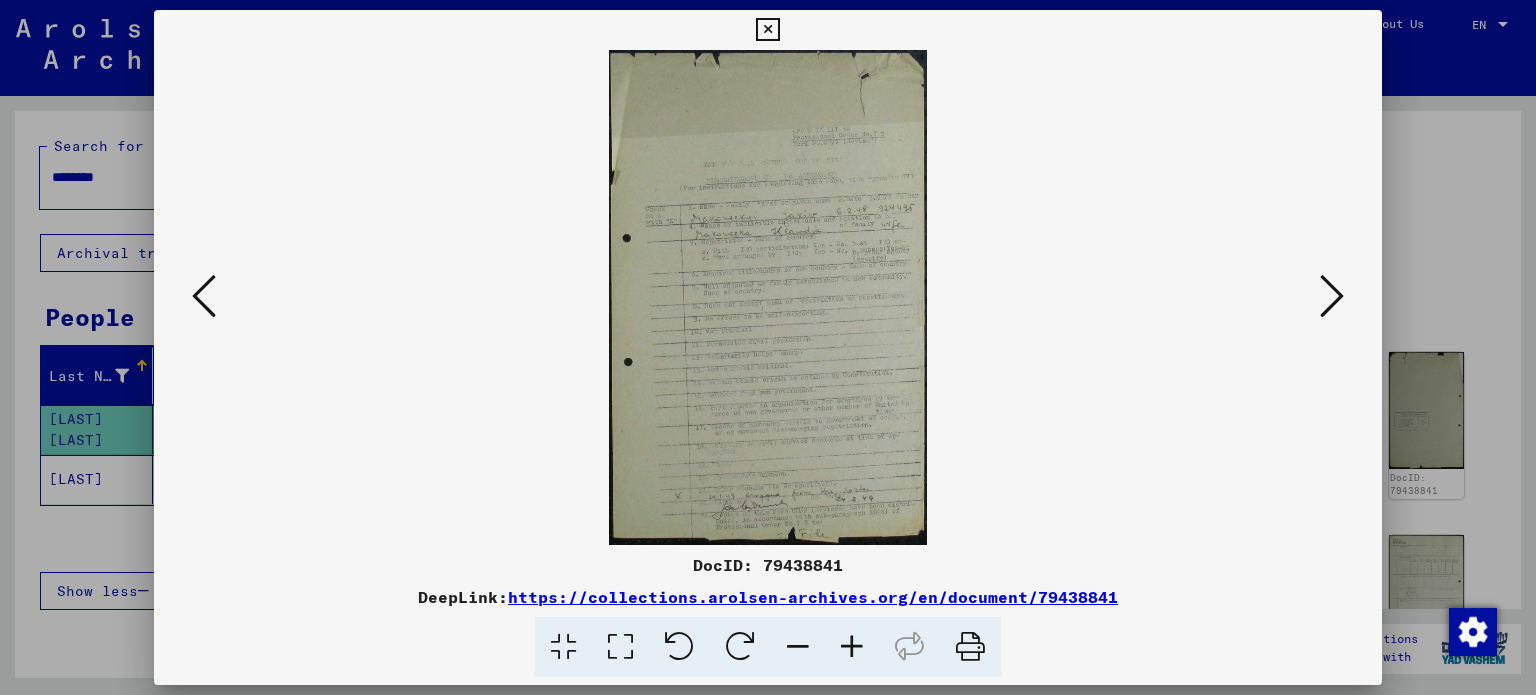 scroll, scrollTop: 0, scrollLeft: 0, axis: both 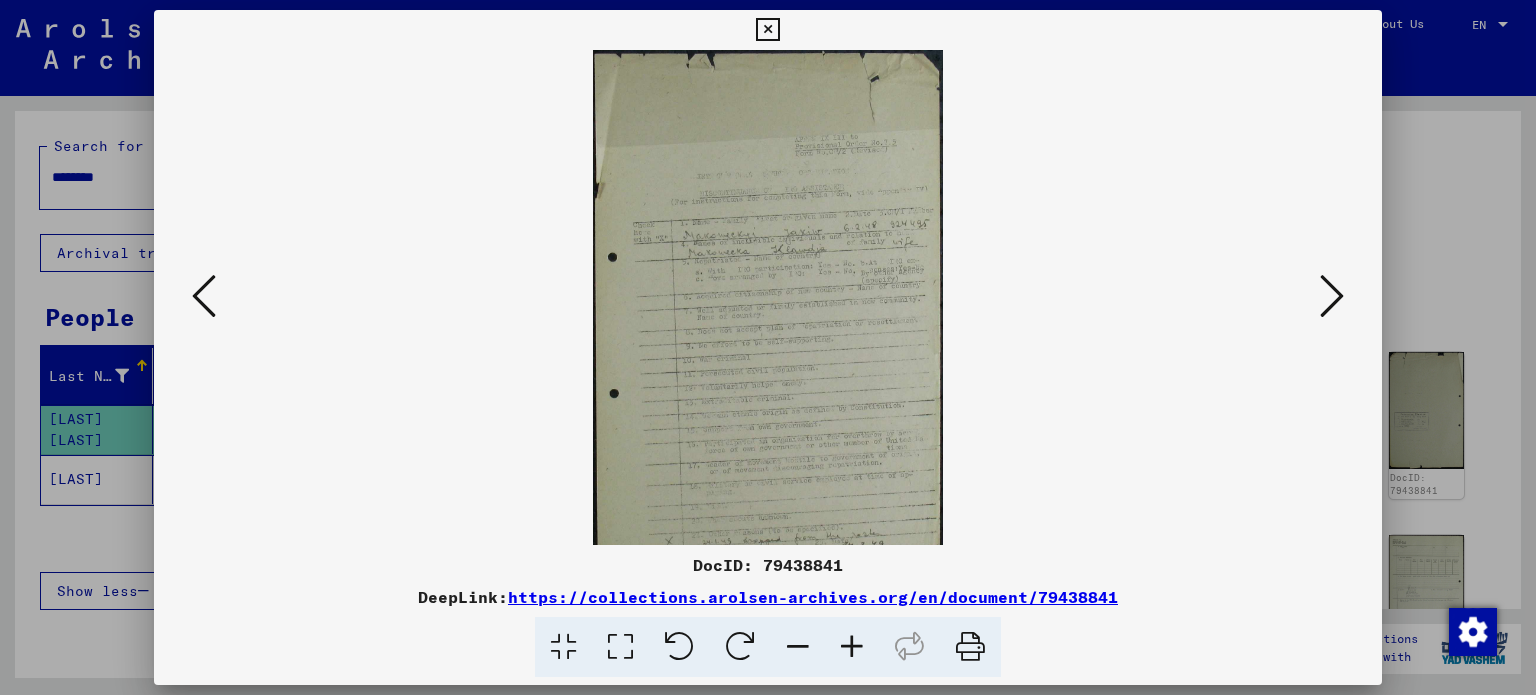 click at bounding box center [852, 647] 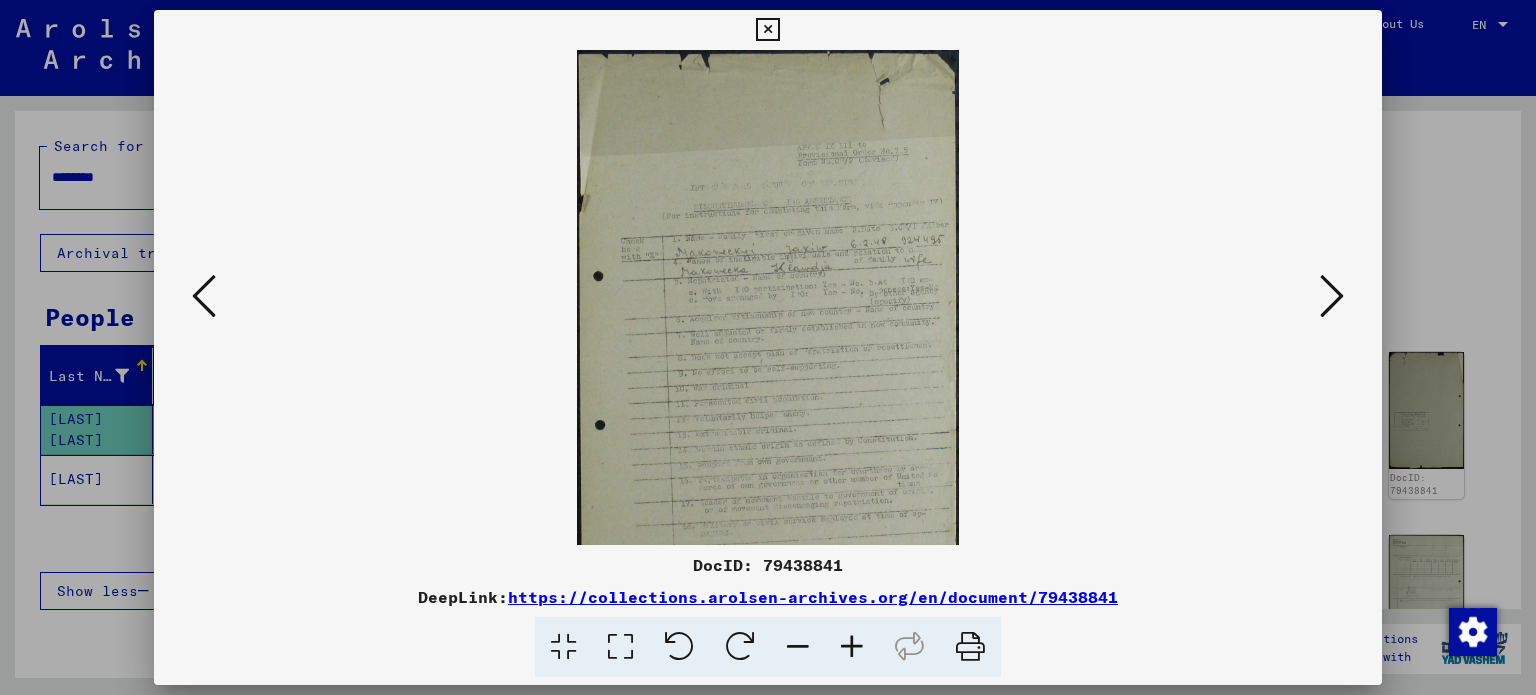 click at bounding box center (852, 647) 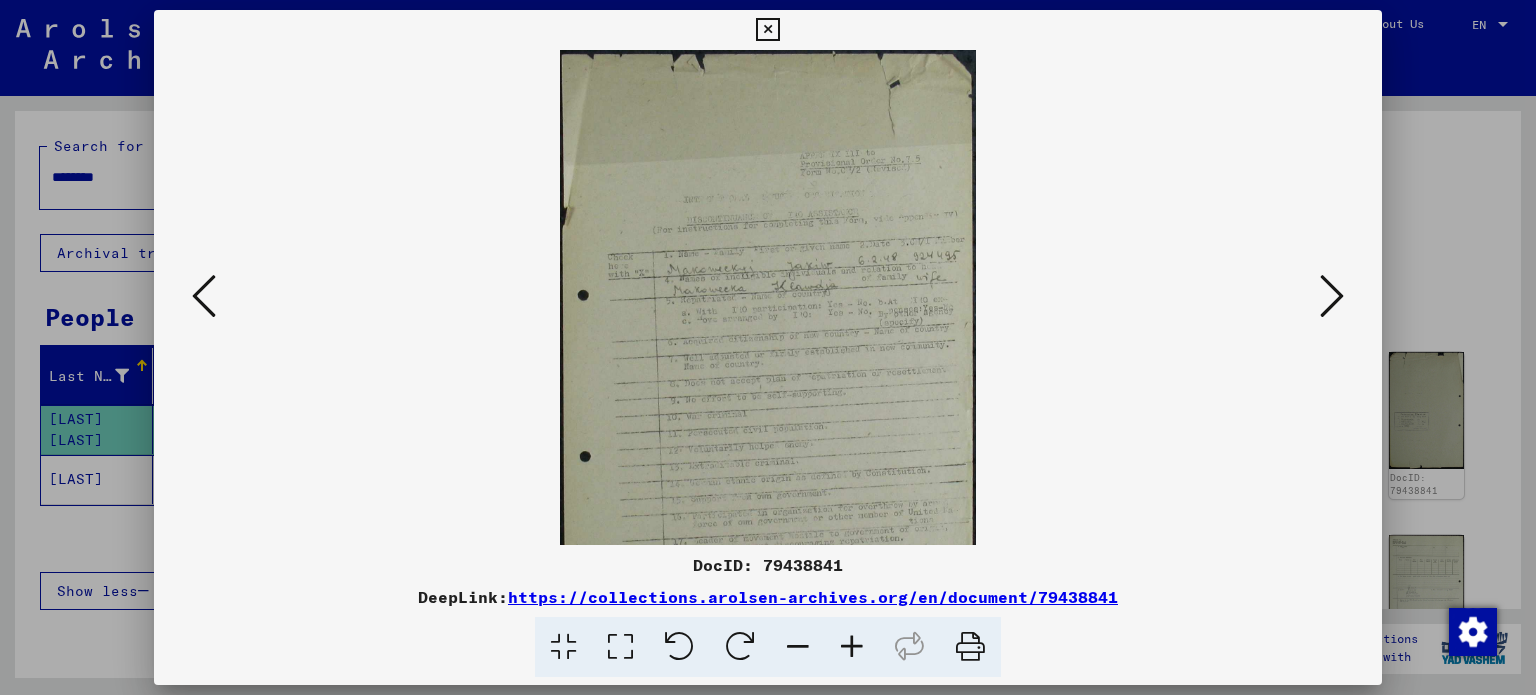 click at bounding box center [852, 647] 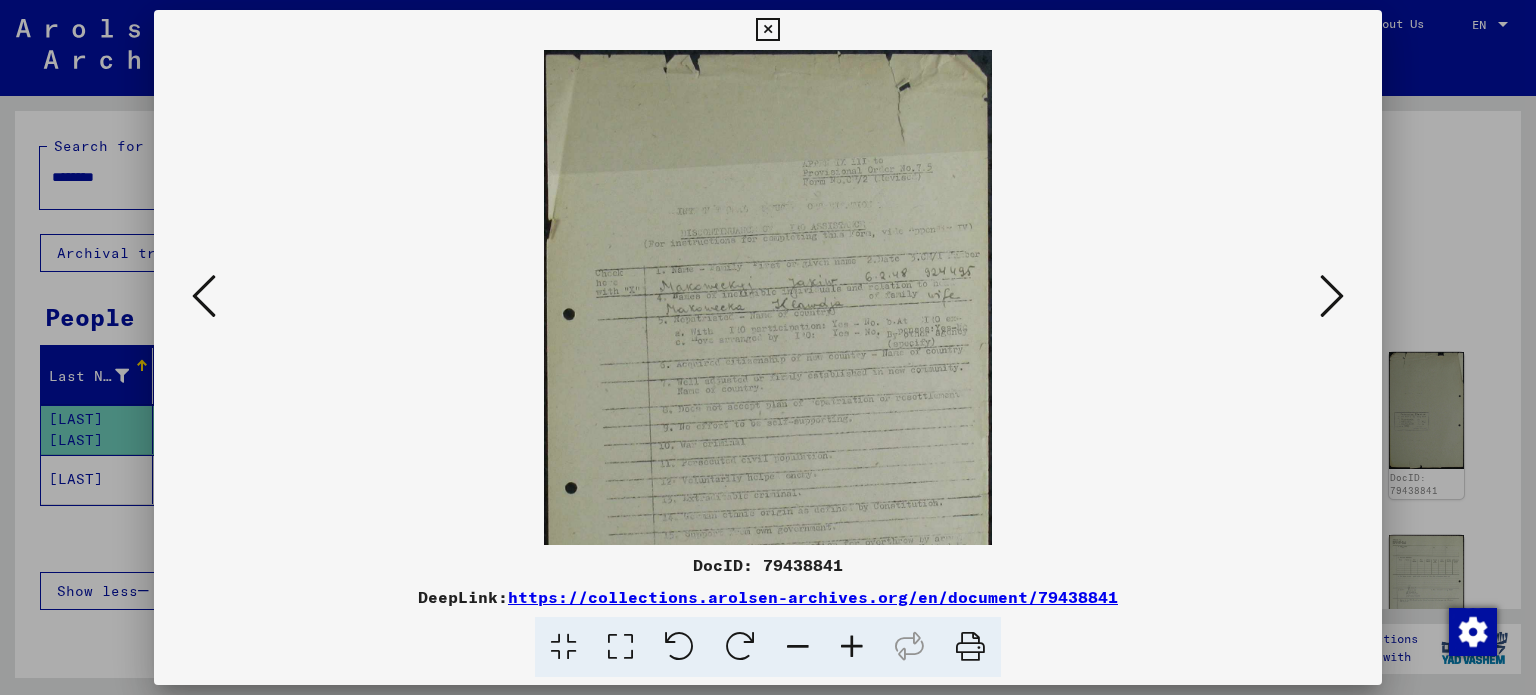 click at bounding box center (852, 647) 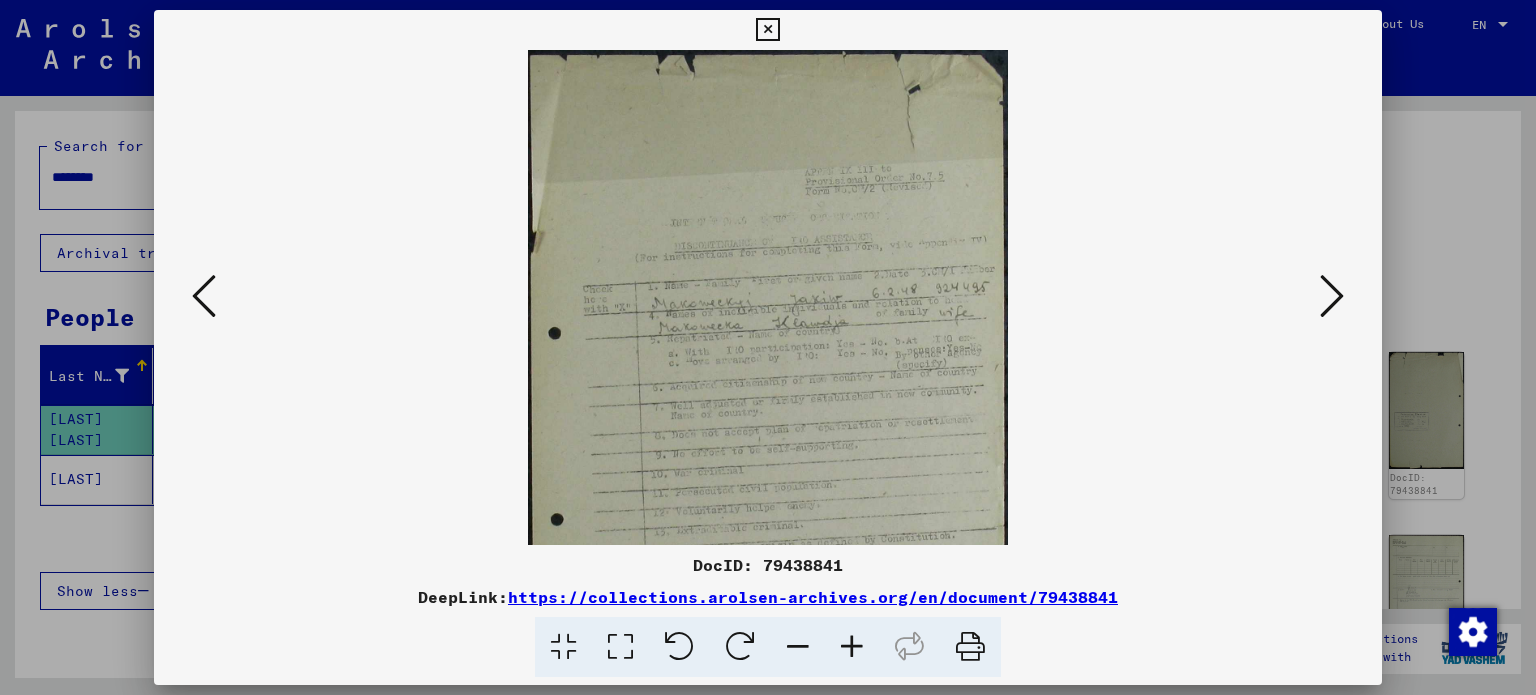 click at bounding box center [852, 647] 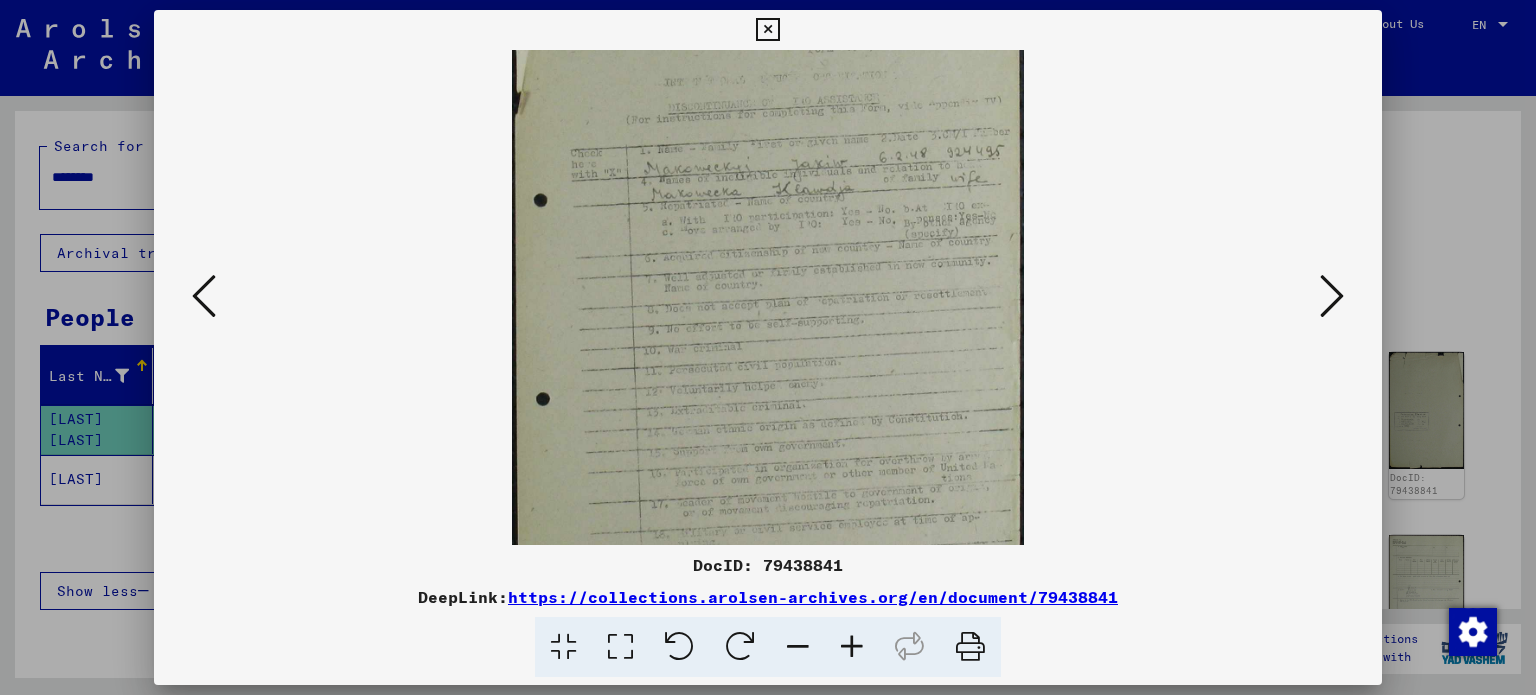 scroll, scrollTop: 156, scrollLeft: 0, axis: vertical 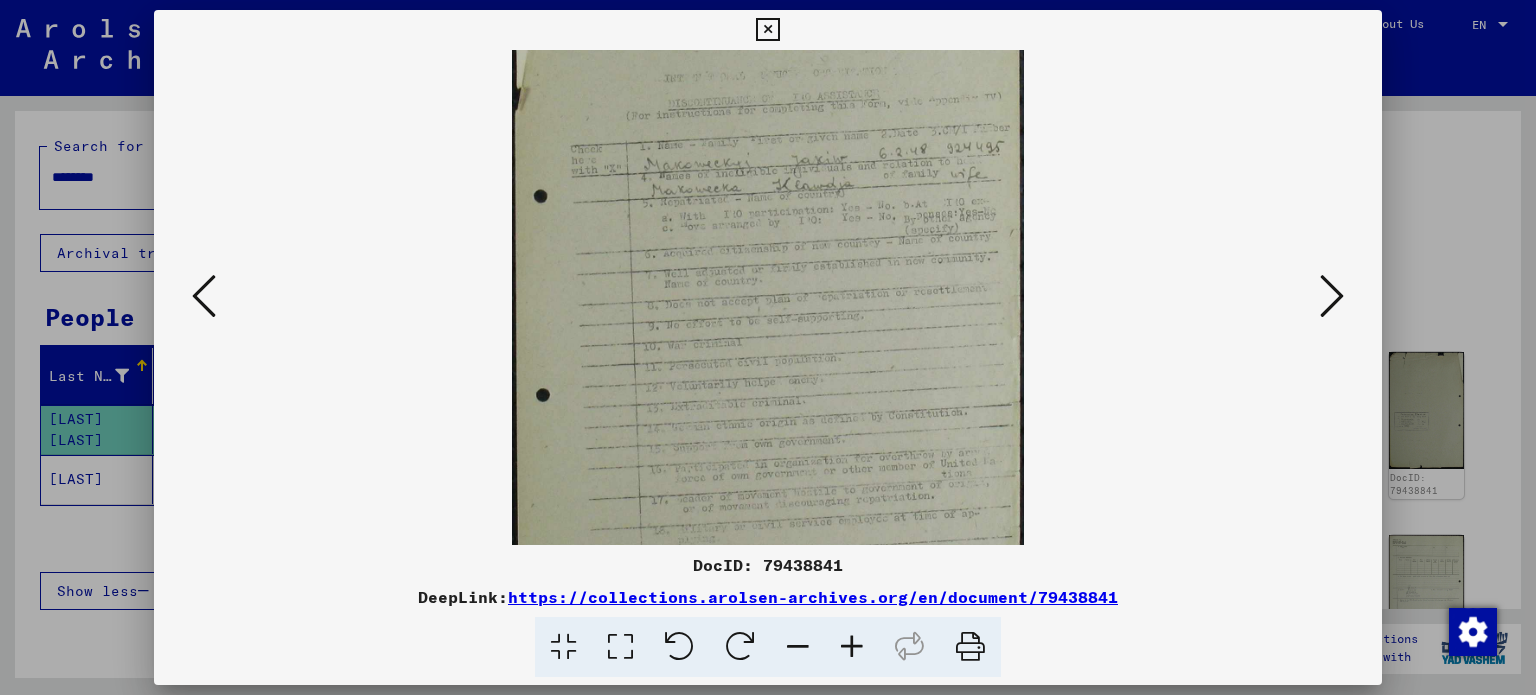 drag, startPoint x: 780, startPoint y: 411, endPoint x: 746, endPoint y: 259, distance: 155.75623 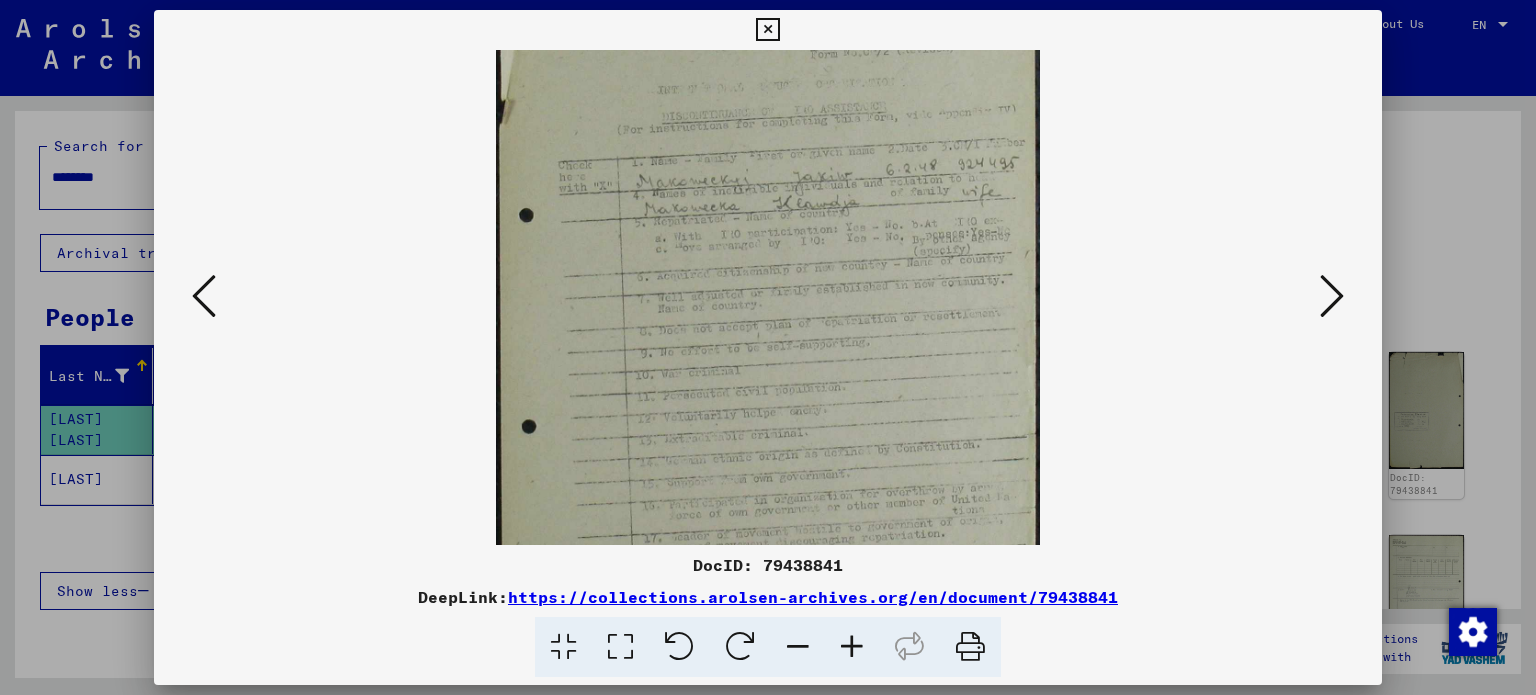 click at bounding box center [852, 647] 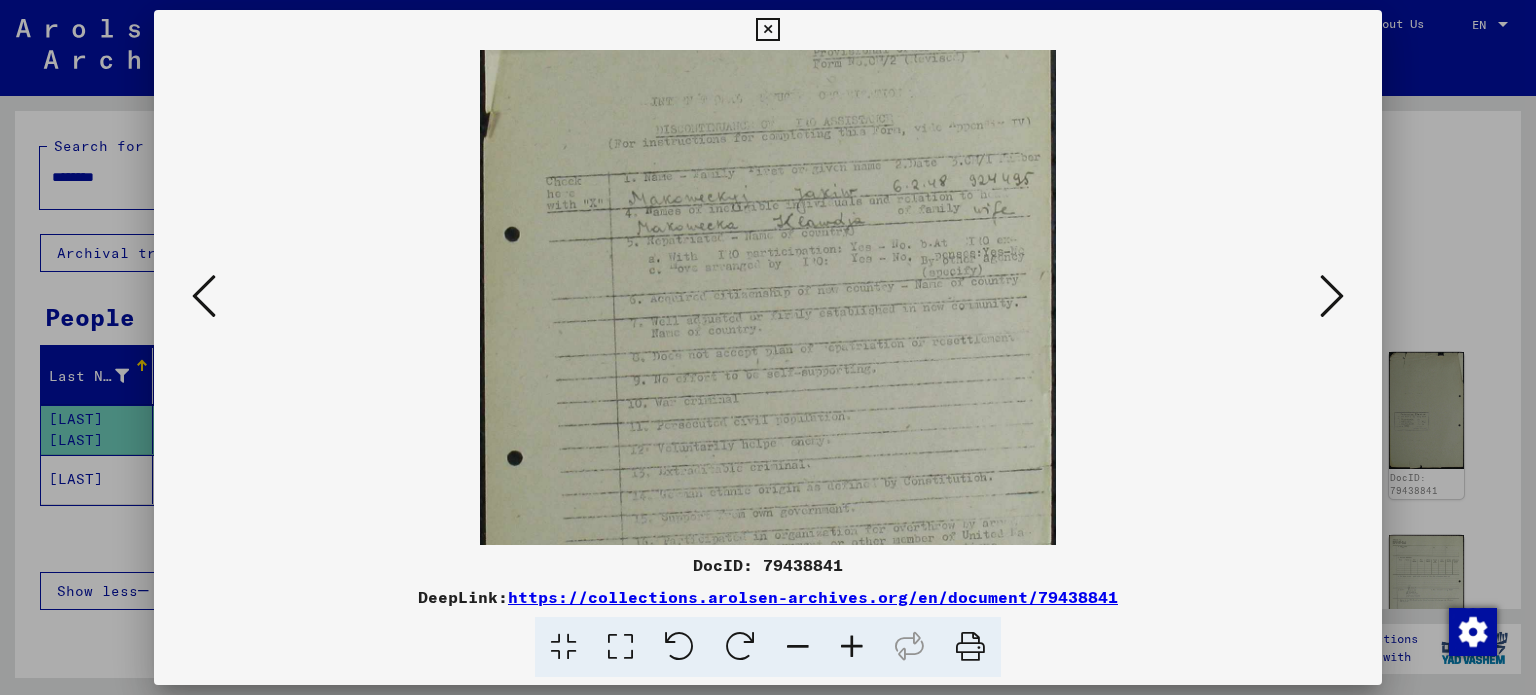 click at bounding box center [852, 647] 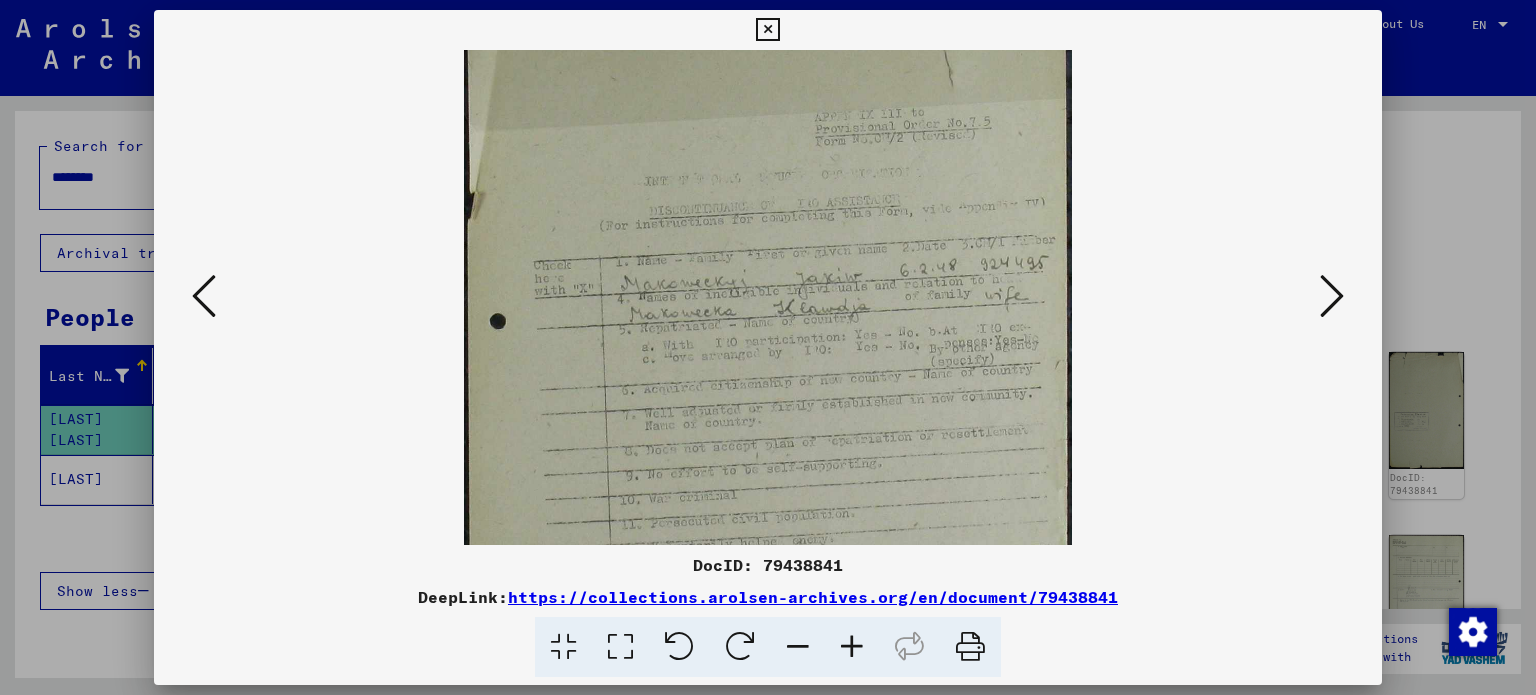 scroll, scrollTop: 110, scrollLeft: 0, axis: vertical 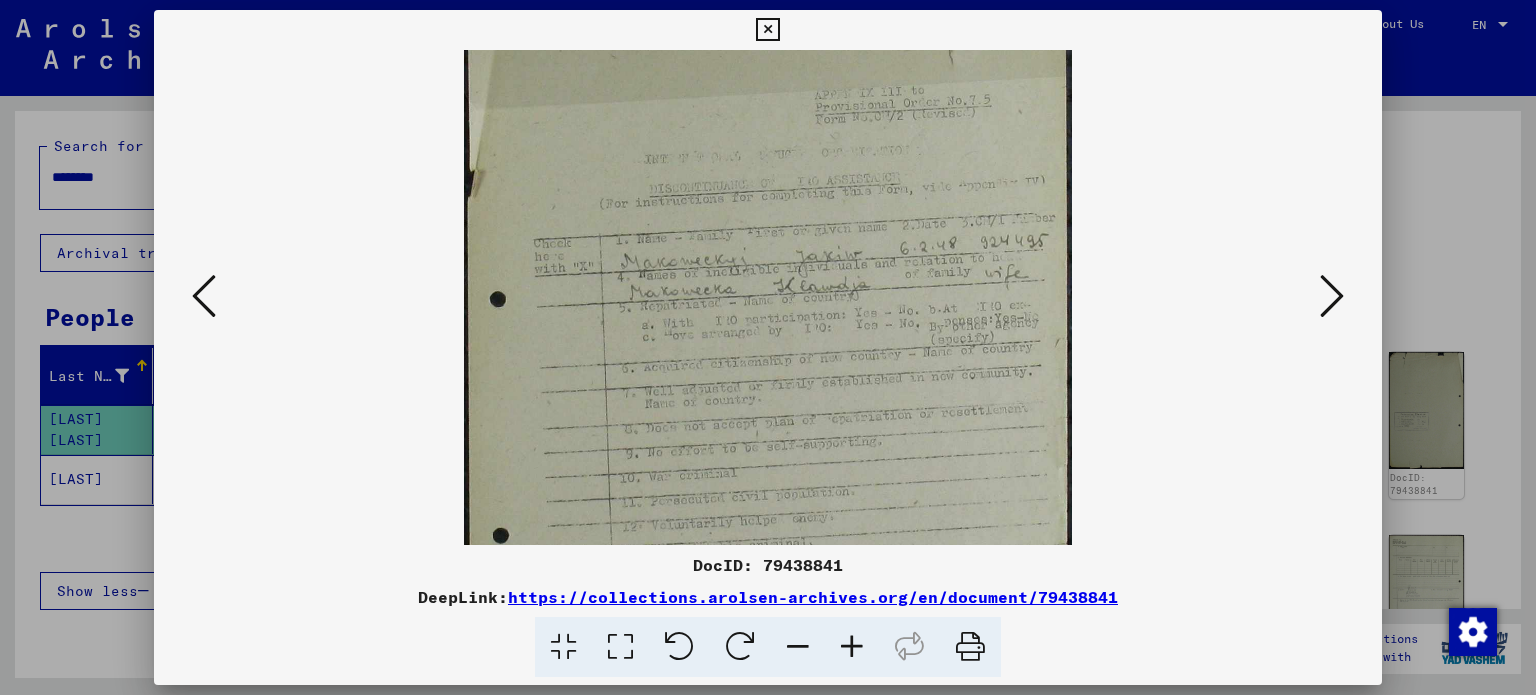 drag, startPoint x: 840, startPoint y: 251, endPoint x: 584, endPoint y: 299, distance: 260.46112 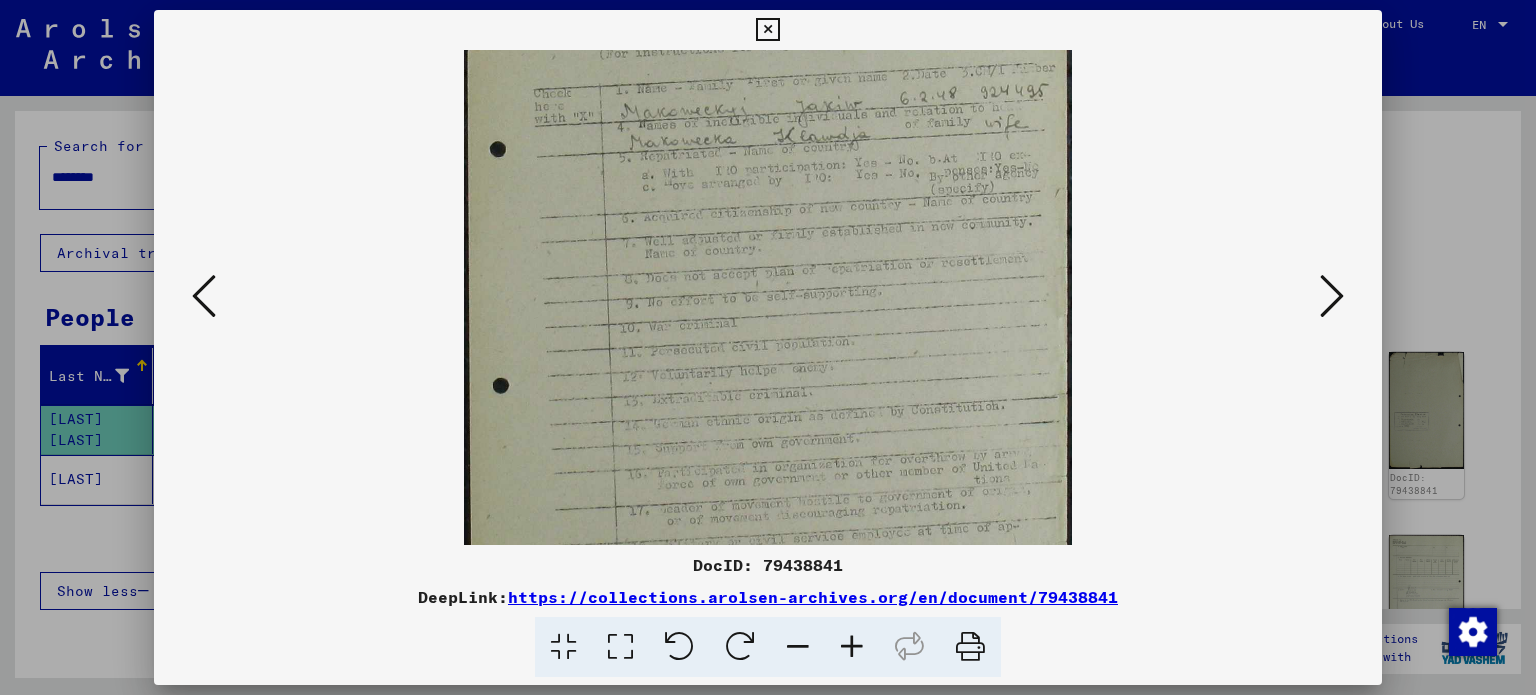 drag, startPoint x: 968, startPoint y: 366, endPoint x: 951, endPoint y: 217, distance: 149.96666 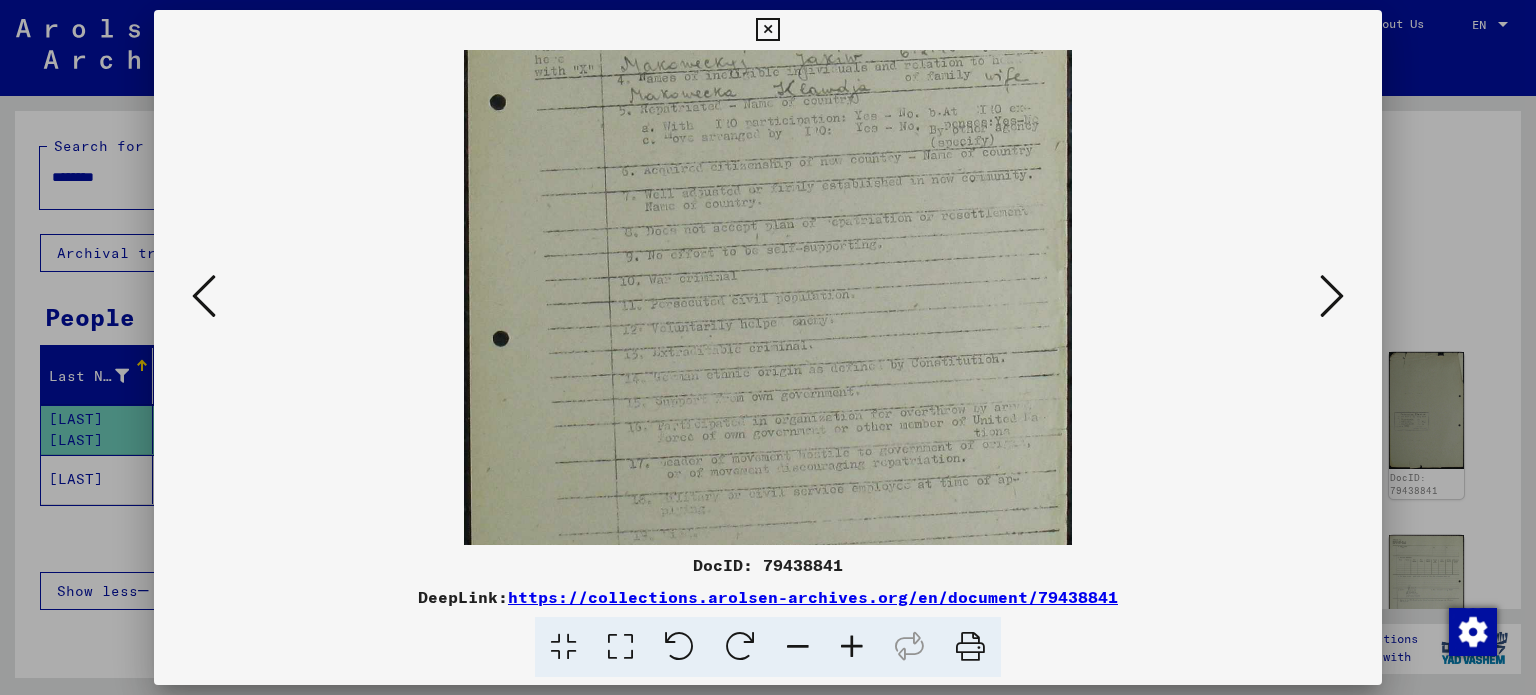 scroll, scrollTop: 313, scrollLeft: 0, axis: vertical 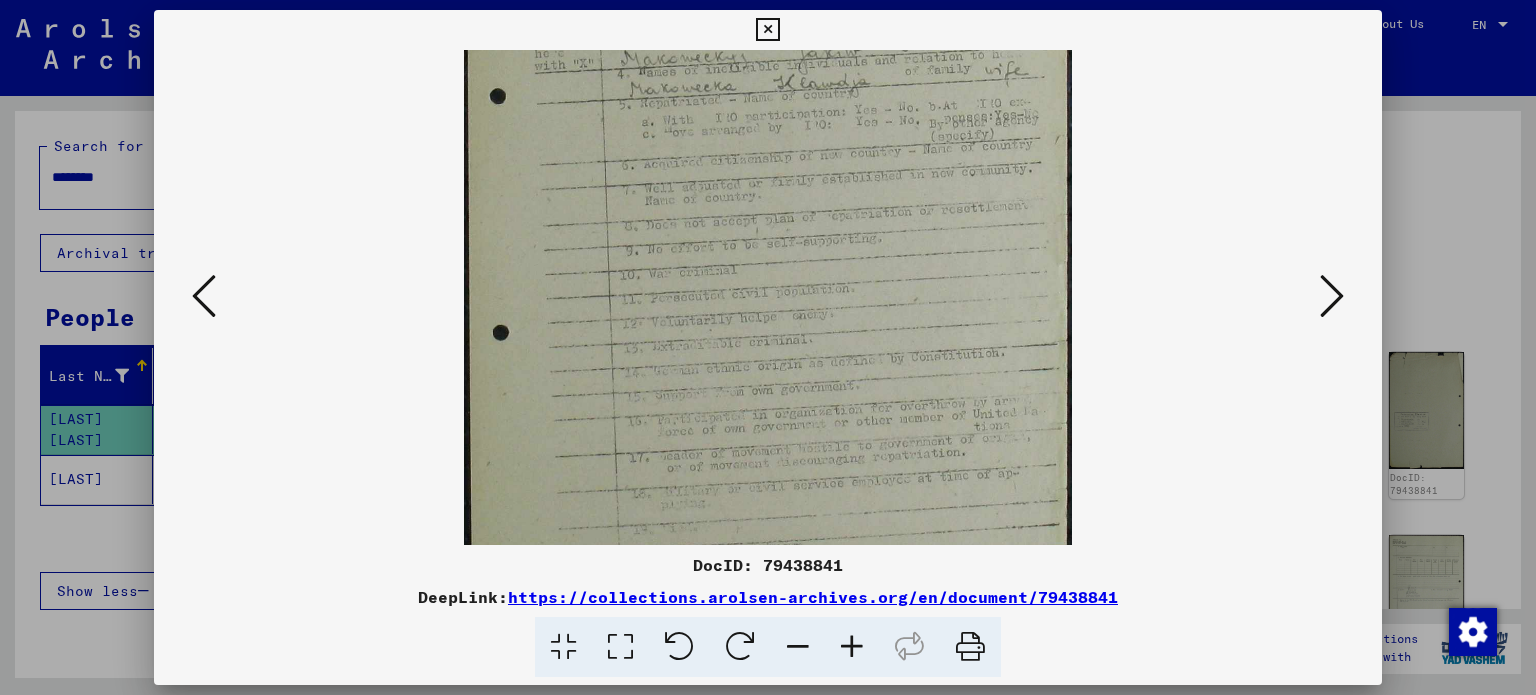drag, startPoint x: 936, startPoint y: 300, endPoint x: 848, endPoint y: 255, distance: 98.83825 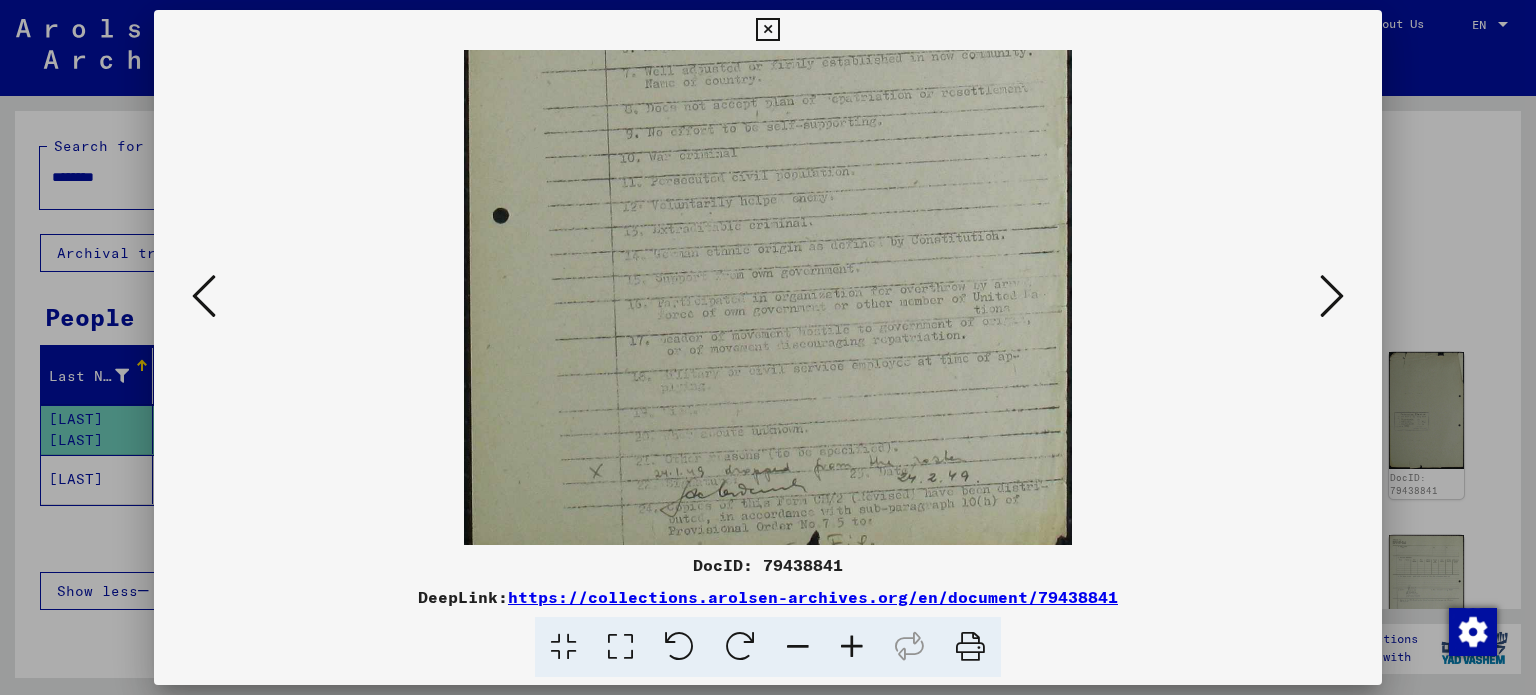 scroll, scrollTop: 449, scrollLeft: 0, axis: vertical 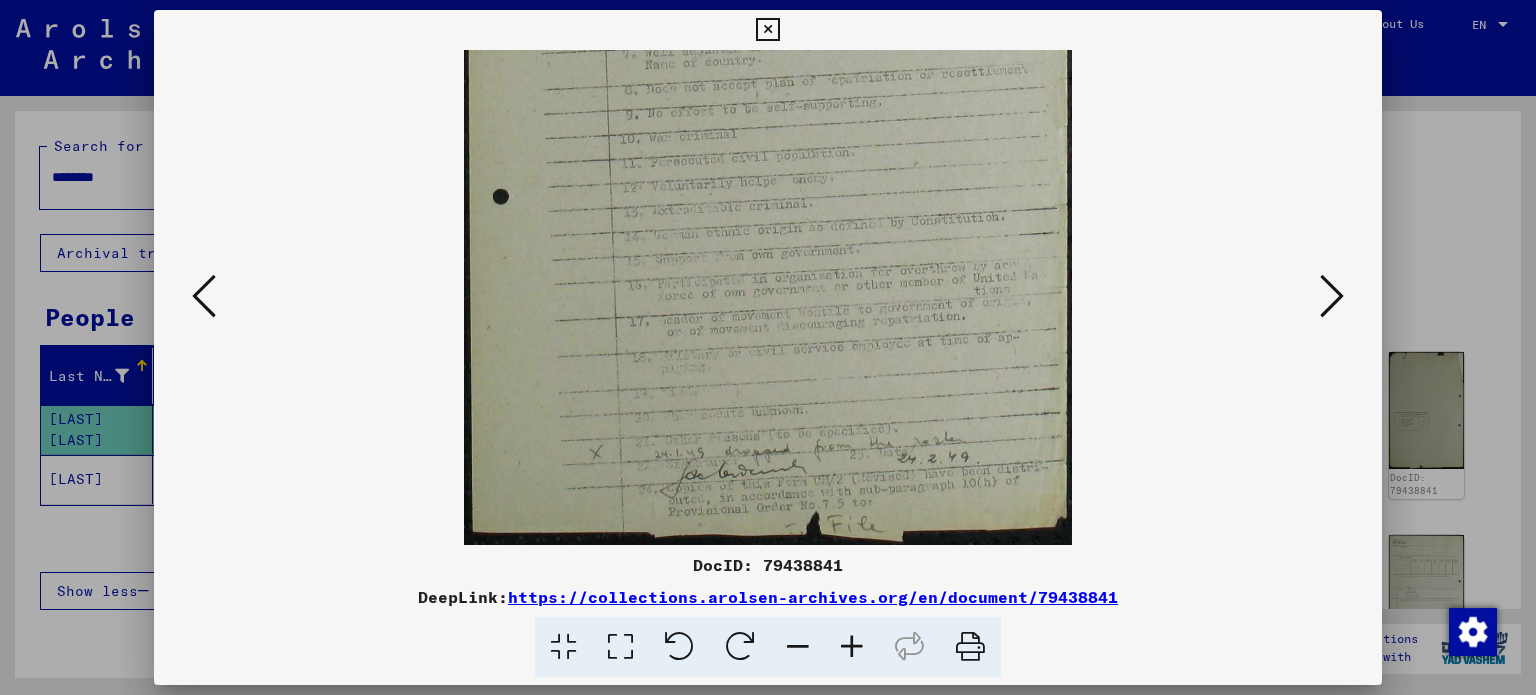 drag, startPoint x: 904, startPoint y: 301, endPoint x: 944, endPoint y: 55, distance: 249.23082 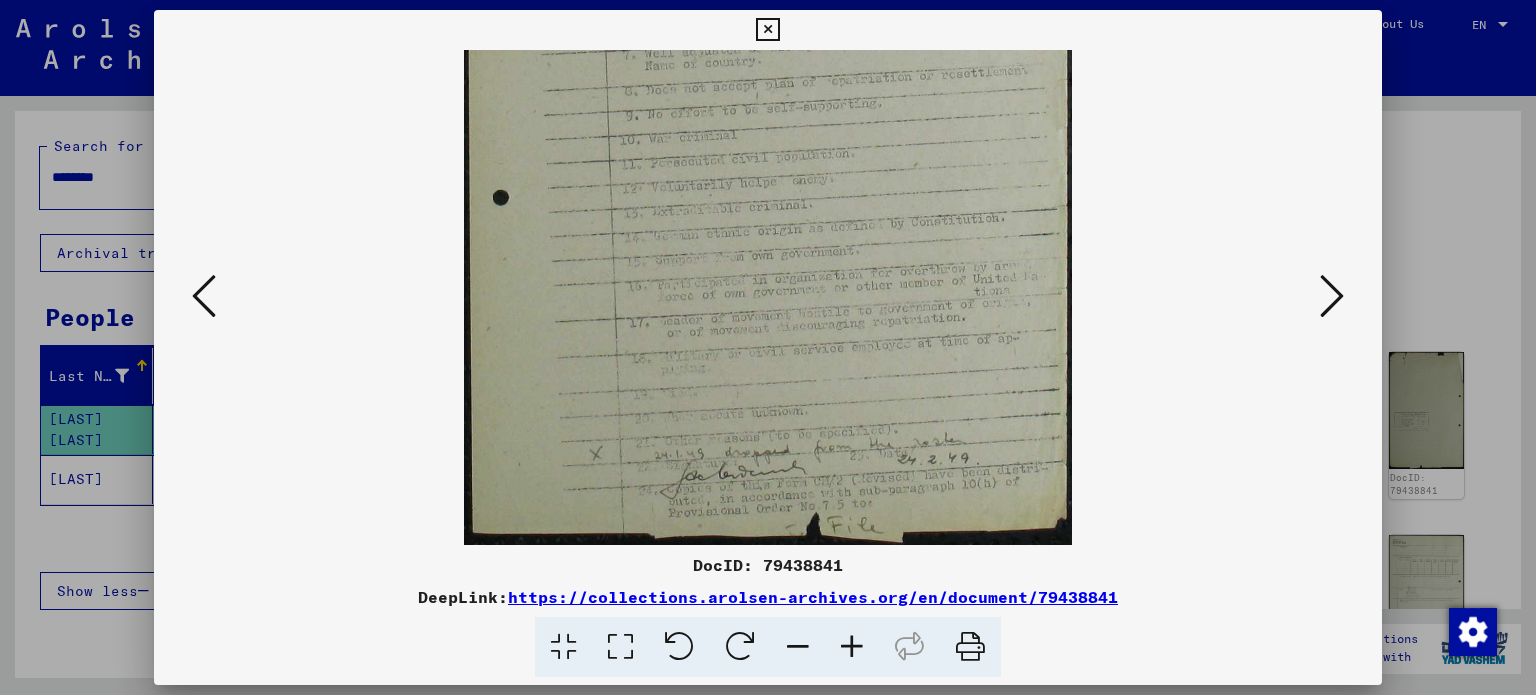 click at bounding box center (852, 647) 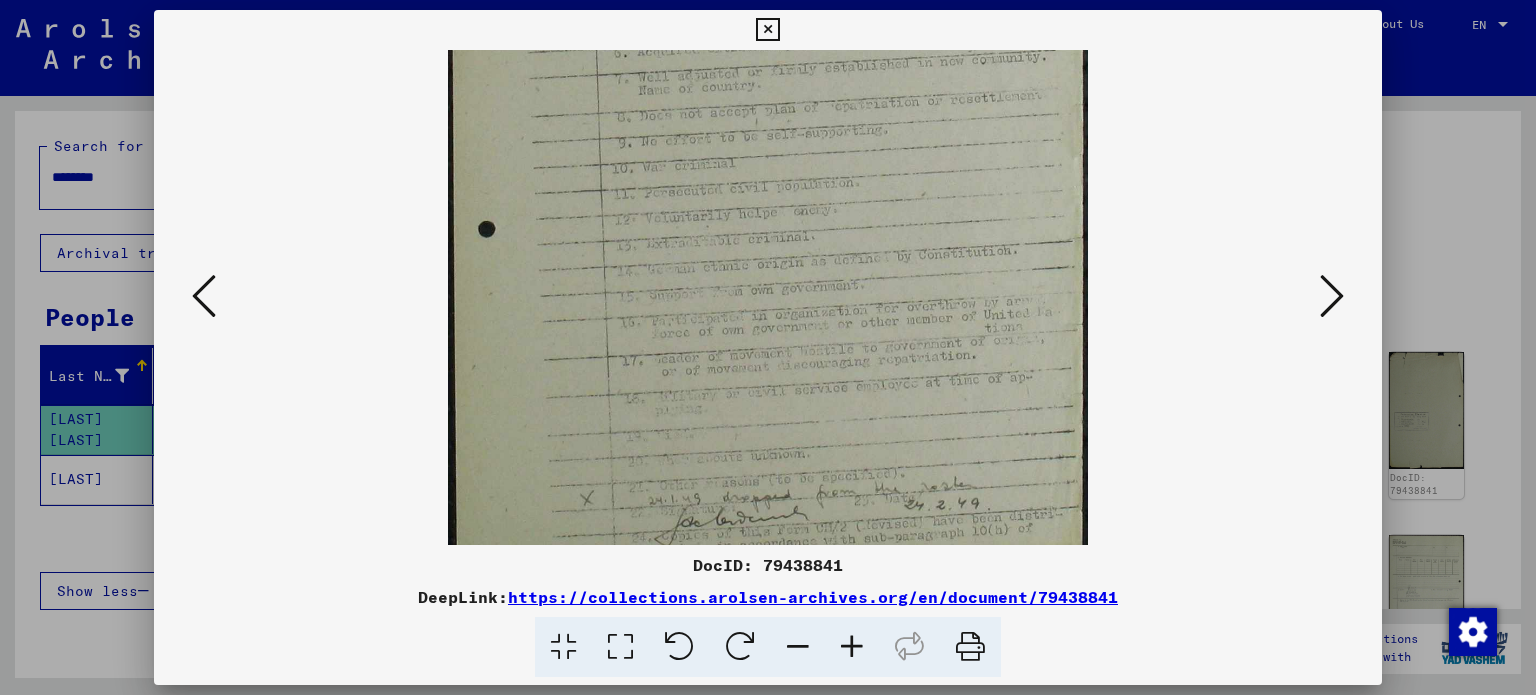 click at bounding box center (852, 647) 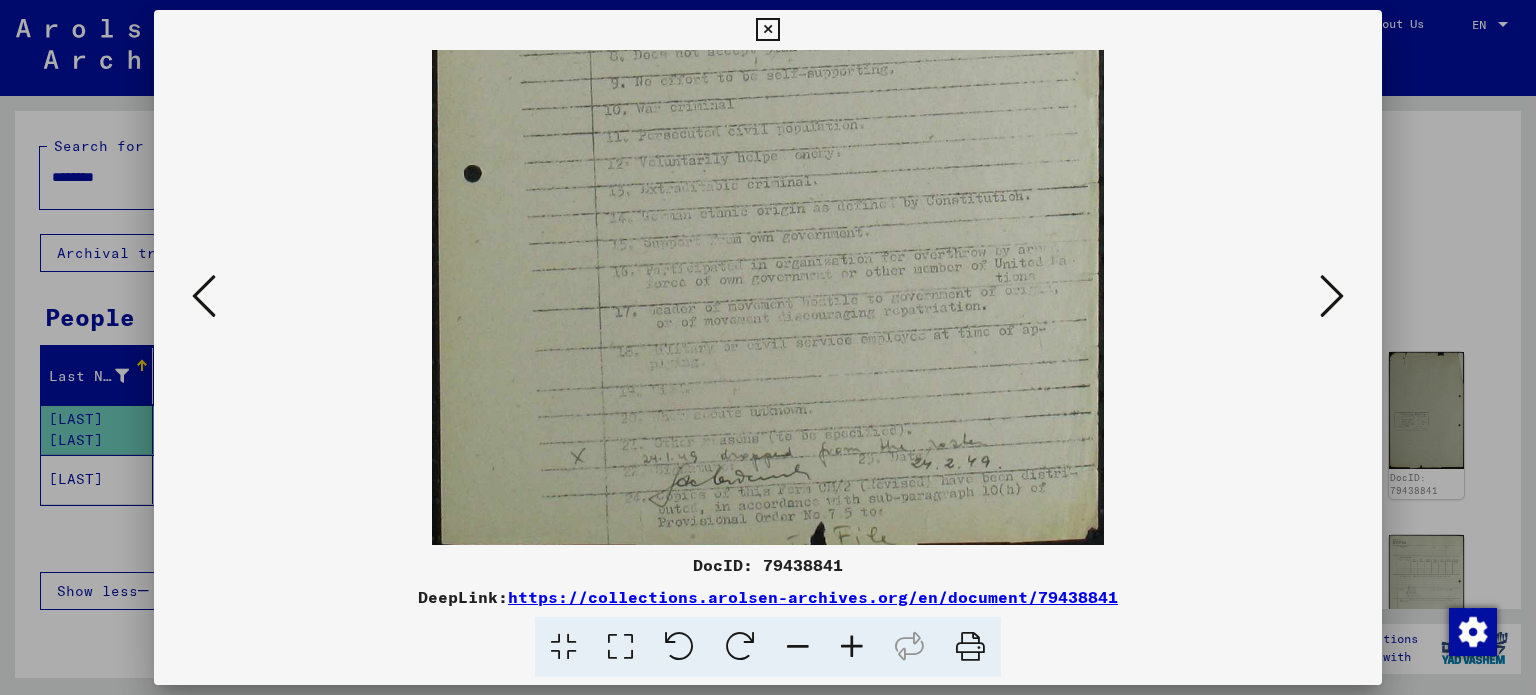 scroll, scrollTop: 549, scrollLeft: 0, axis: vertical 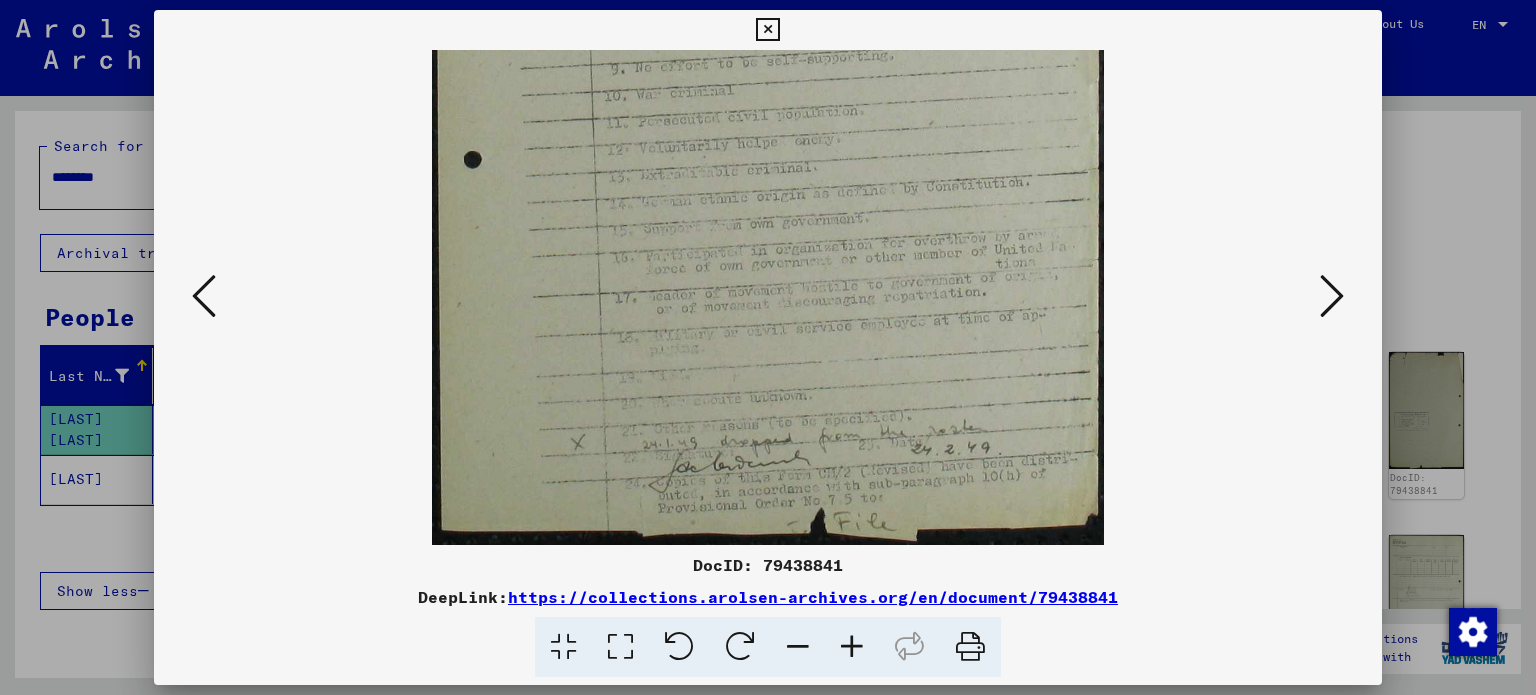 drag, startPoint x: 858, startPoint y: 429, endPoint x: 854, endPoint y: 275, distance: 154.05194 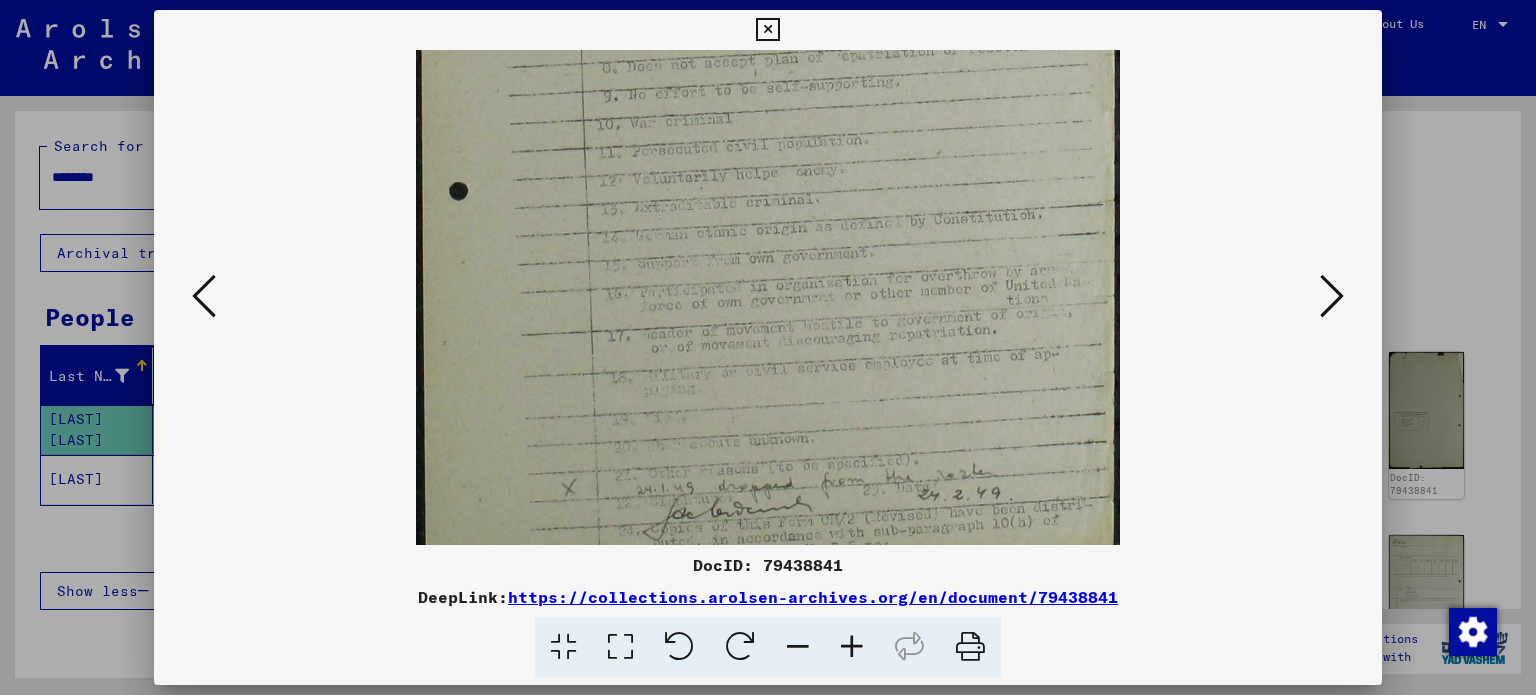 click at bounding box center (852, 647) 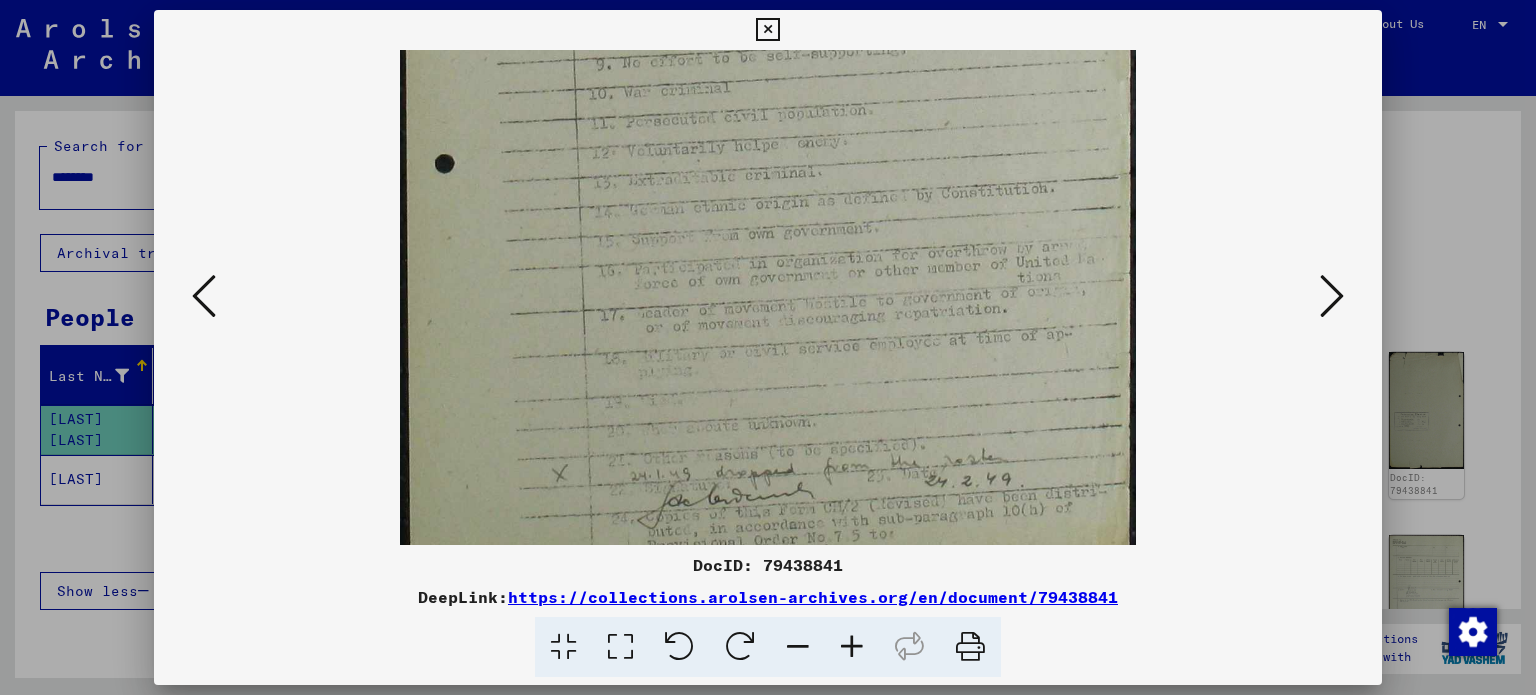 scroll, scrollTop: 649, scrollLeft: 0, axis: vertical 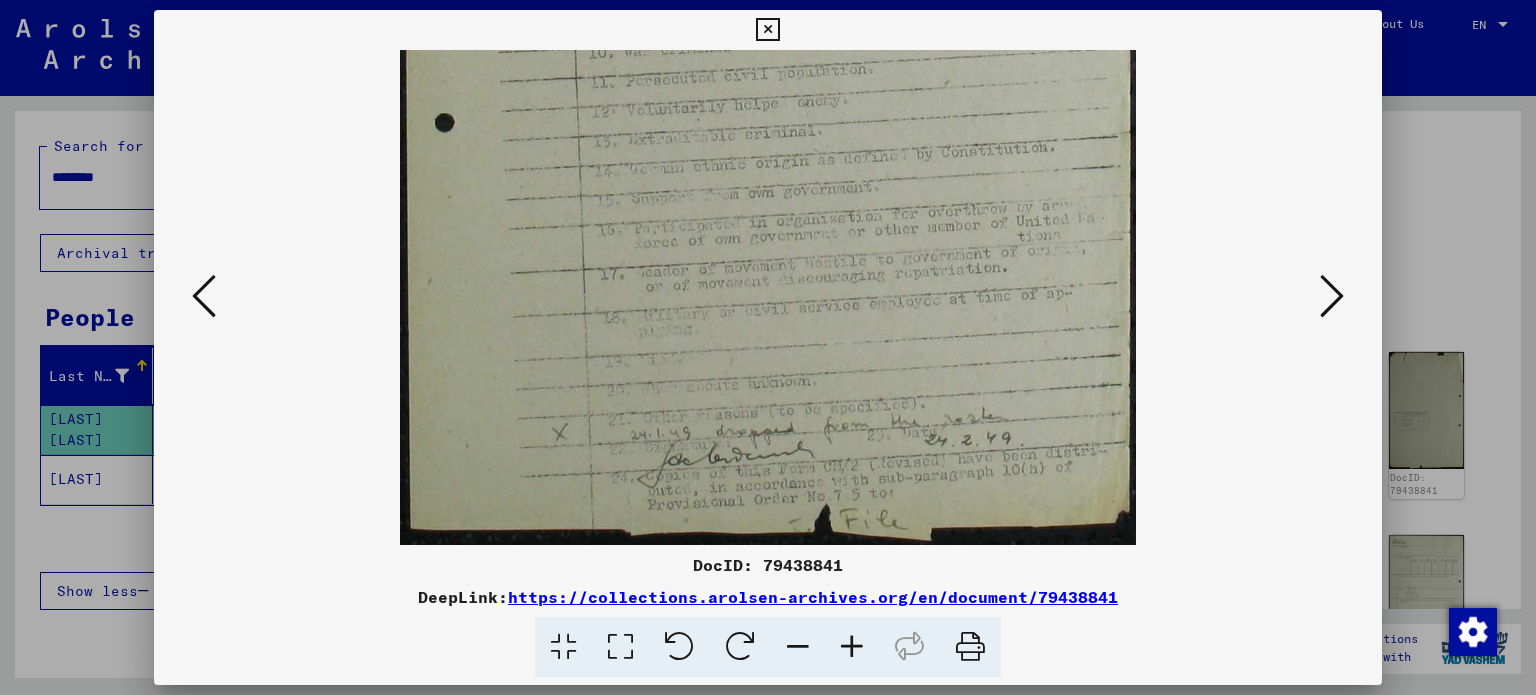 drag, startPoint x: 824, startPoint y: 470, endPoint x: 812, endPoint y: 249, distance: 221.32555 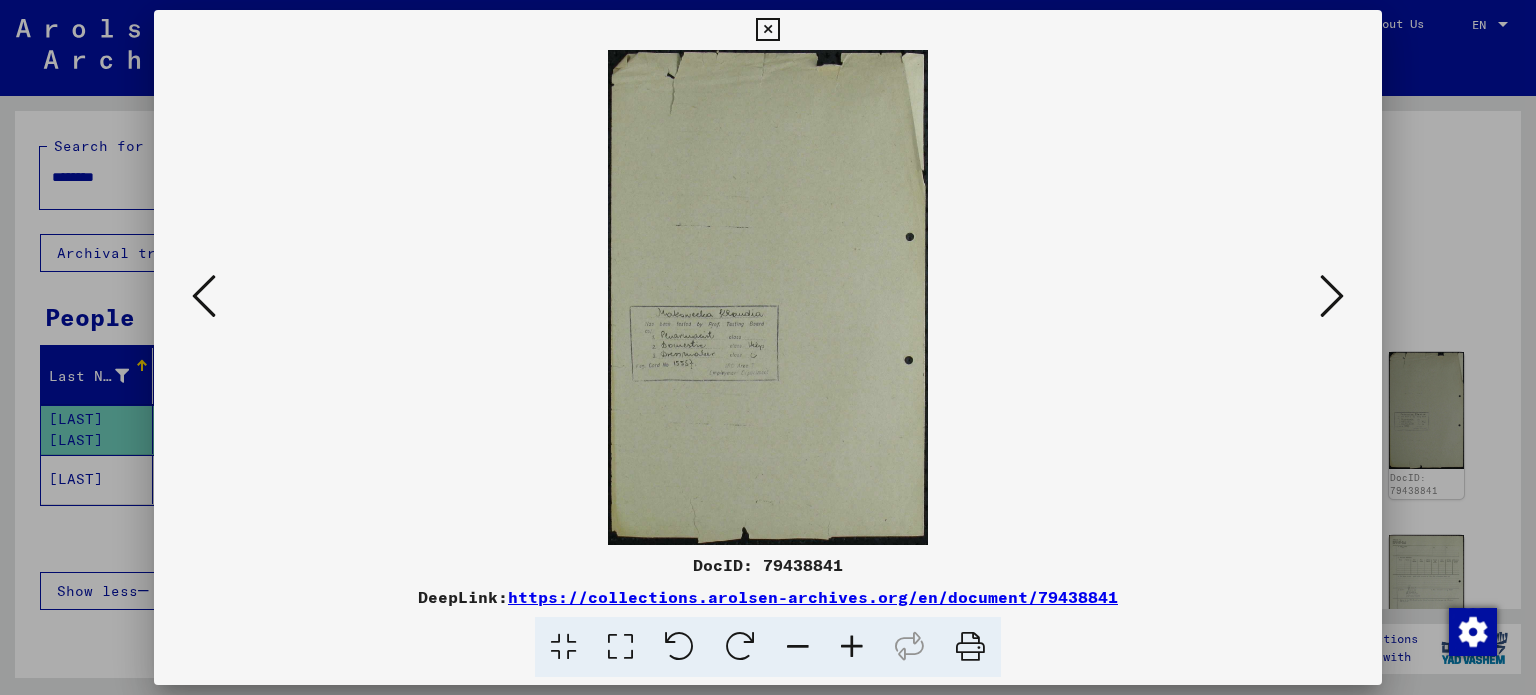 click at bounding box center (852, 647) 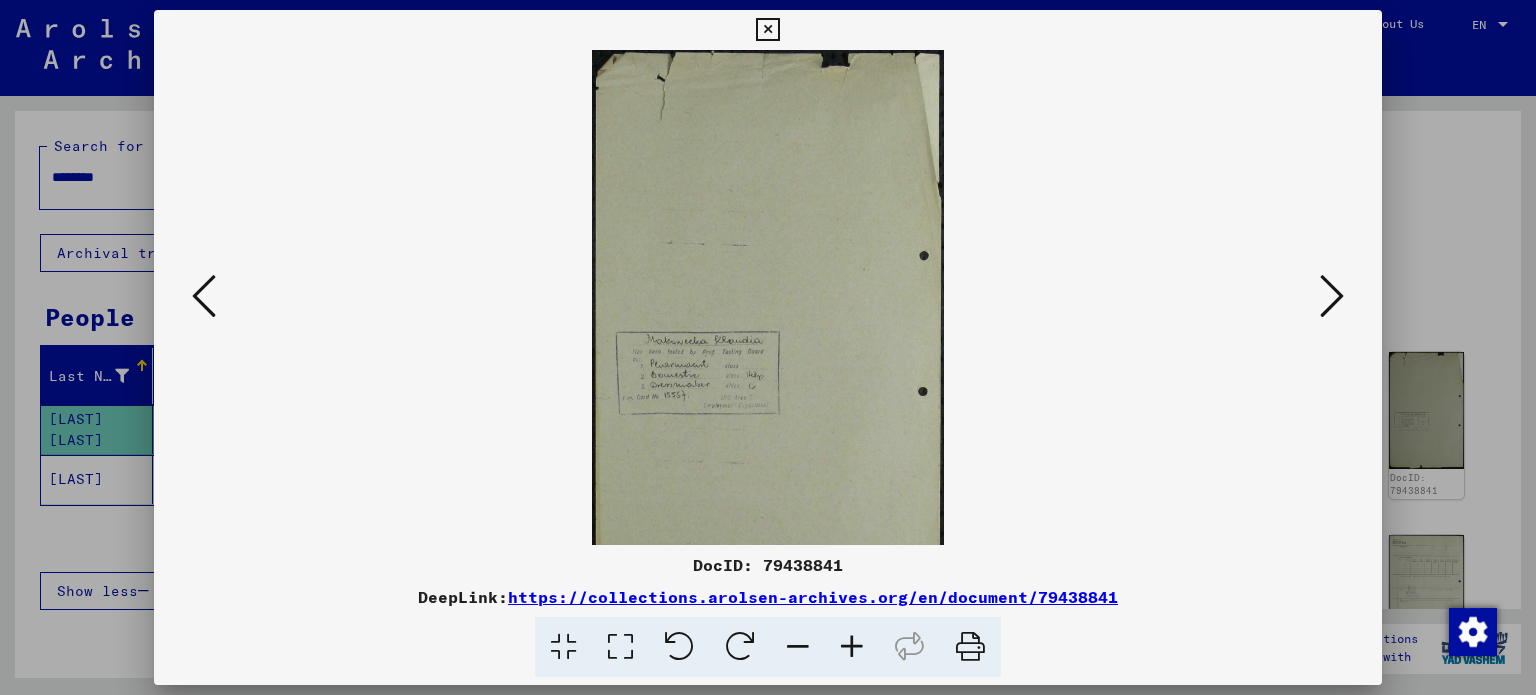 click at bounding box center [852, 647] 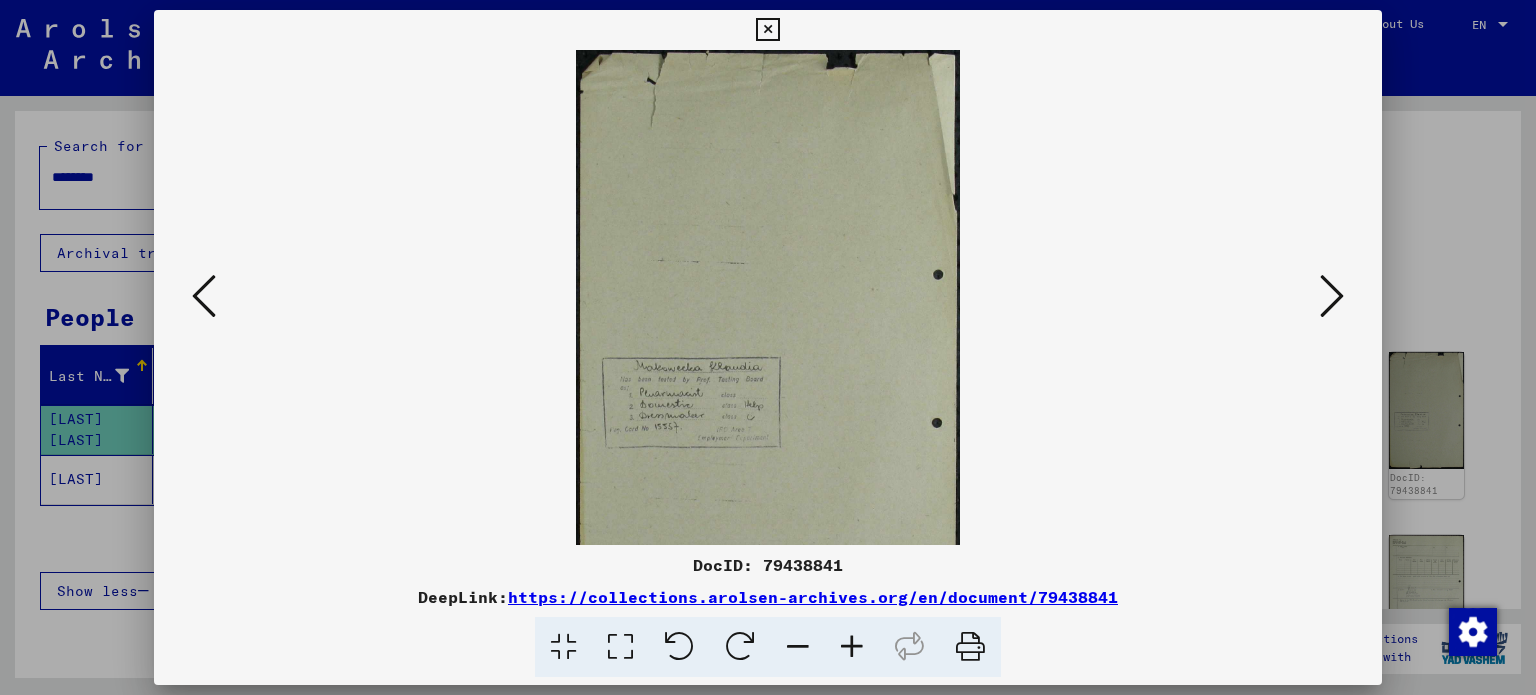 click at bounding box center (852, 647) 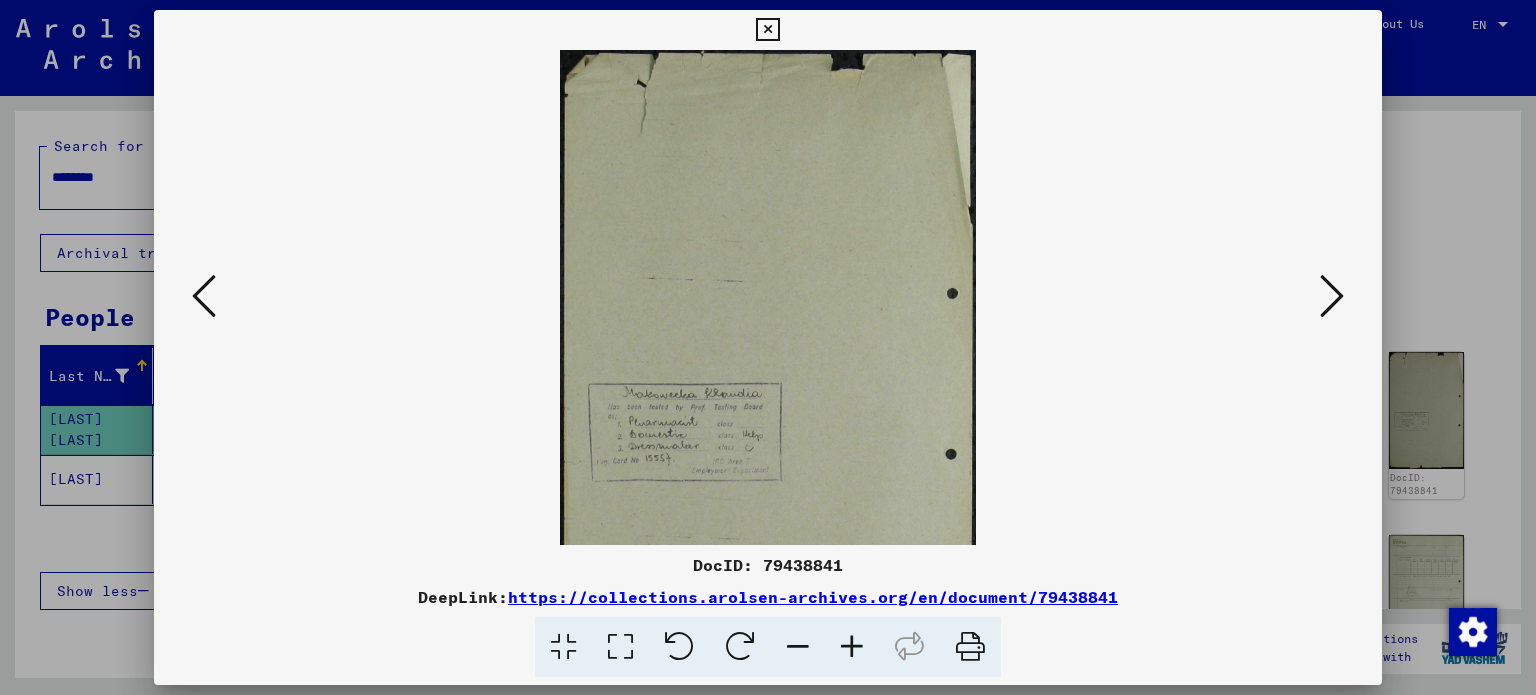click at bounding box center [852, 647] 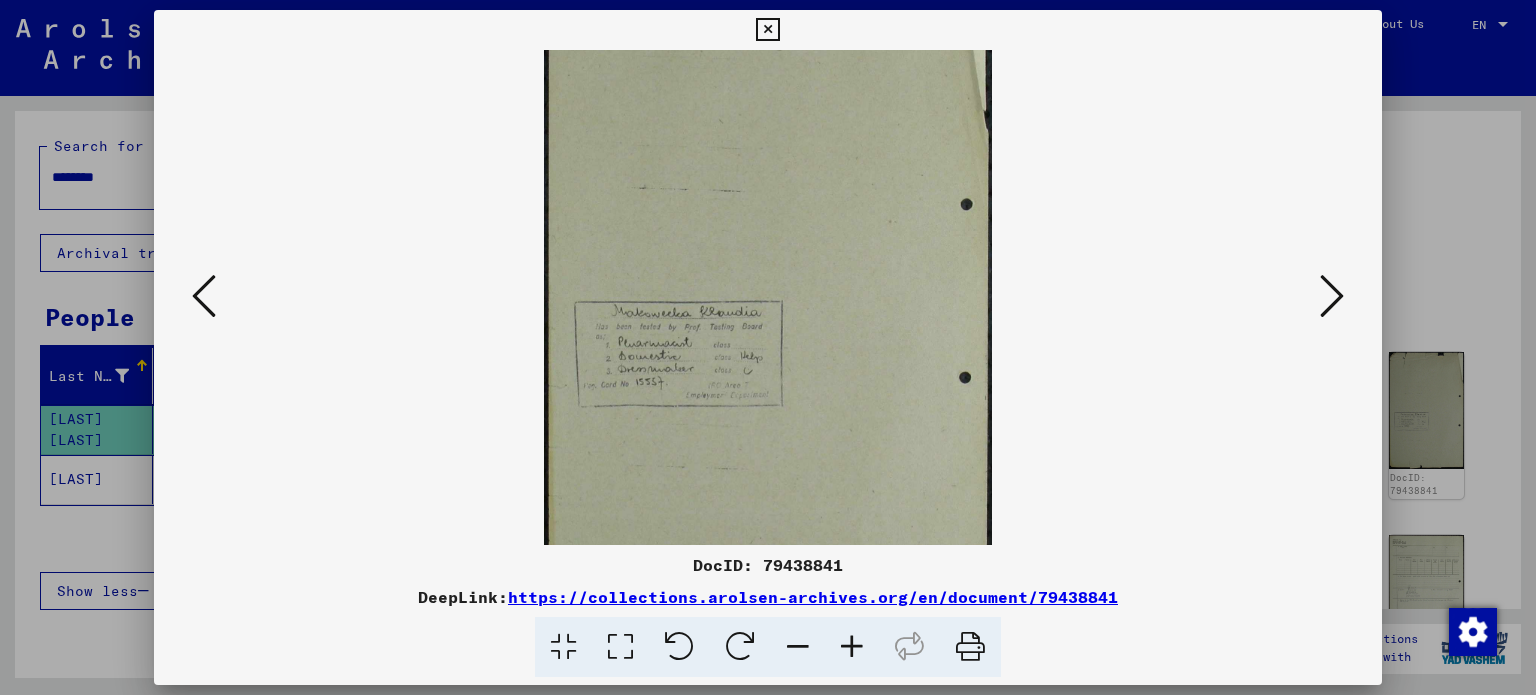 scroll, scrollTop: 113, scrollLeft: 0, axis: vertical 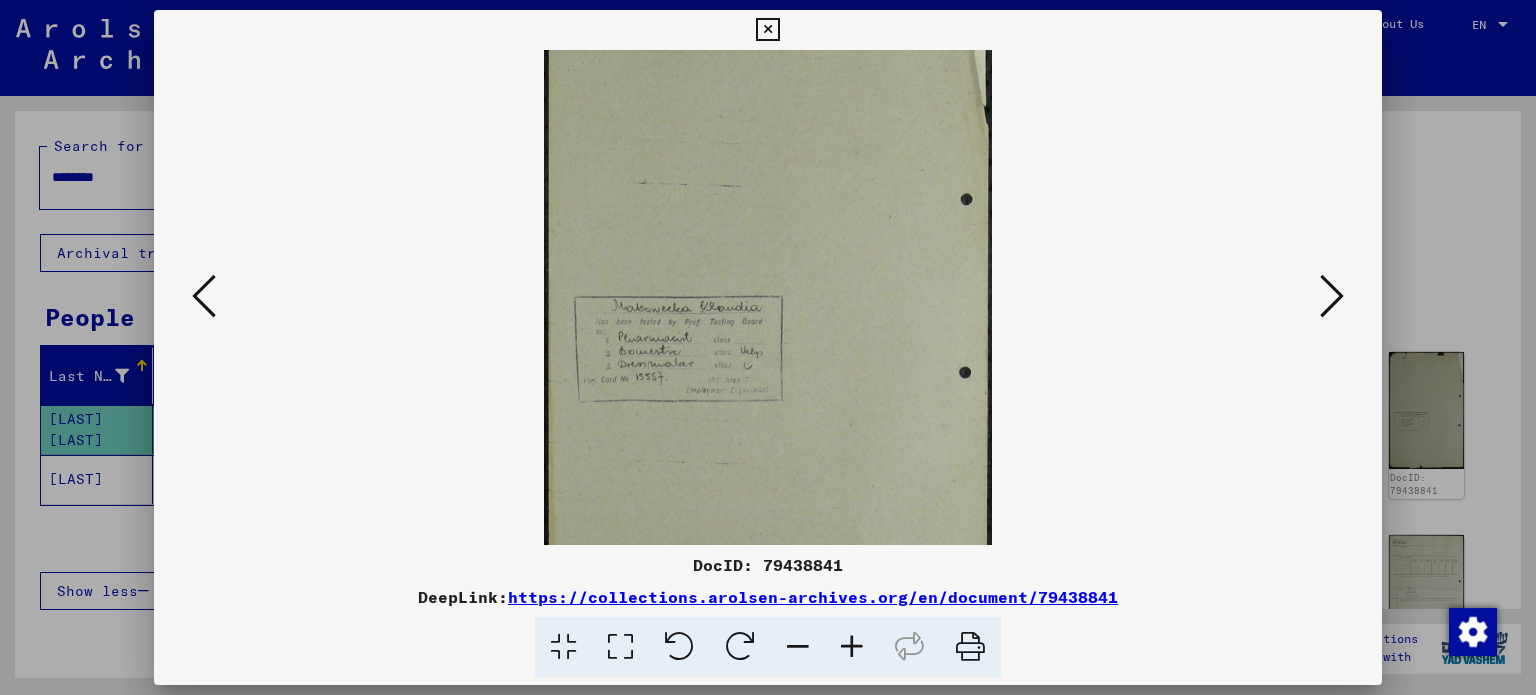 drag, startPoint x: 831, startPoint y: 399, endPoint x: 828, endPoint y: 306, distance: 93.04838 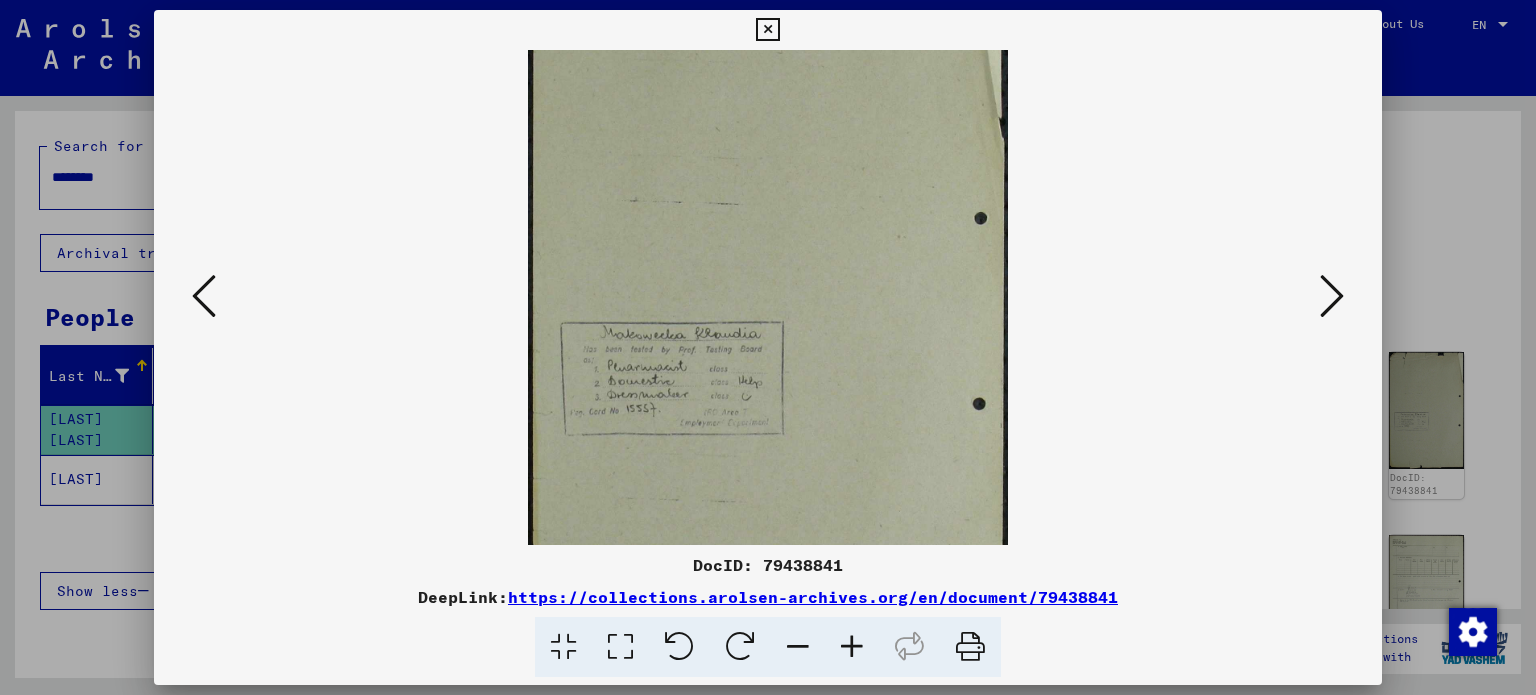 click at bounding box center [1332, 296] 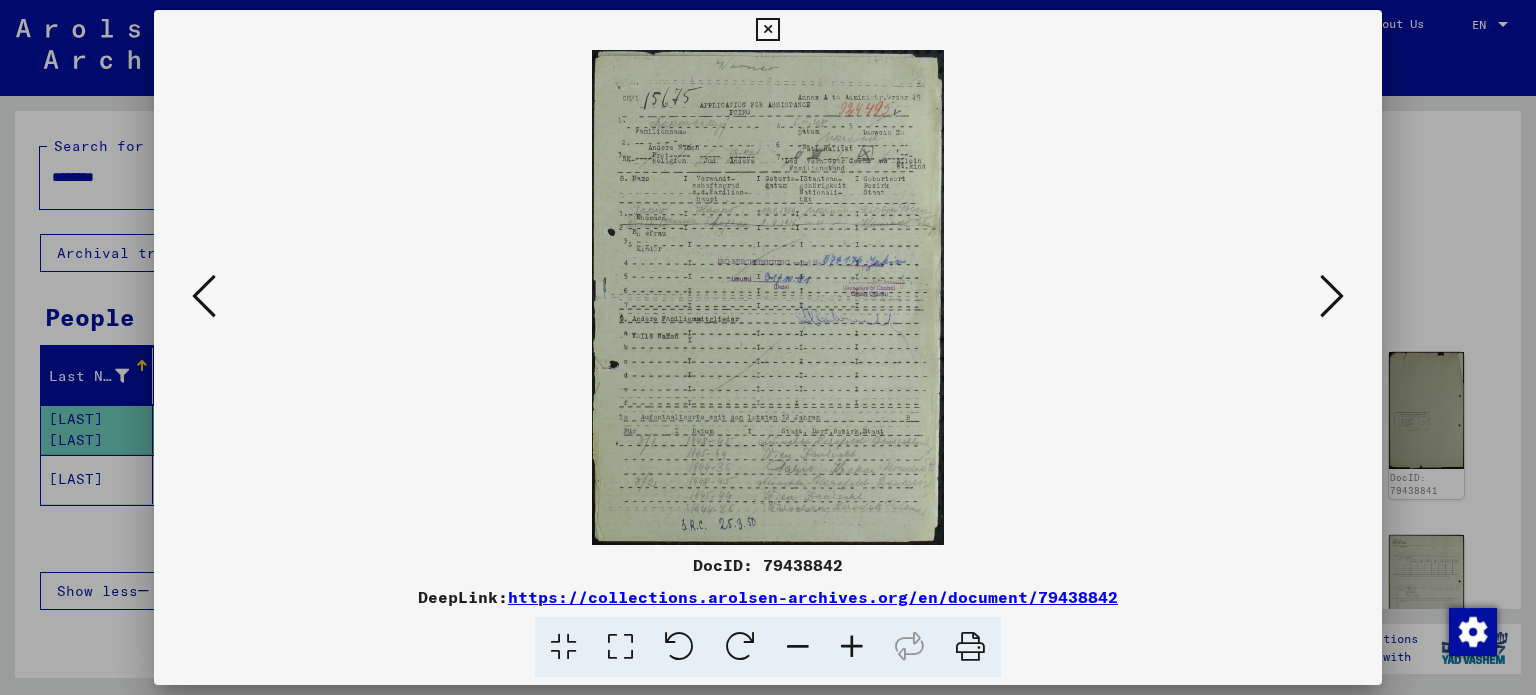 scroll, scrollTop: 0, scrollLeft: 0, axis: both 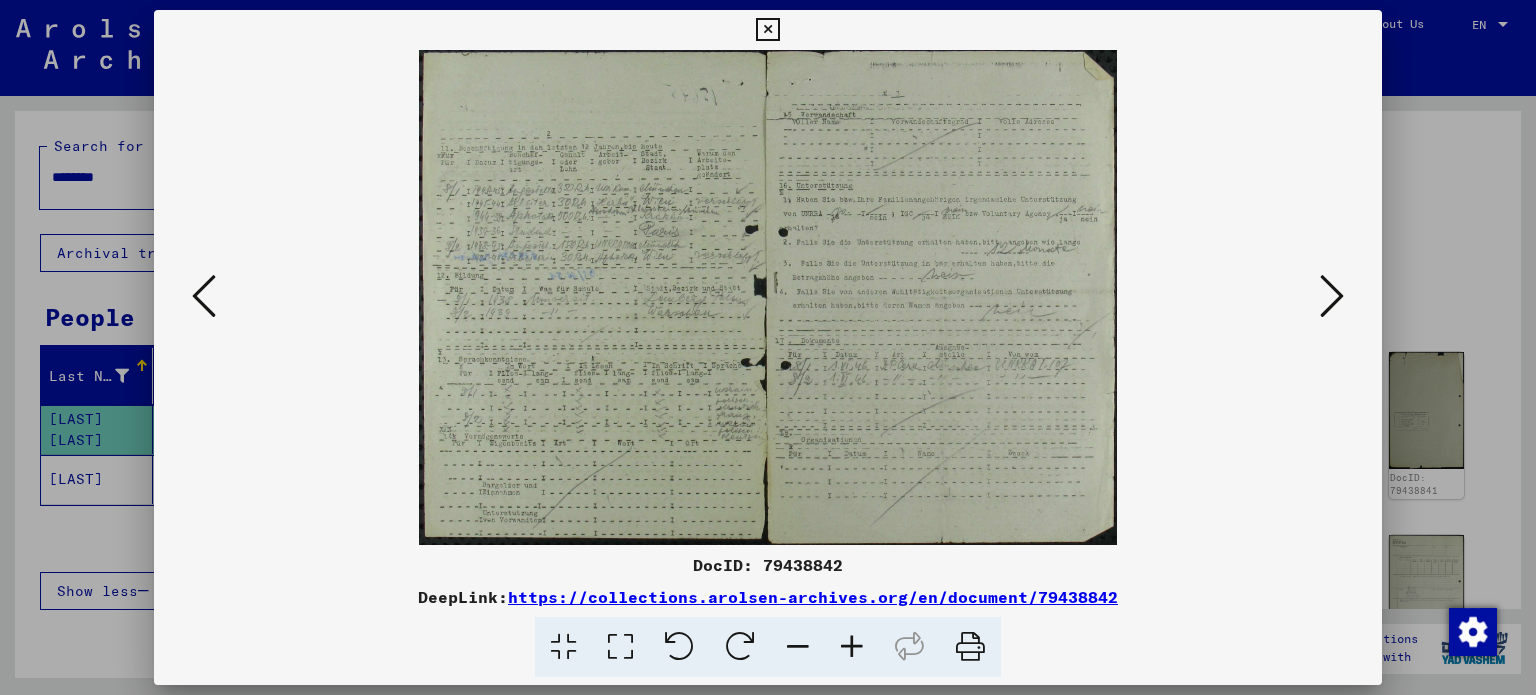 click at bounding box center (1332, 297) 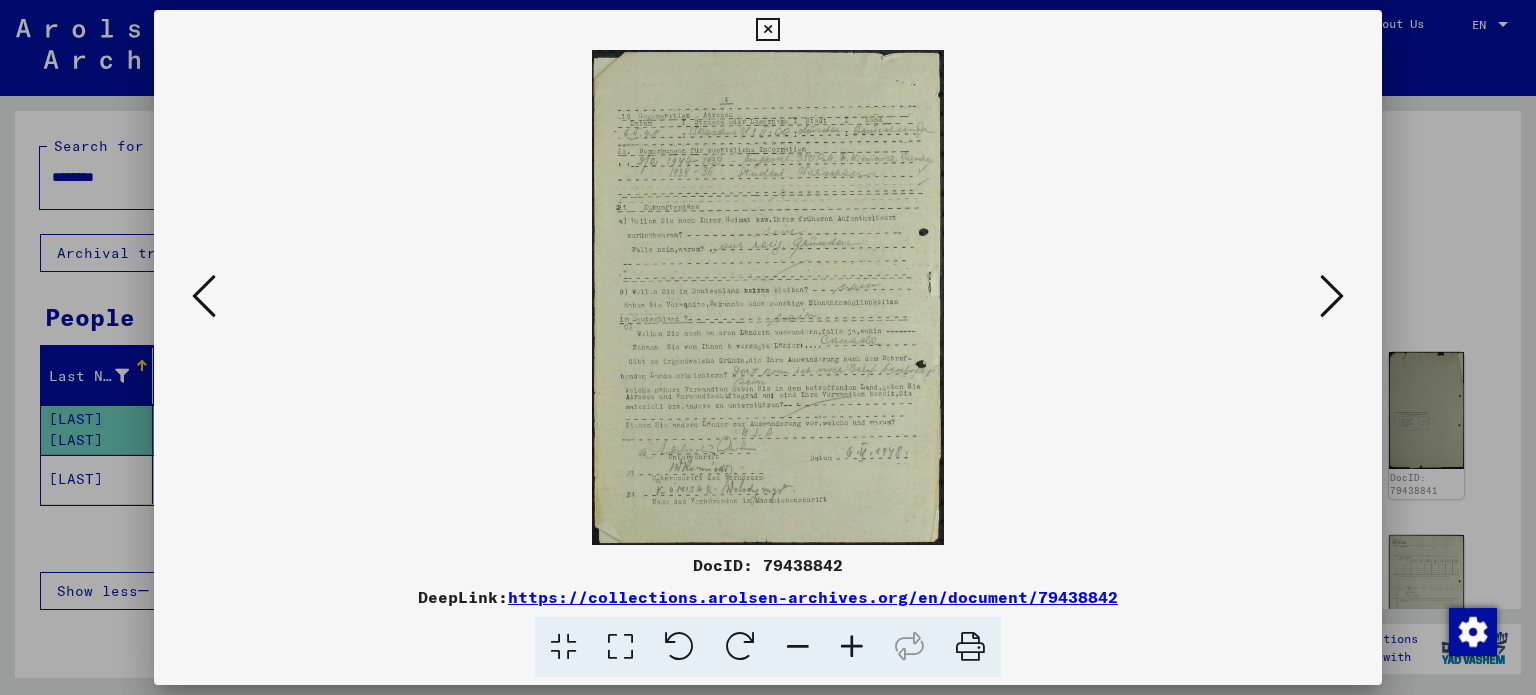 click at bounding box center [1332, 297] 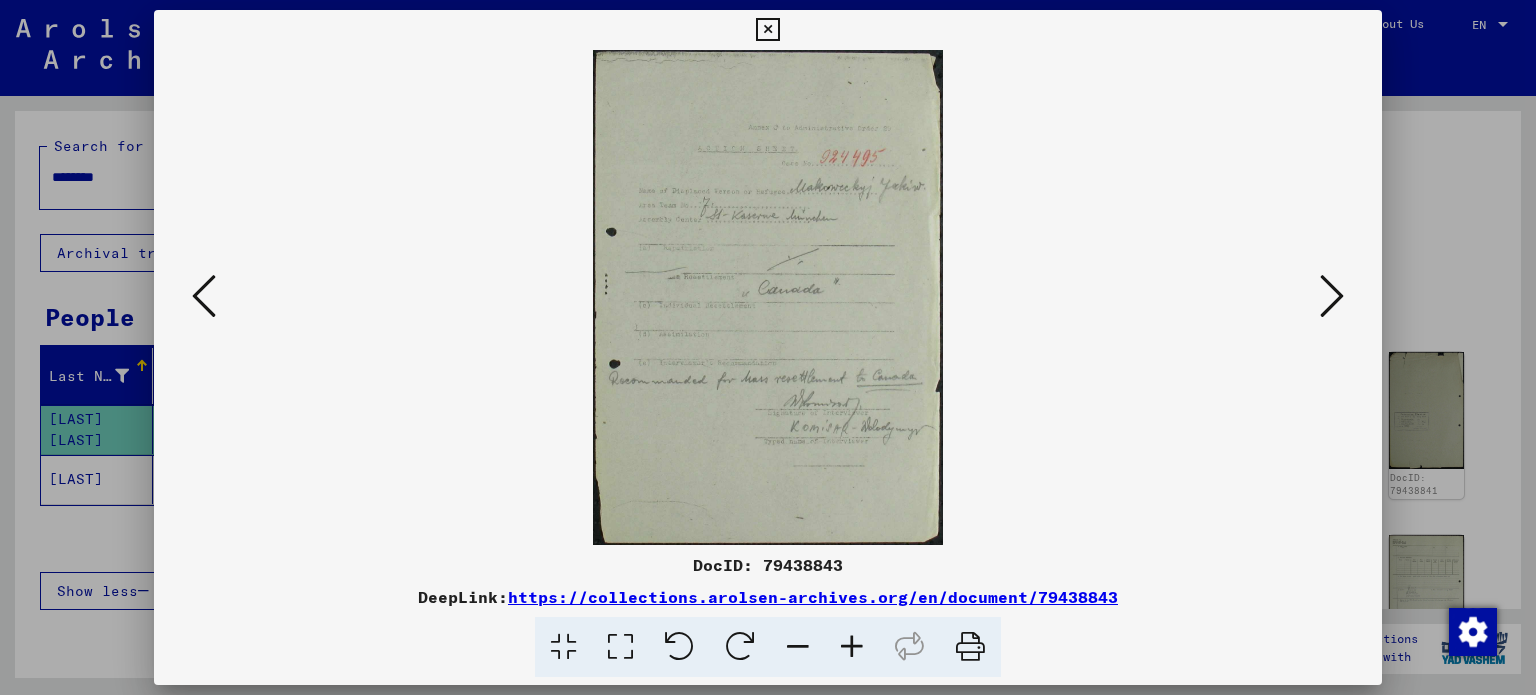 click at bounding box center [1332, 297] 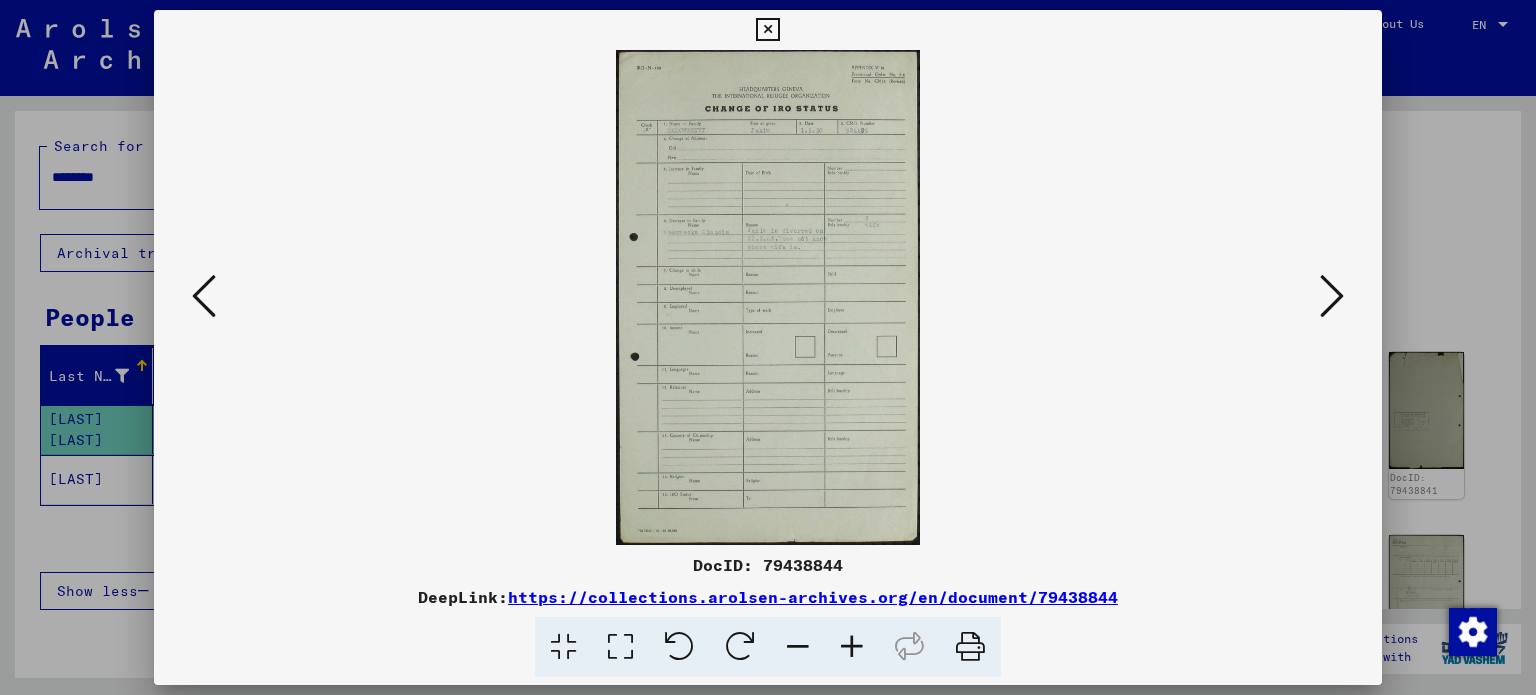 click at bounding box center [768, 297] 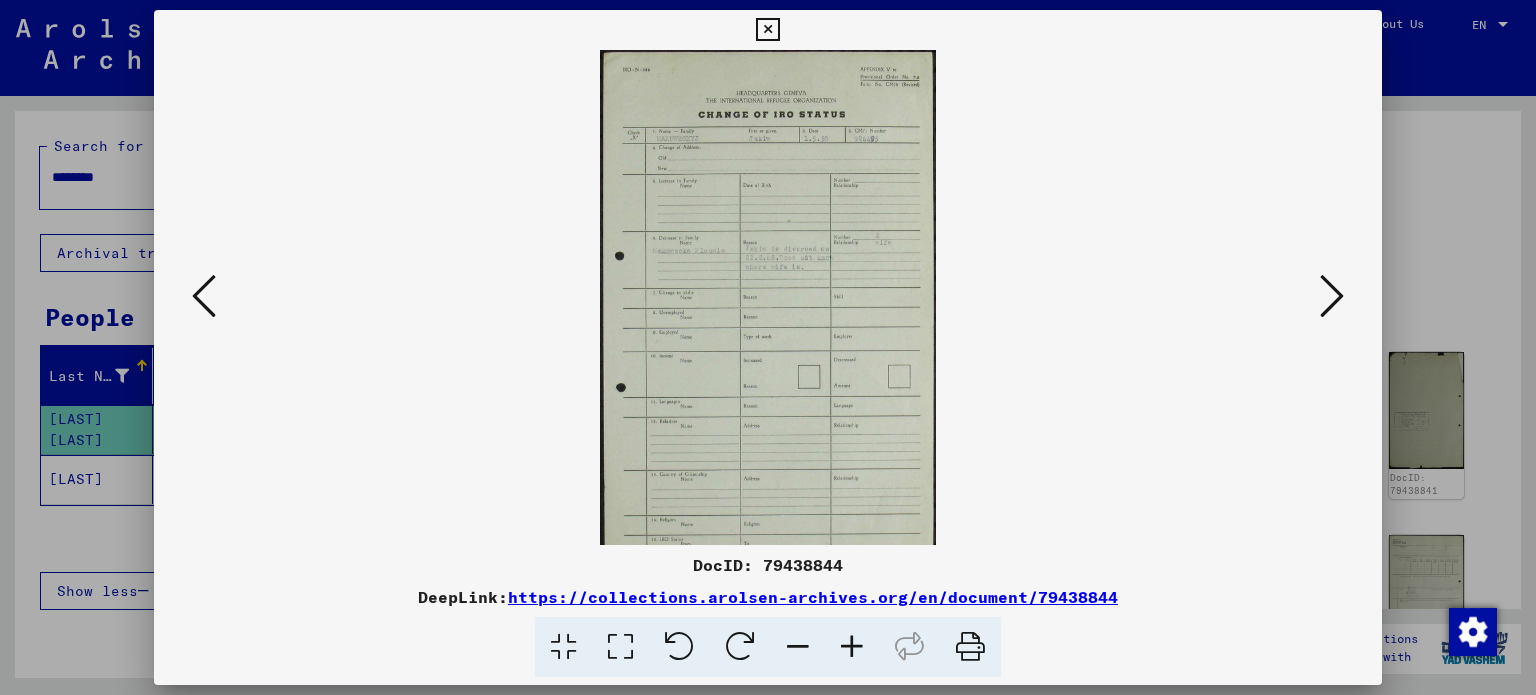 click at bounding box center (852, 647) 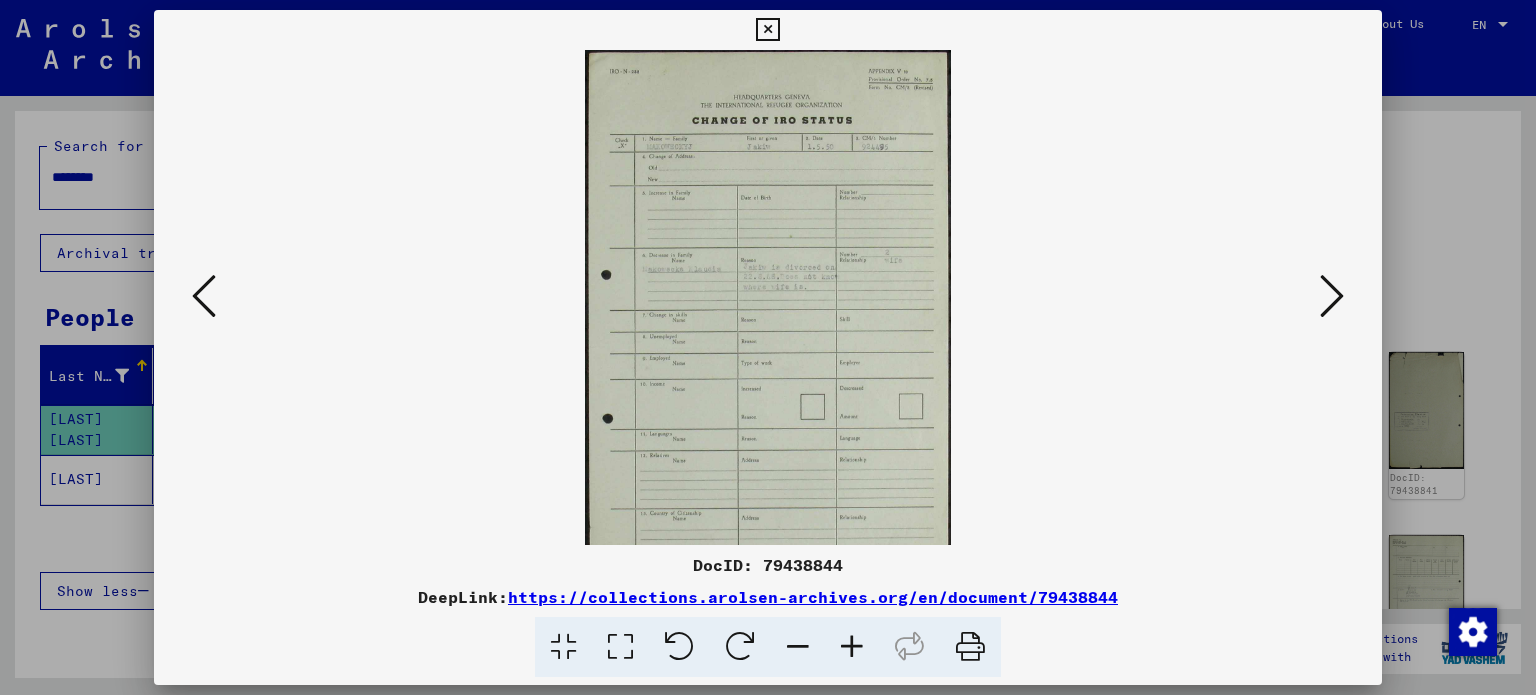 click at bounding box center (852, 647) 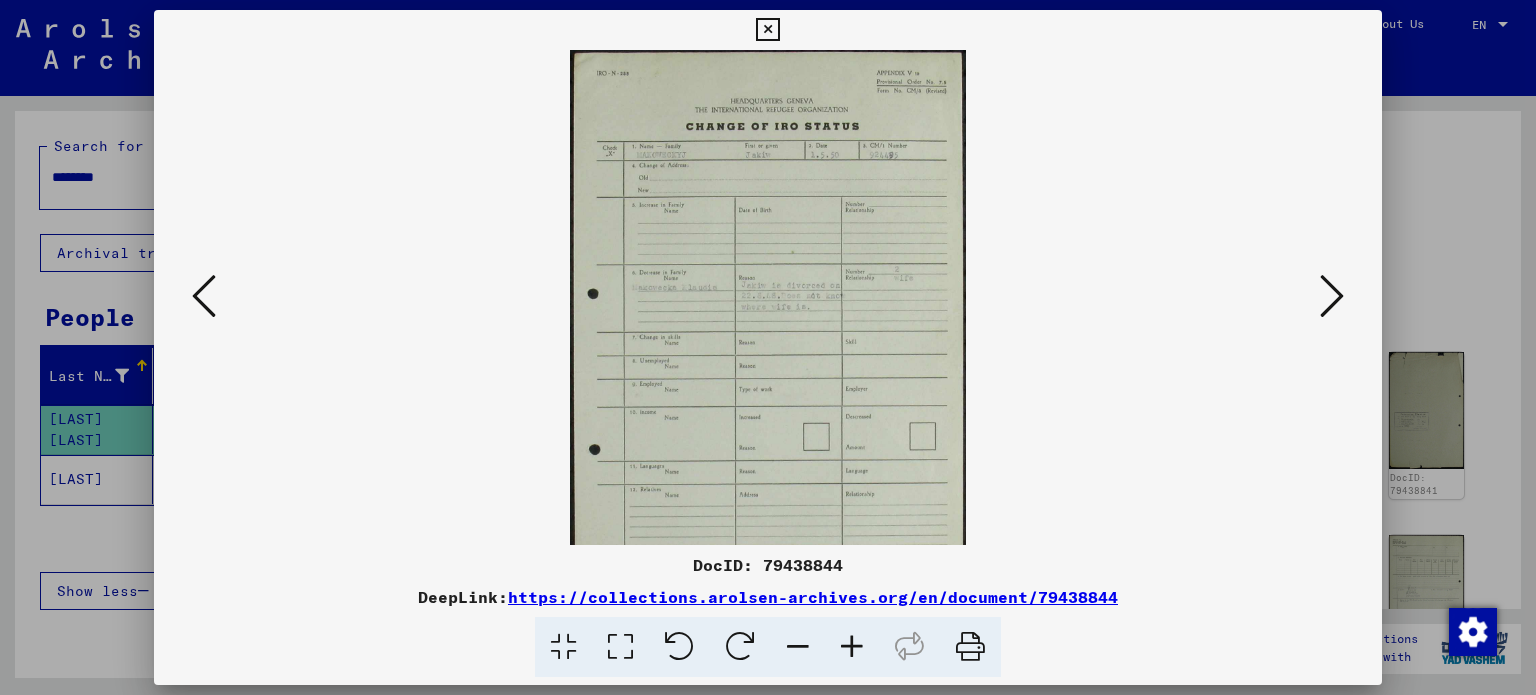 click at bounding box center (852, 647) 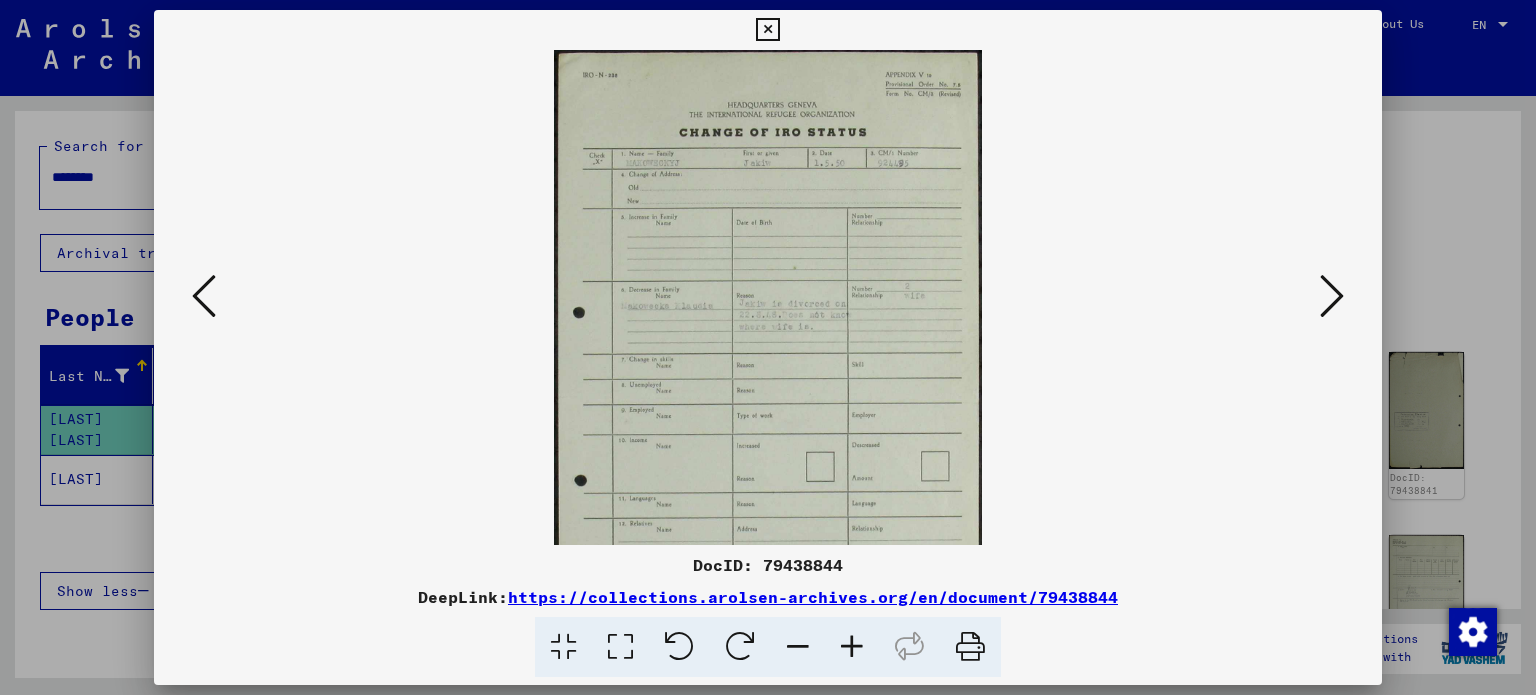 click at bounding box center [852, 647] 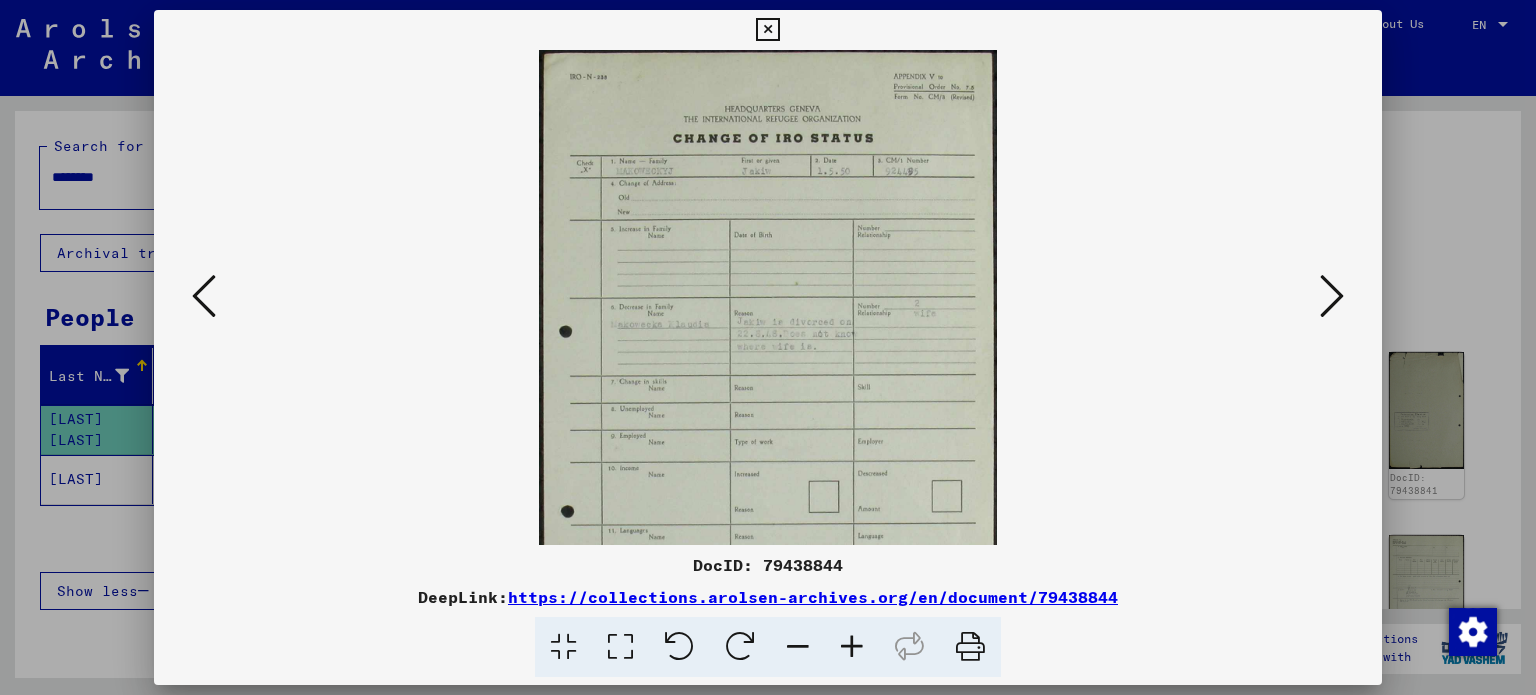 click at bounding box center (852, 647) 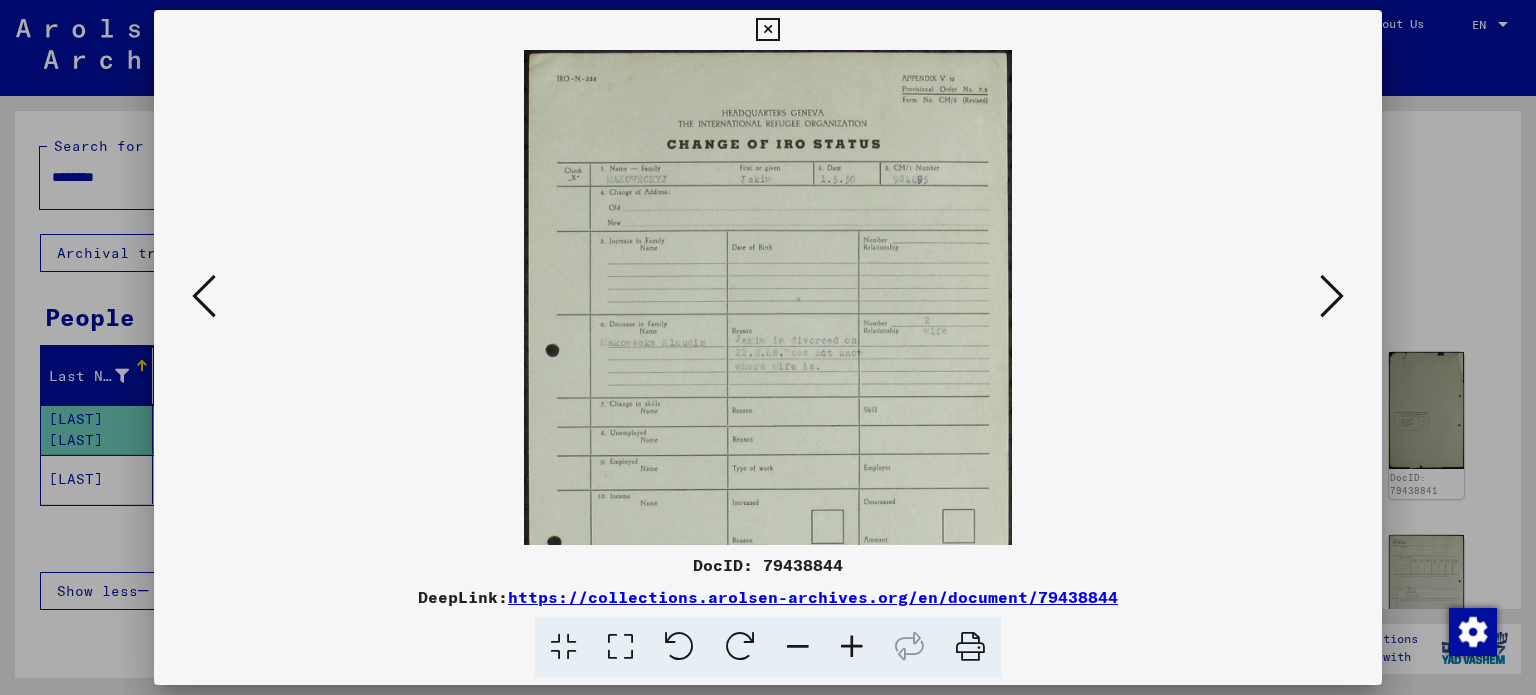 click at bounding box center [852, 647] 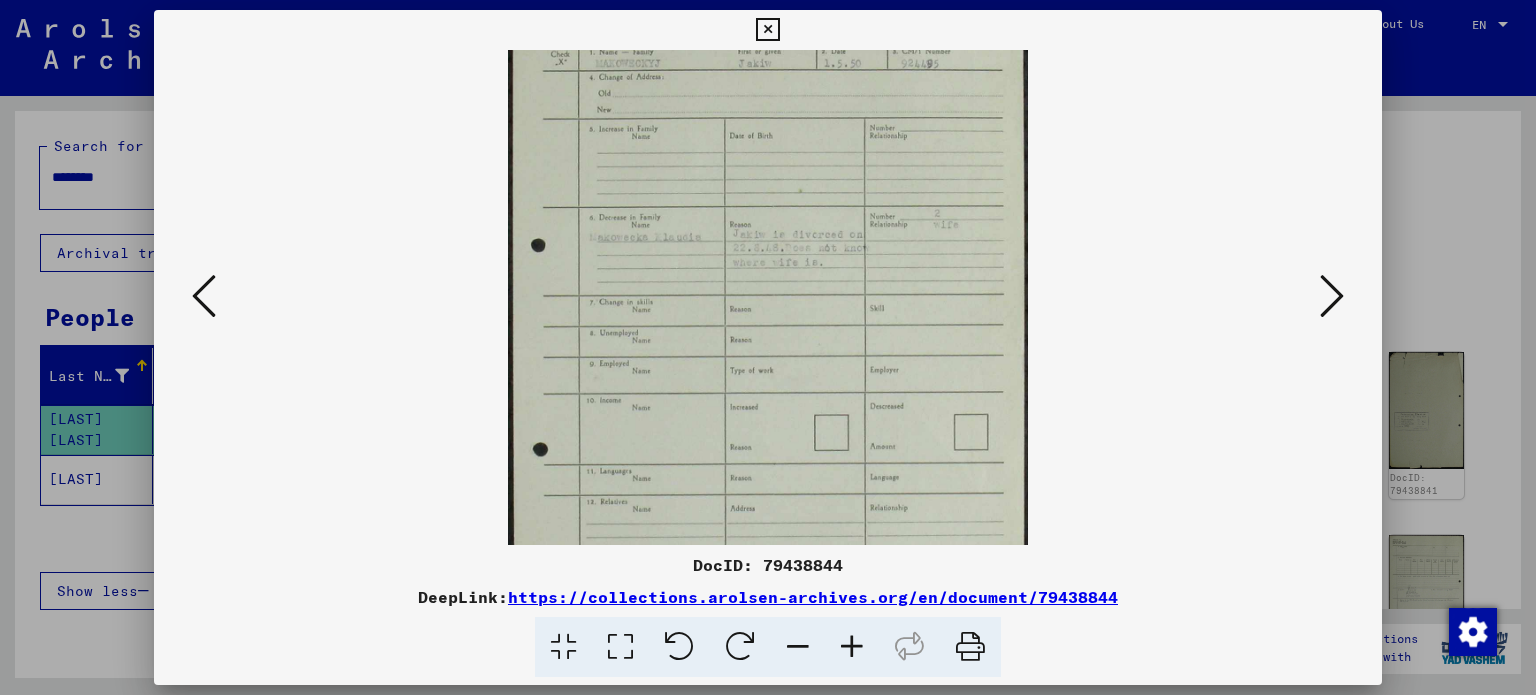 scroll, scrollTop: 177, scrollLeft: 0, axis: vertical 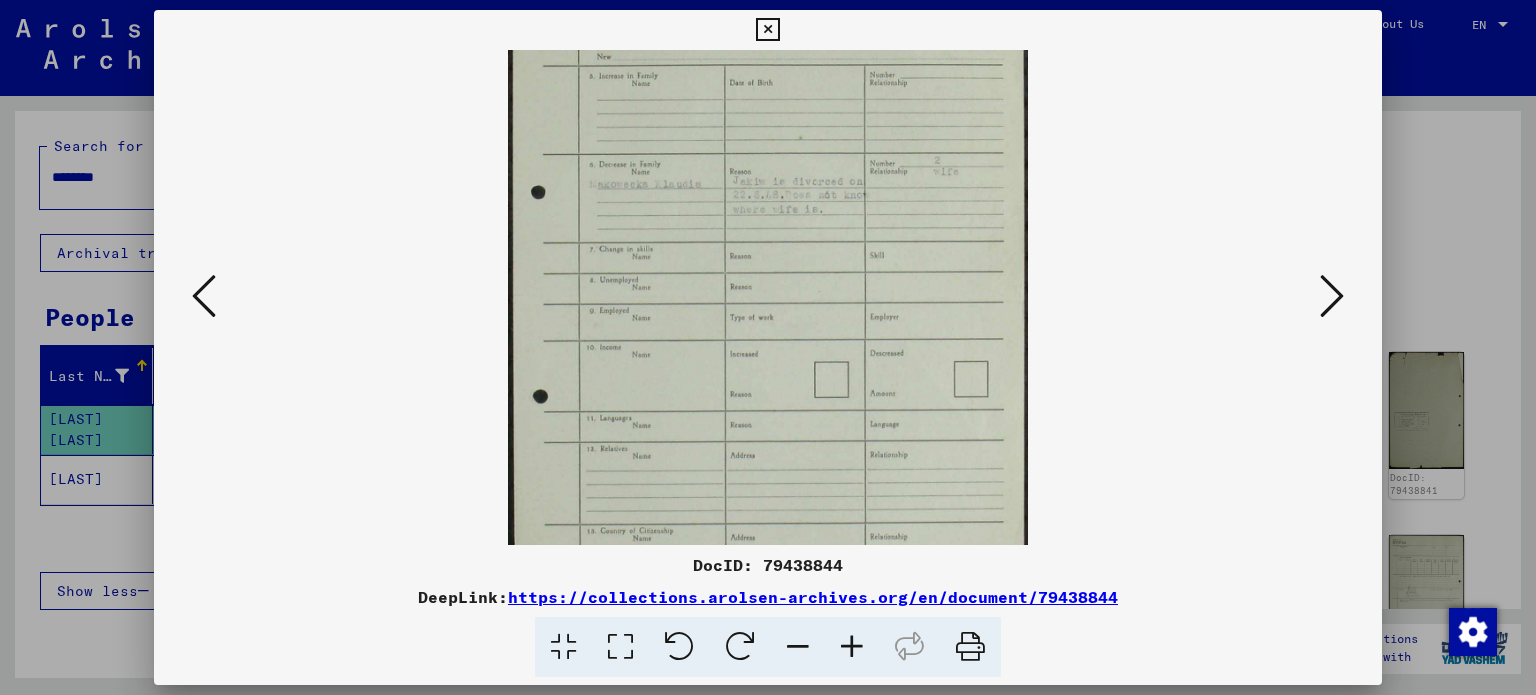 drag, startPoint x: 784, startPoint y: 450, endPoint x: 780, endPoint y: 287, distance: 163.04907 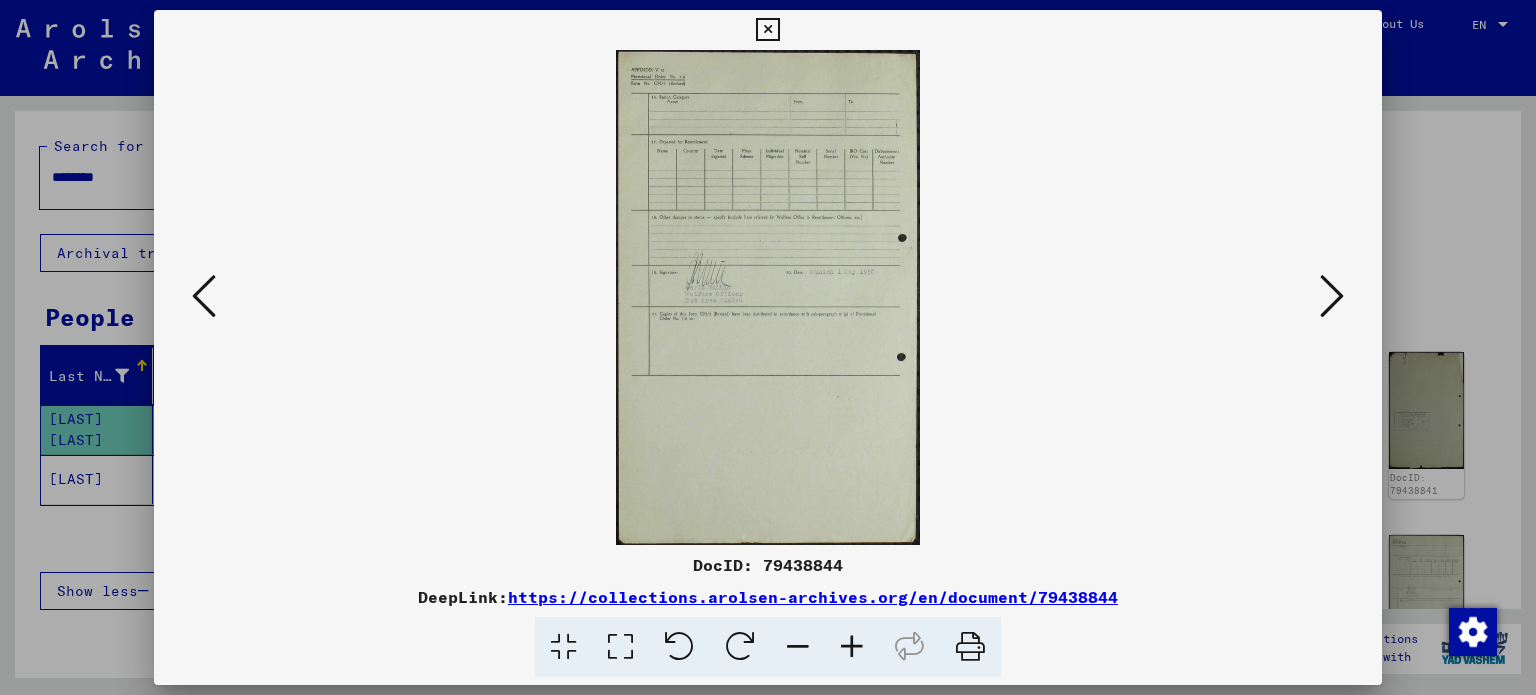 scroll, scrollTop: 0, scrollLeft: 0, axis: both 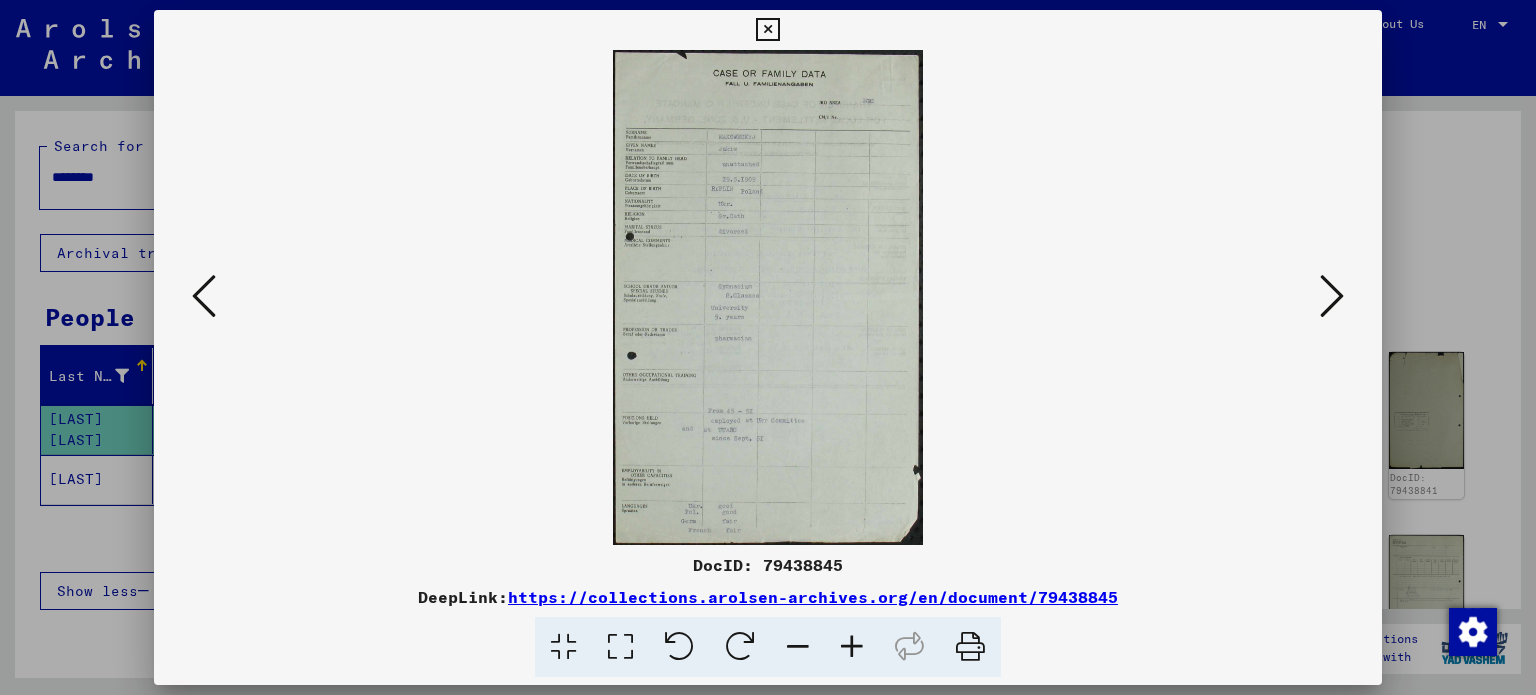 click at bounding box center [852, 647] 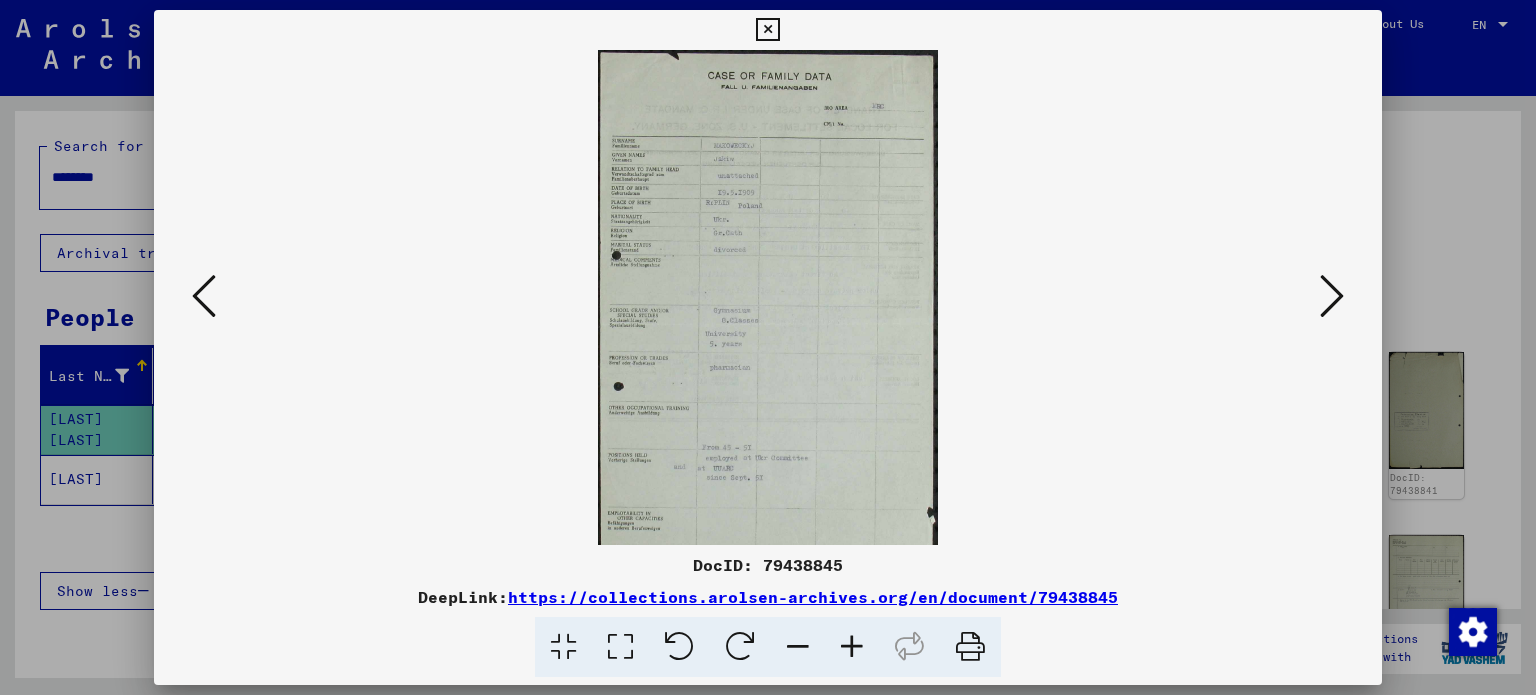 click at bounding box center (852, 647) 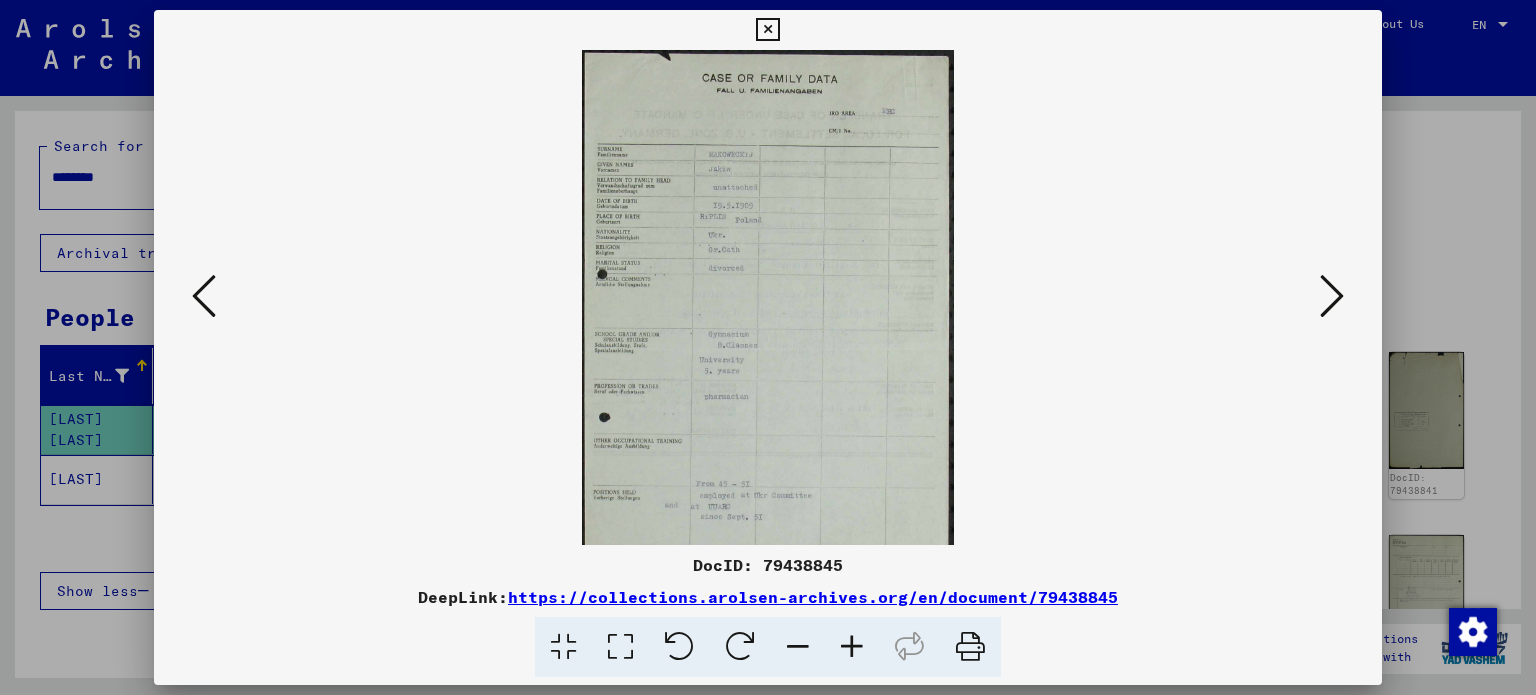 click at bounding box center (852, 647) 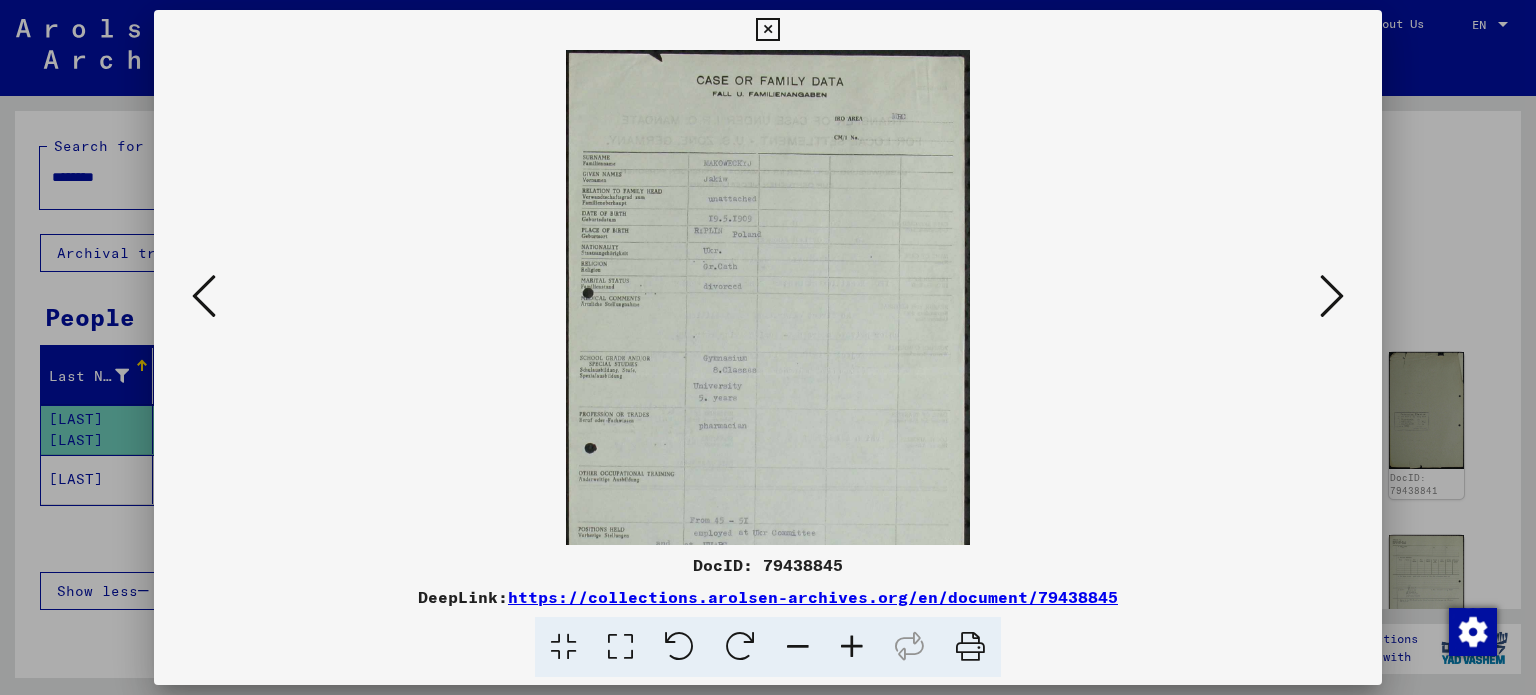 click at bounding box center (852, 647) 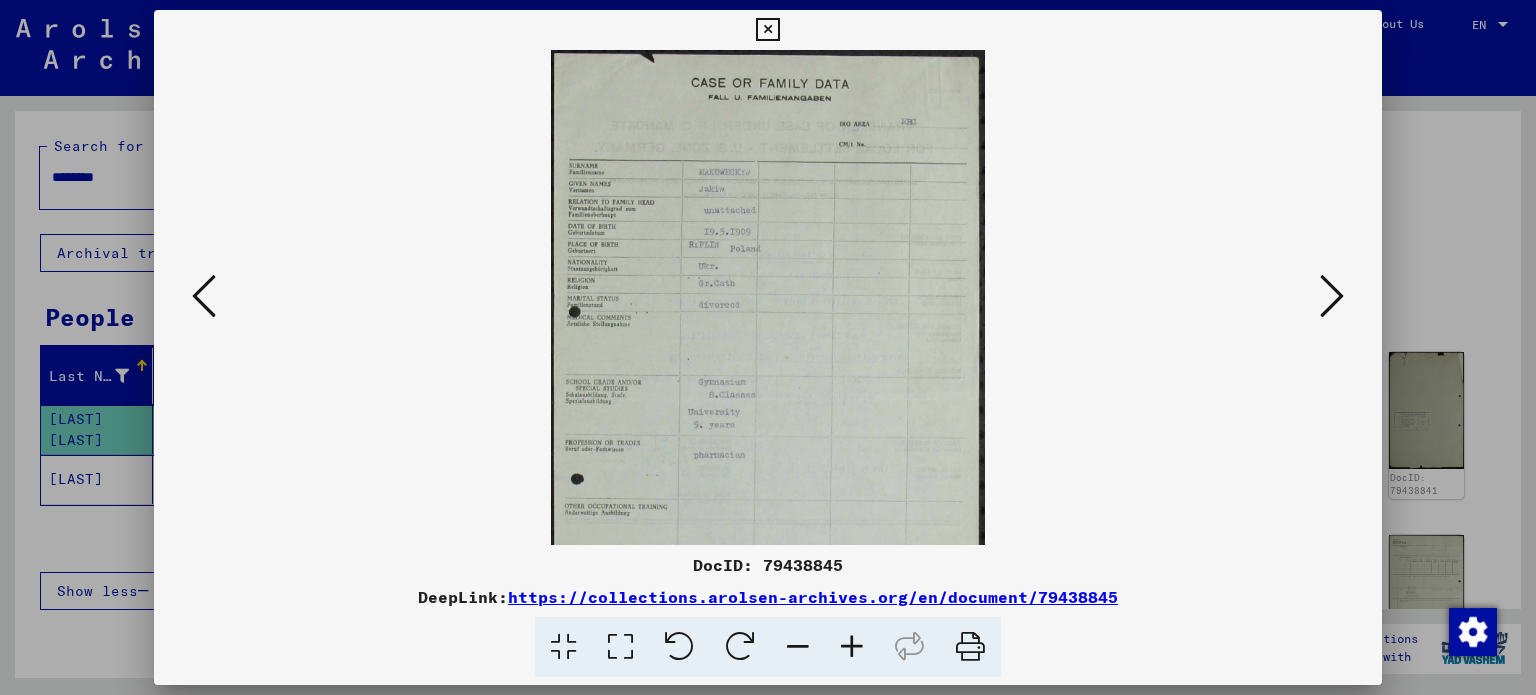 click at bounding box center [852, 647] 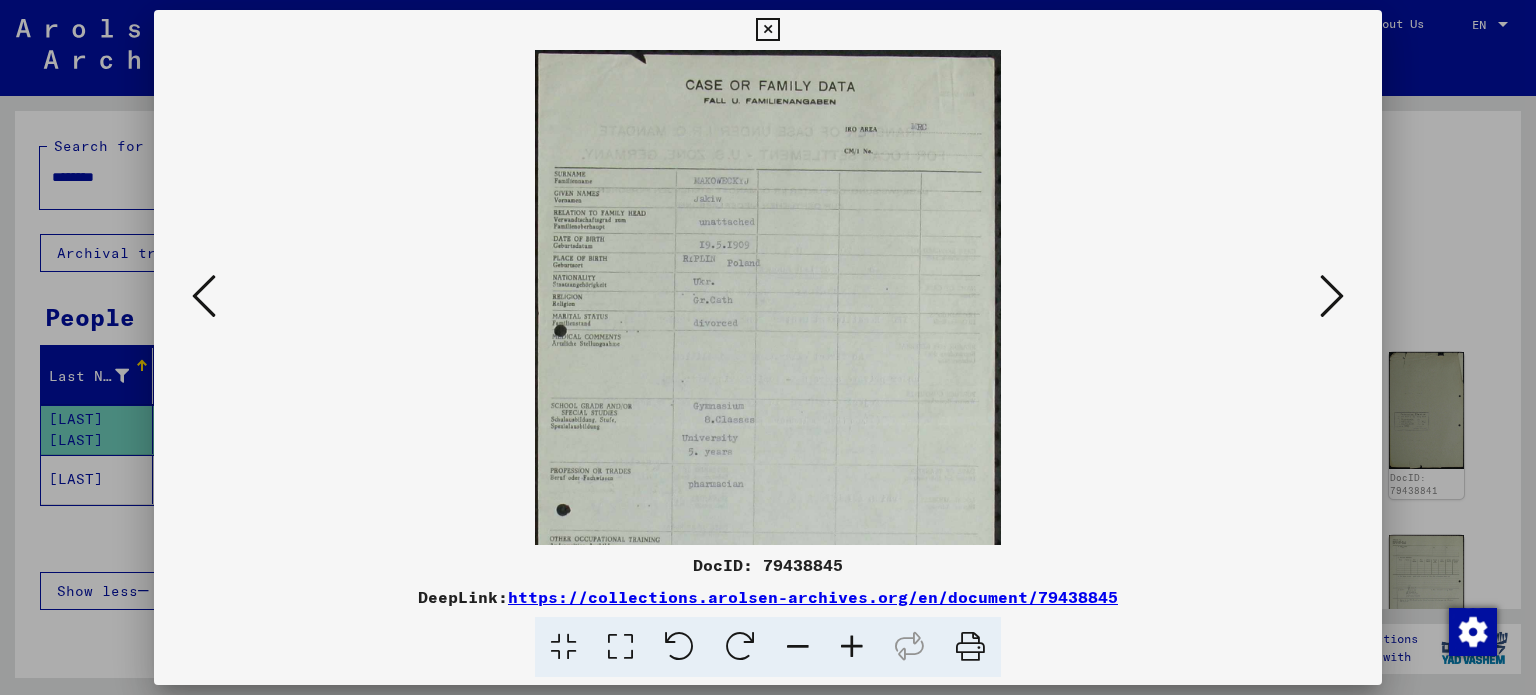 click at bounding box center (852, 647) 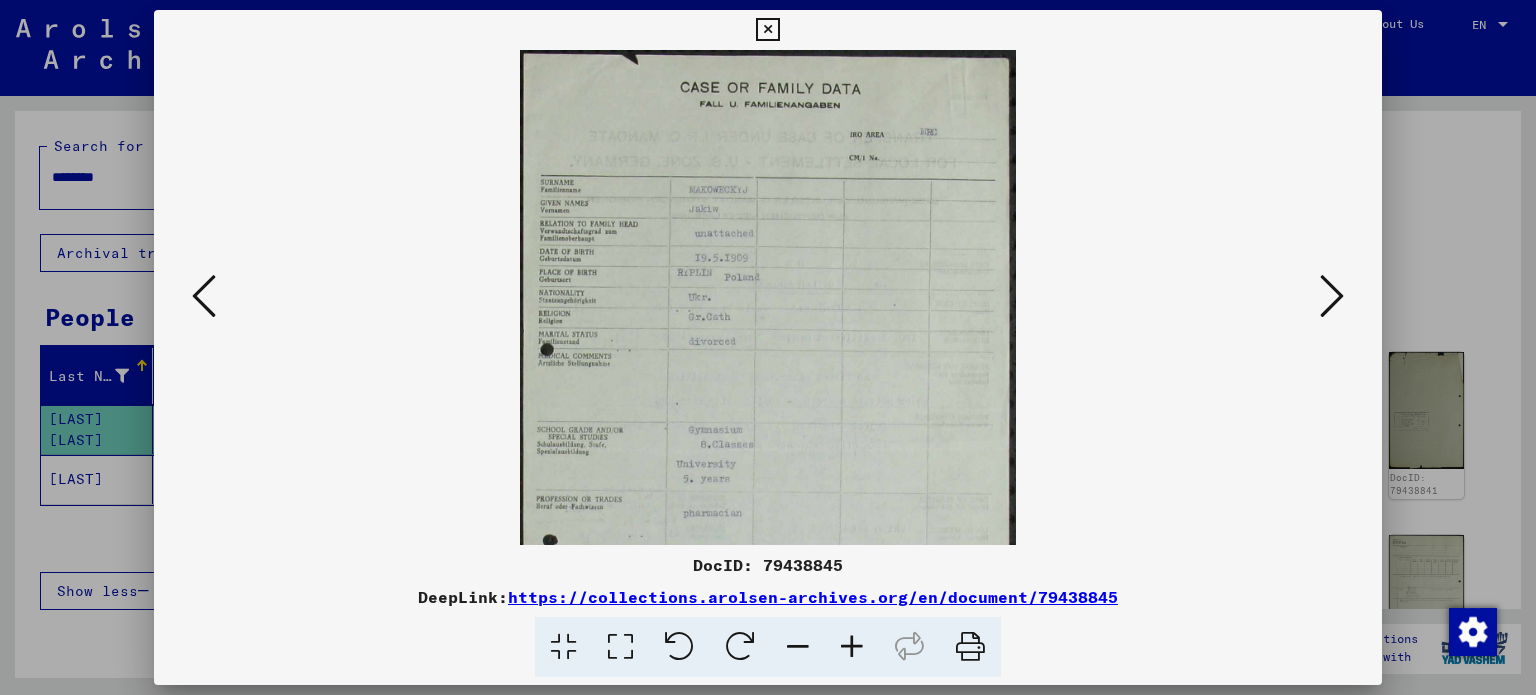 click at bounding box center [852, 647] 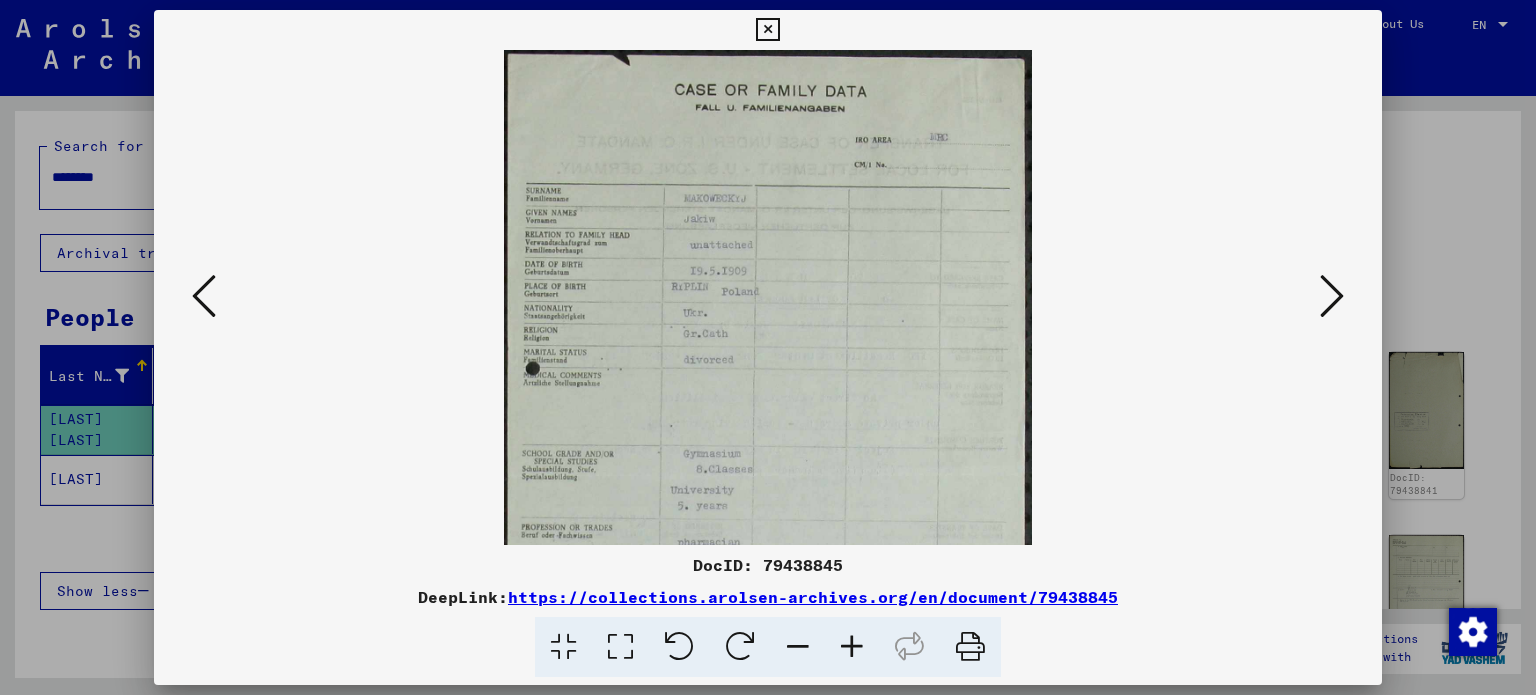 click at bounding box center (852, 647) 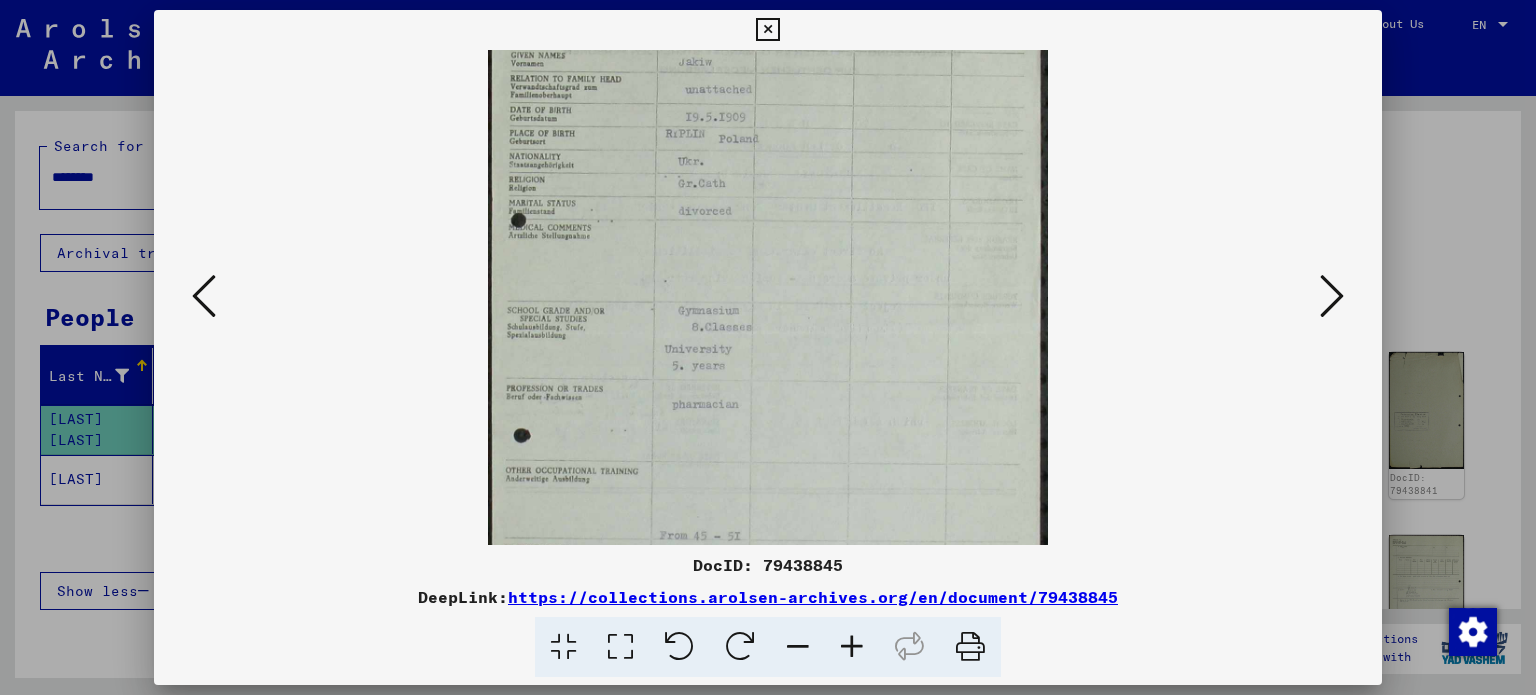 scroll, scrollTop: 188, scrollLeft: 0, axis: vertical 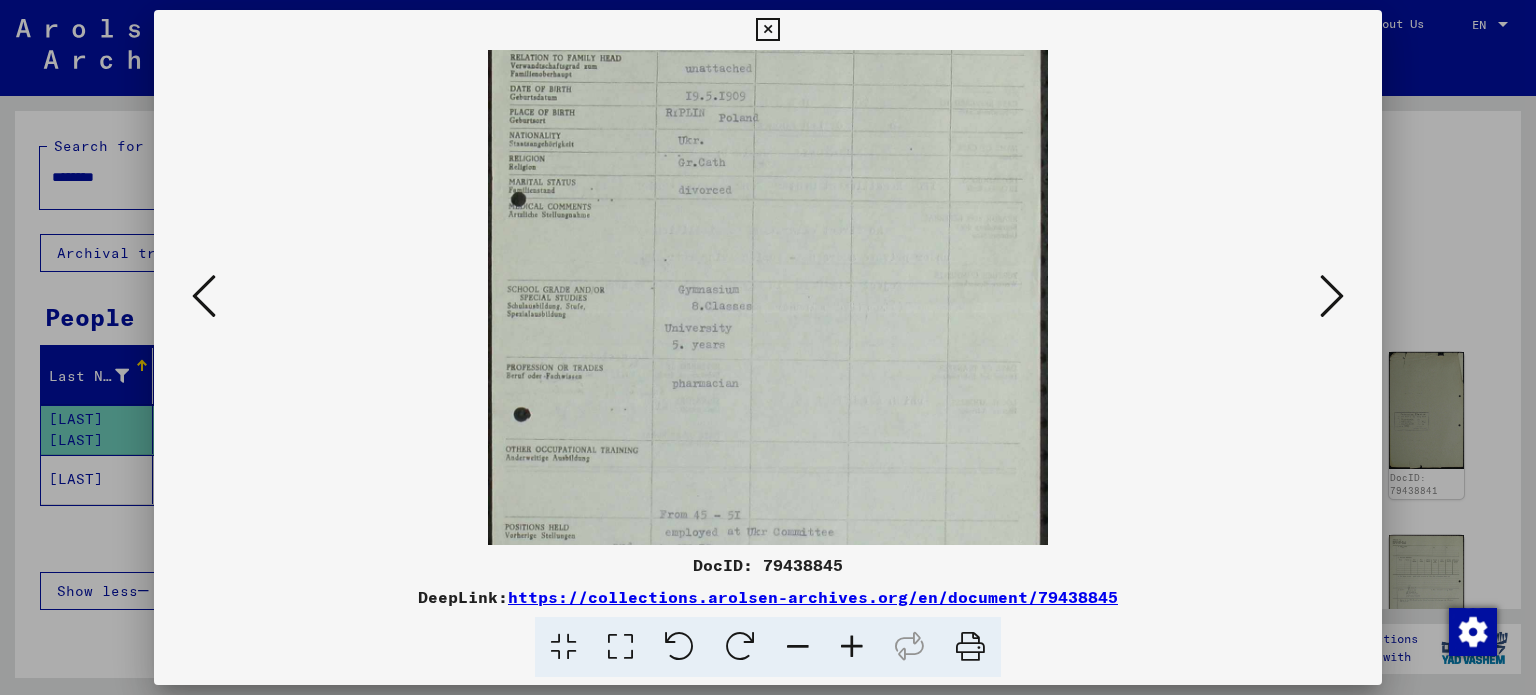 drag, startPoint x: 803, startPoint y: 416, endPoint x: 824, endPoint y: 239, distance: 178.24141 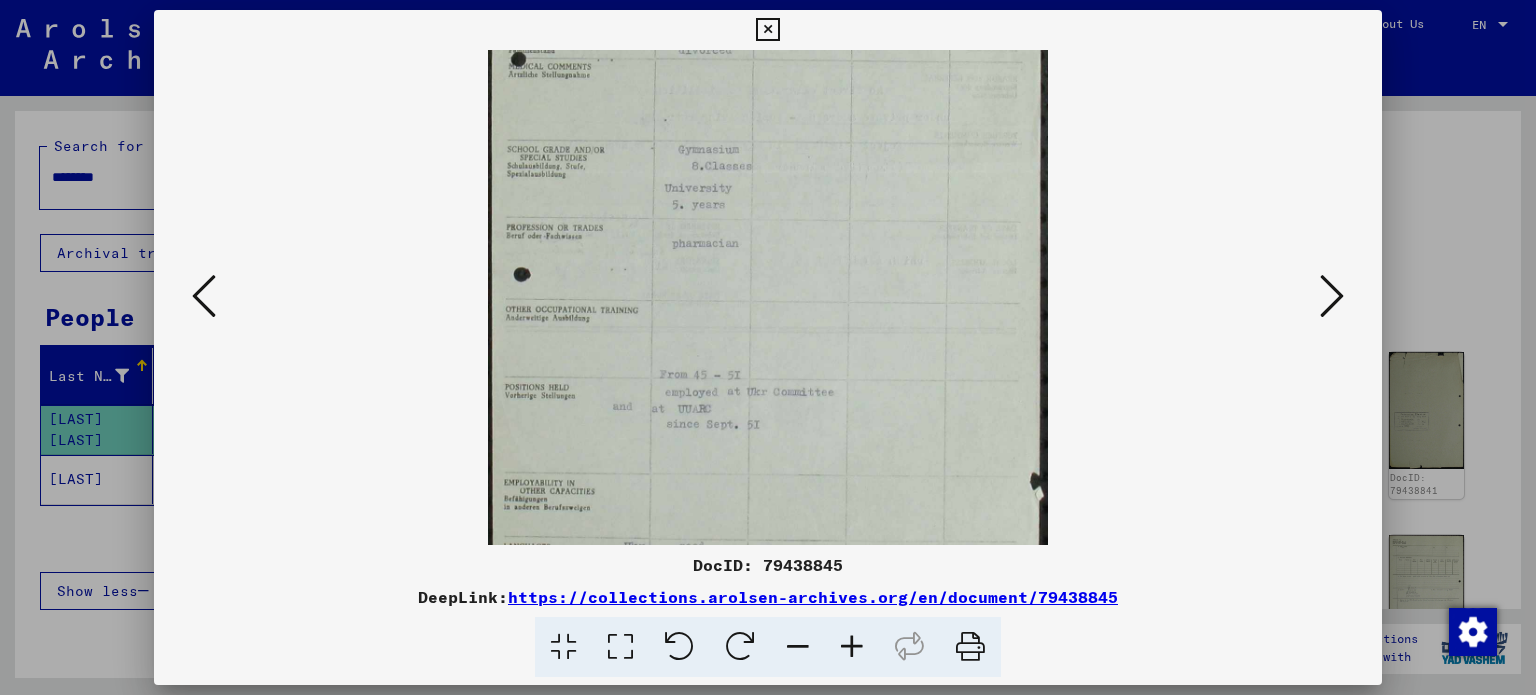 drag, startPoint x: 854, startPoint y: 333, endPoint x: 881, endPoint y: 193, distance: 142.5798 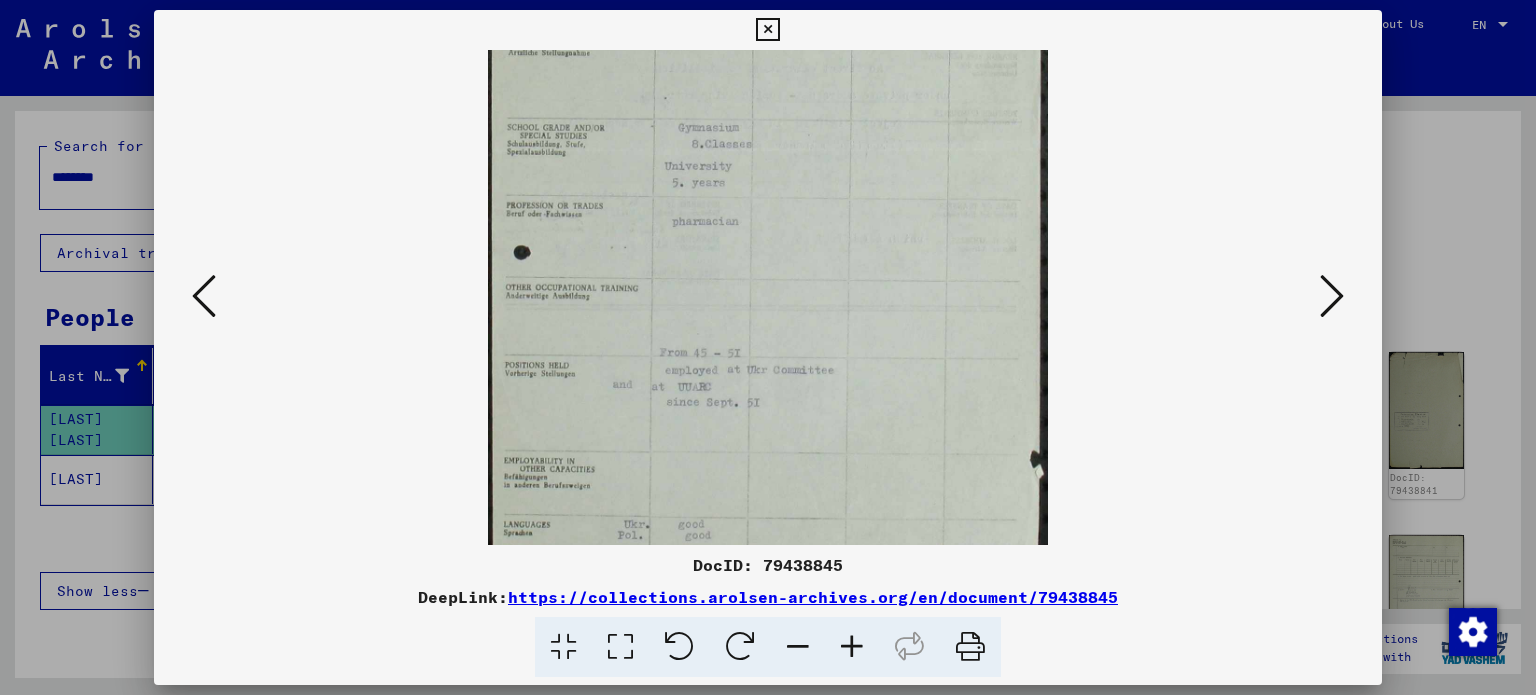 scroll, scrollTop: 400, scrollLeft: 0, axis: vertical 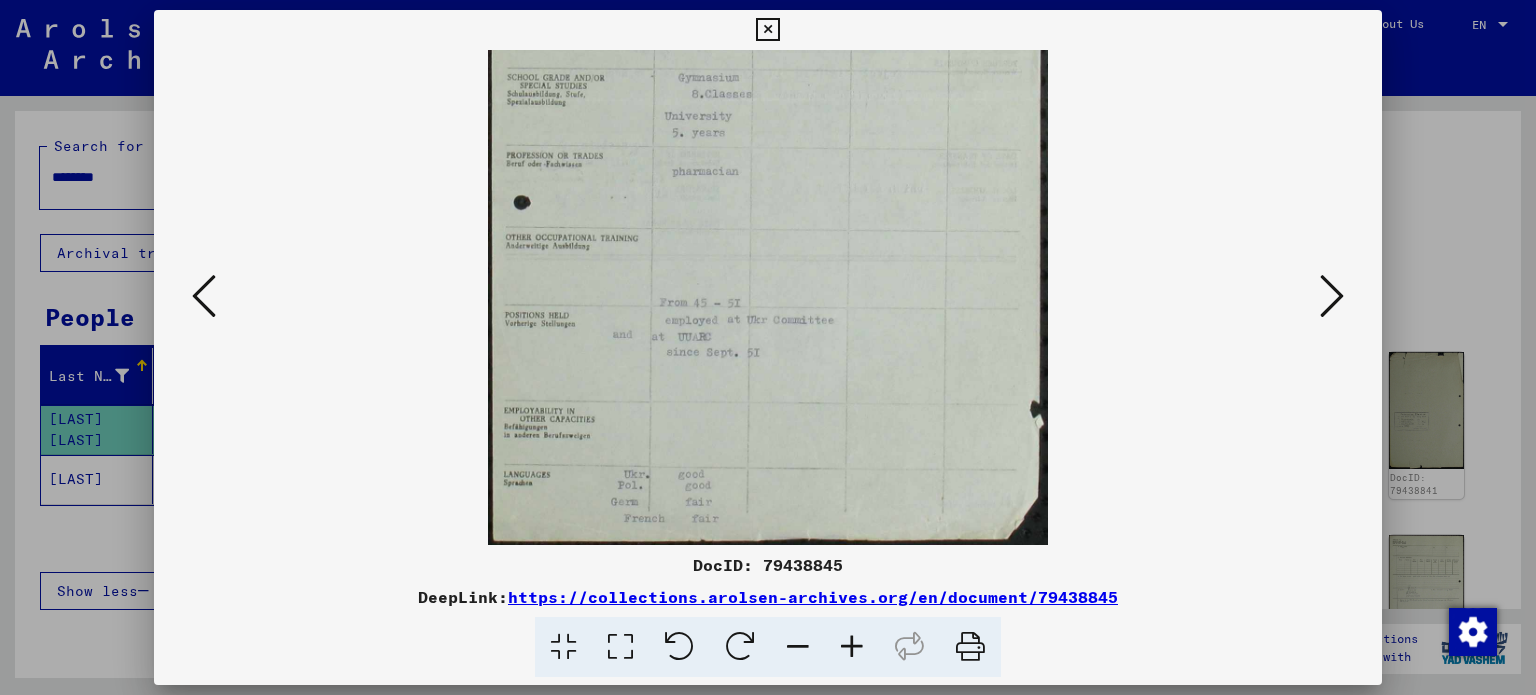 drag, startPoint x: 864, startPoint y: 286, endPoint x: 899, endPoint y: 71, distance: 217.83022 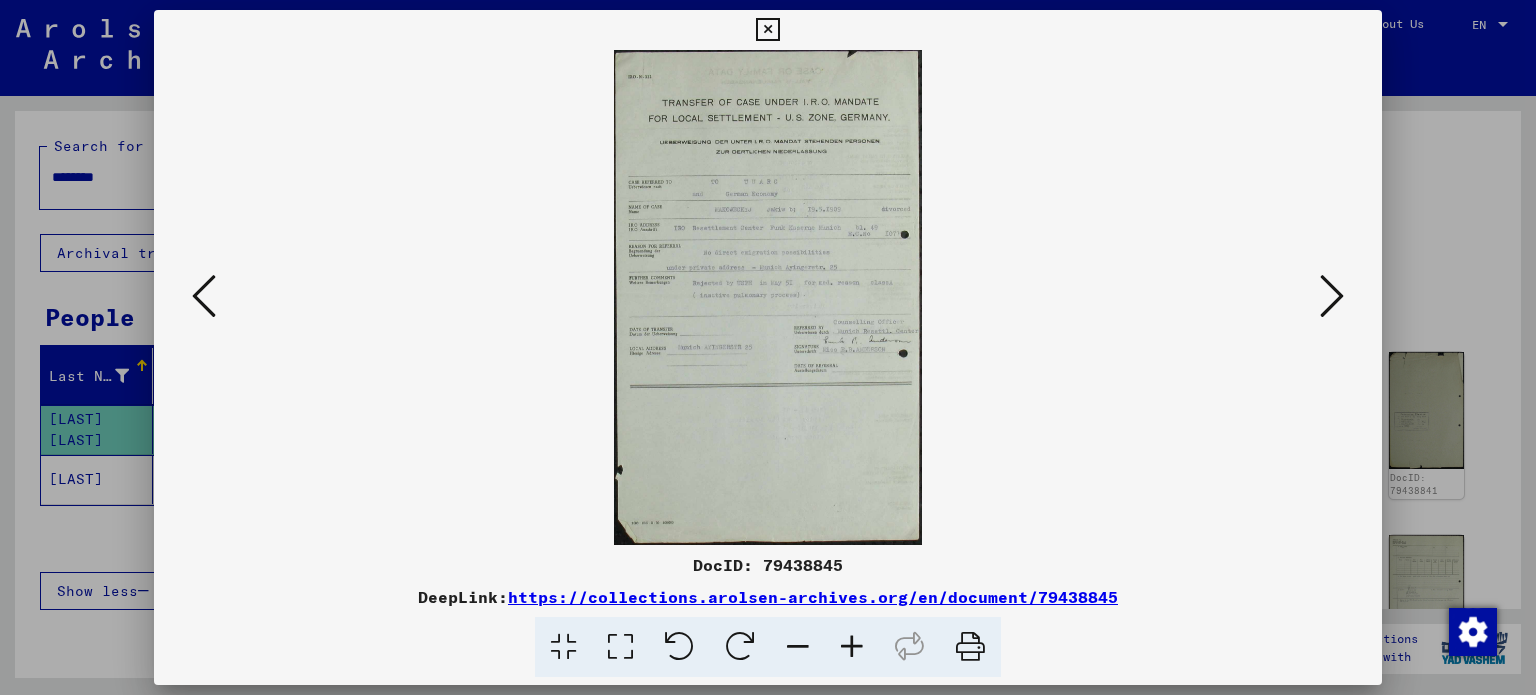click at bounding box center [852, 647] 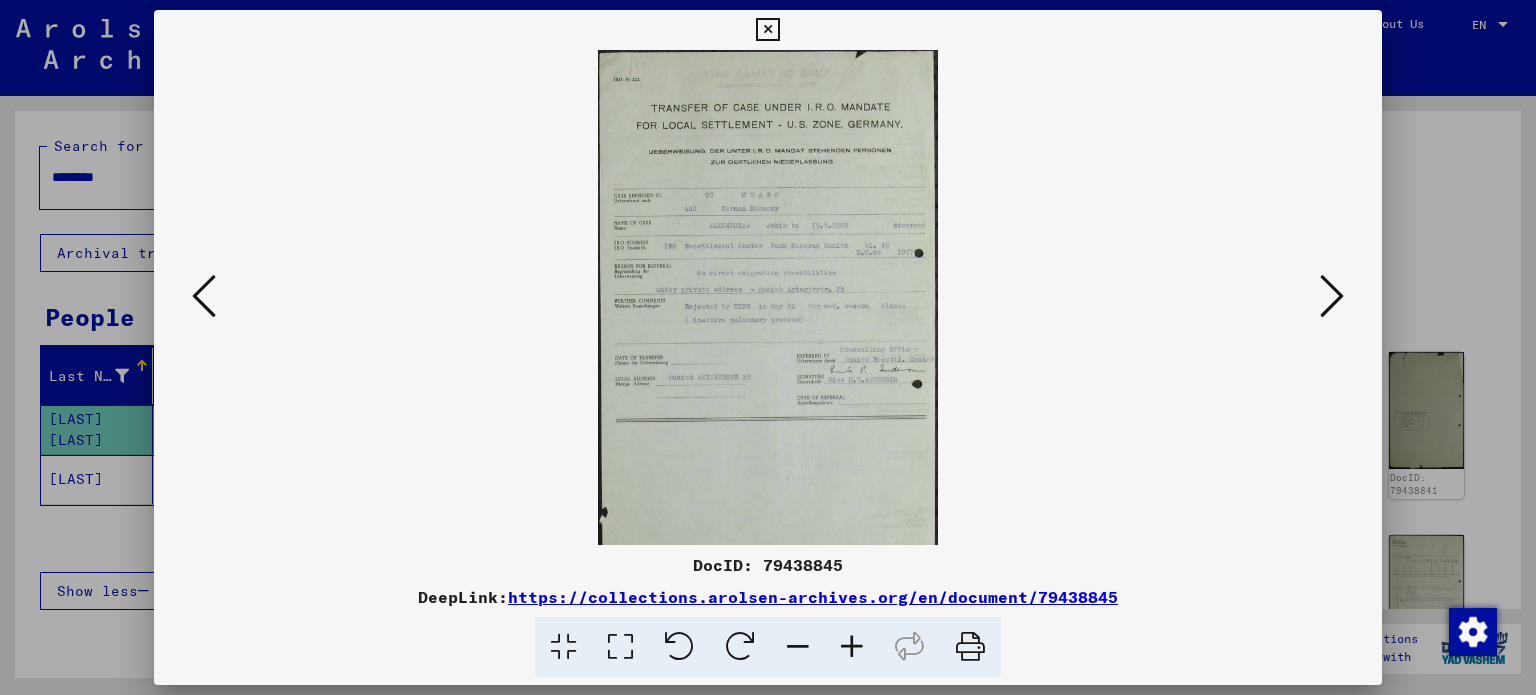 click at bounding box center [852, 647] 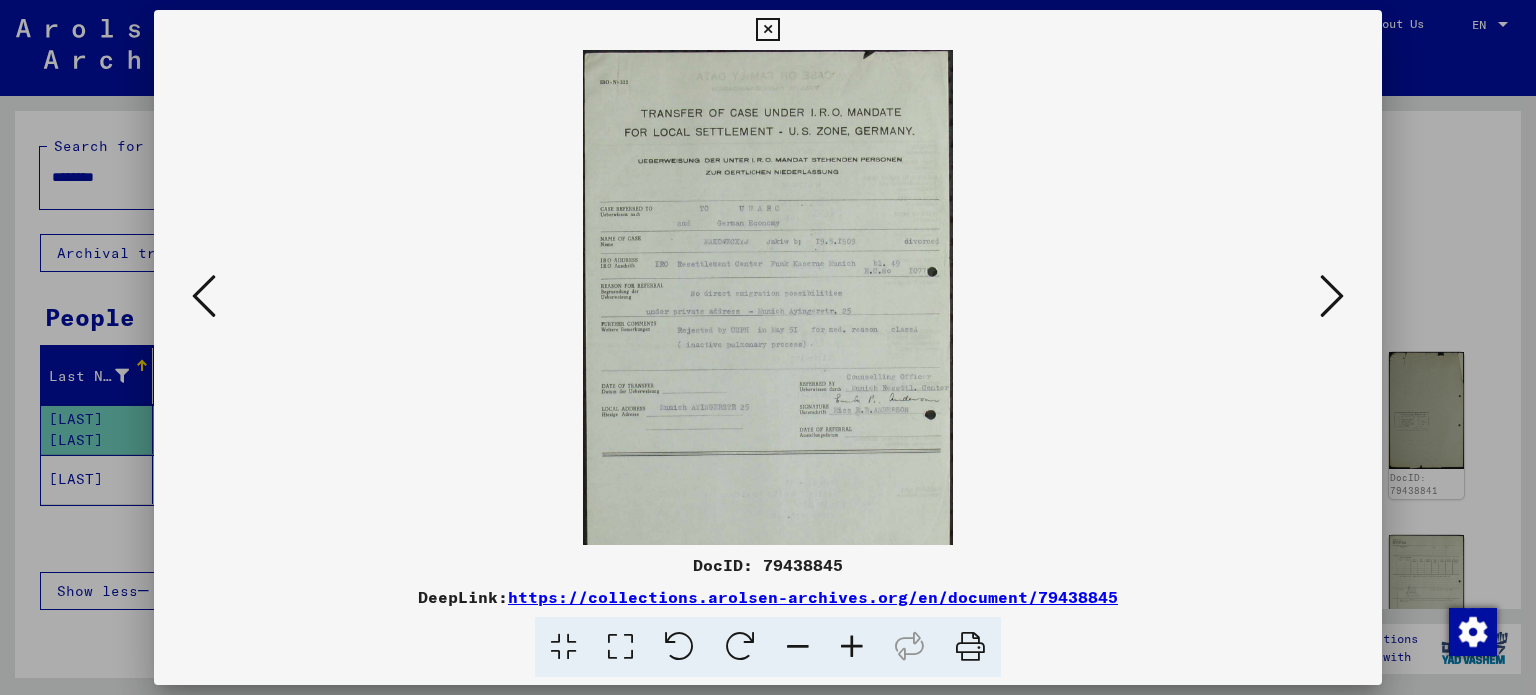 click at bounding box center (852, 647) 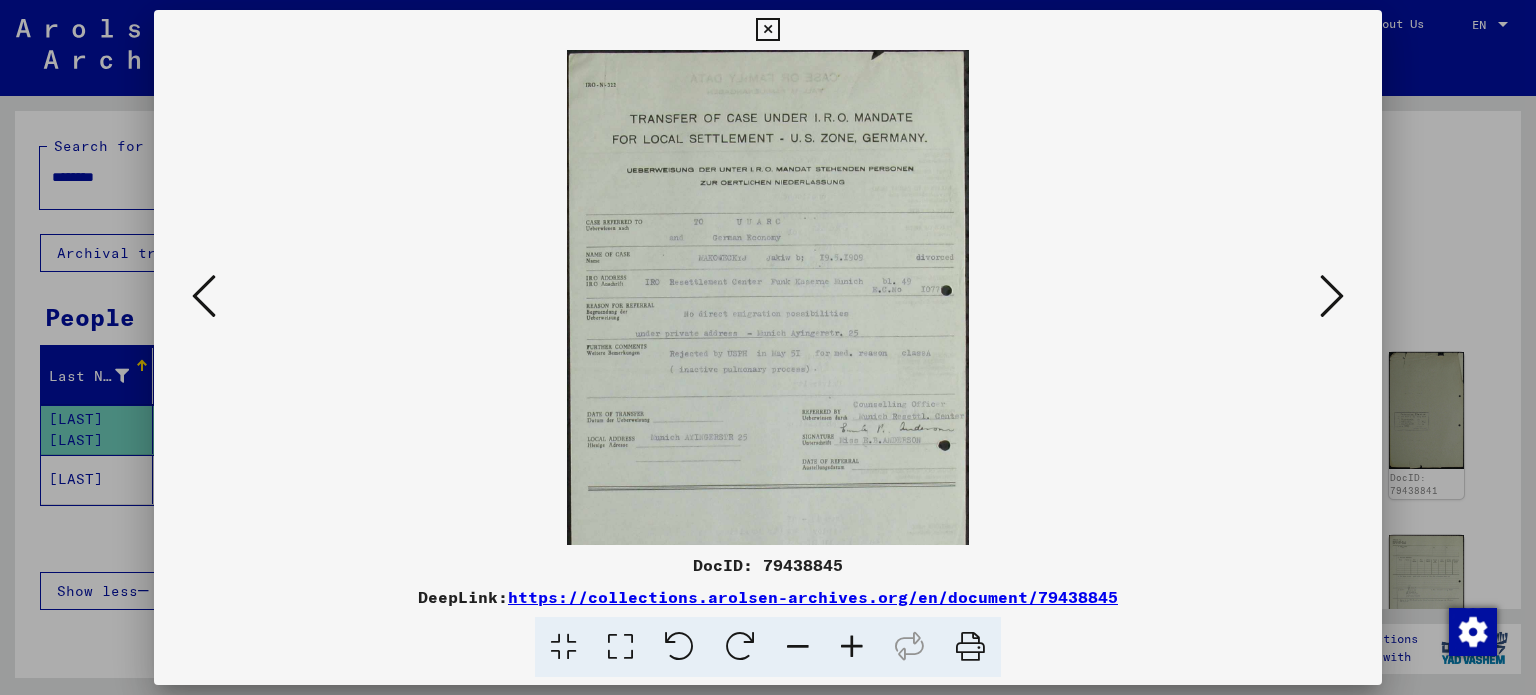 click at bounding box center [852, 647] 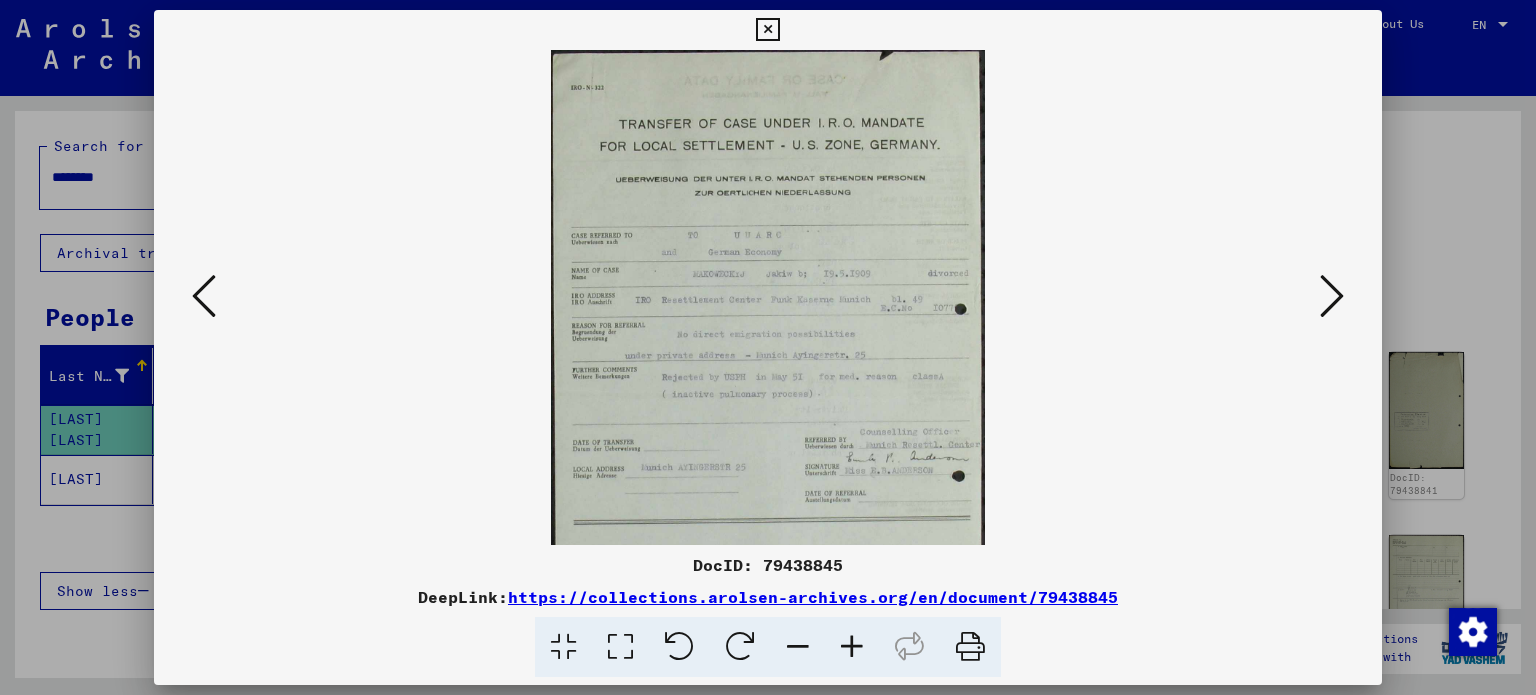 click at bounding box center [852, 647] 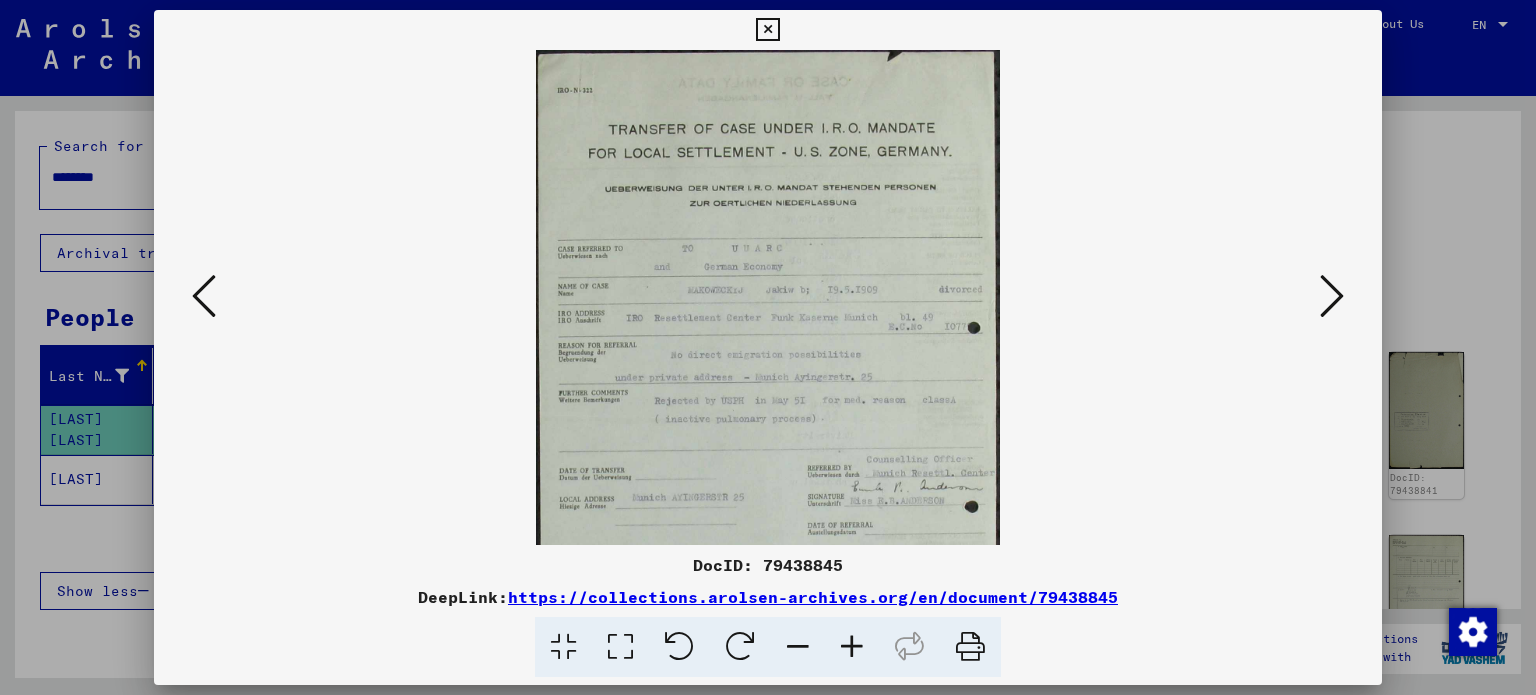 click at bounding box center (852, 647) 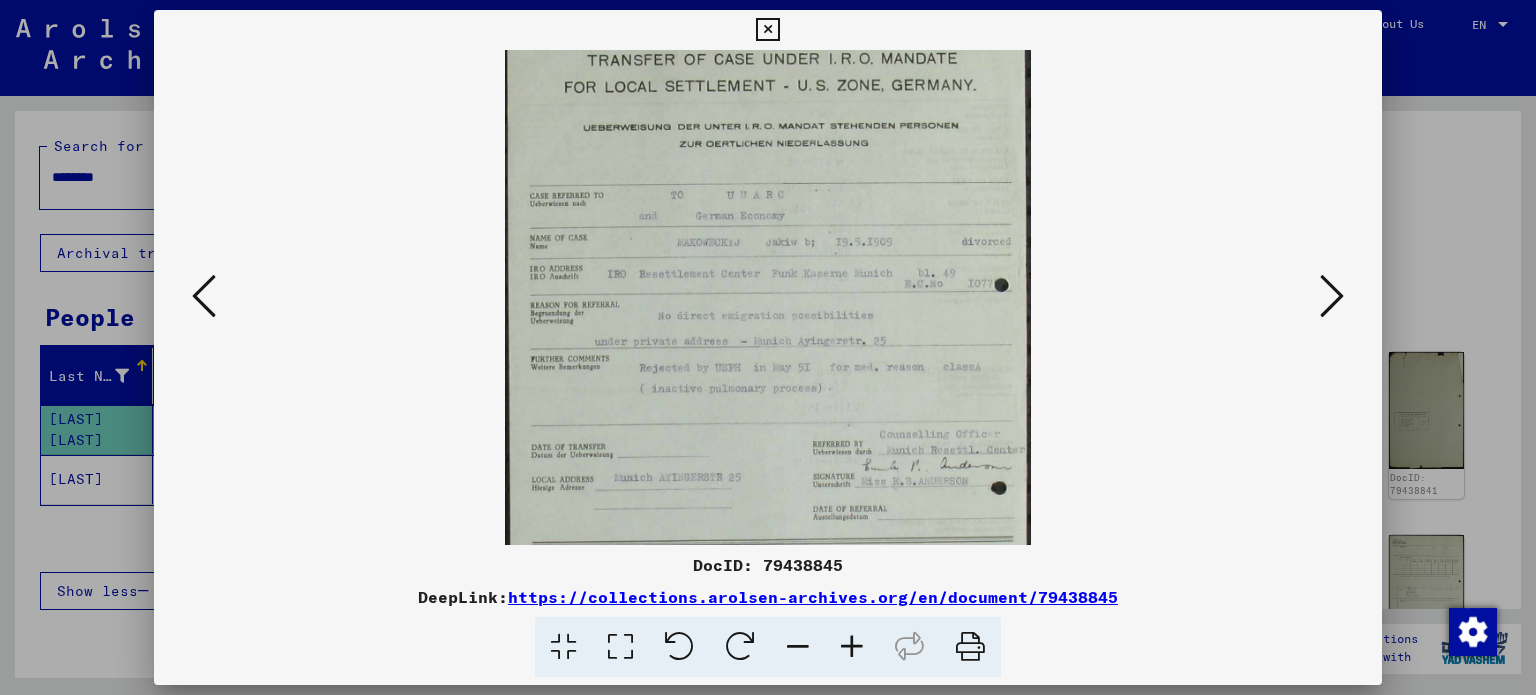 scroll, scrollTop: 97, scrollLeft: 0, axis: vertical 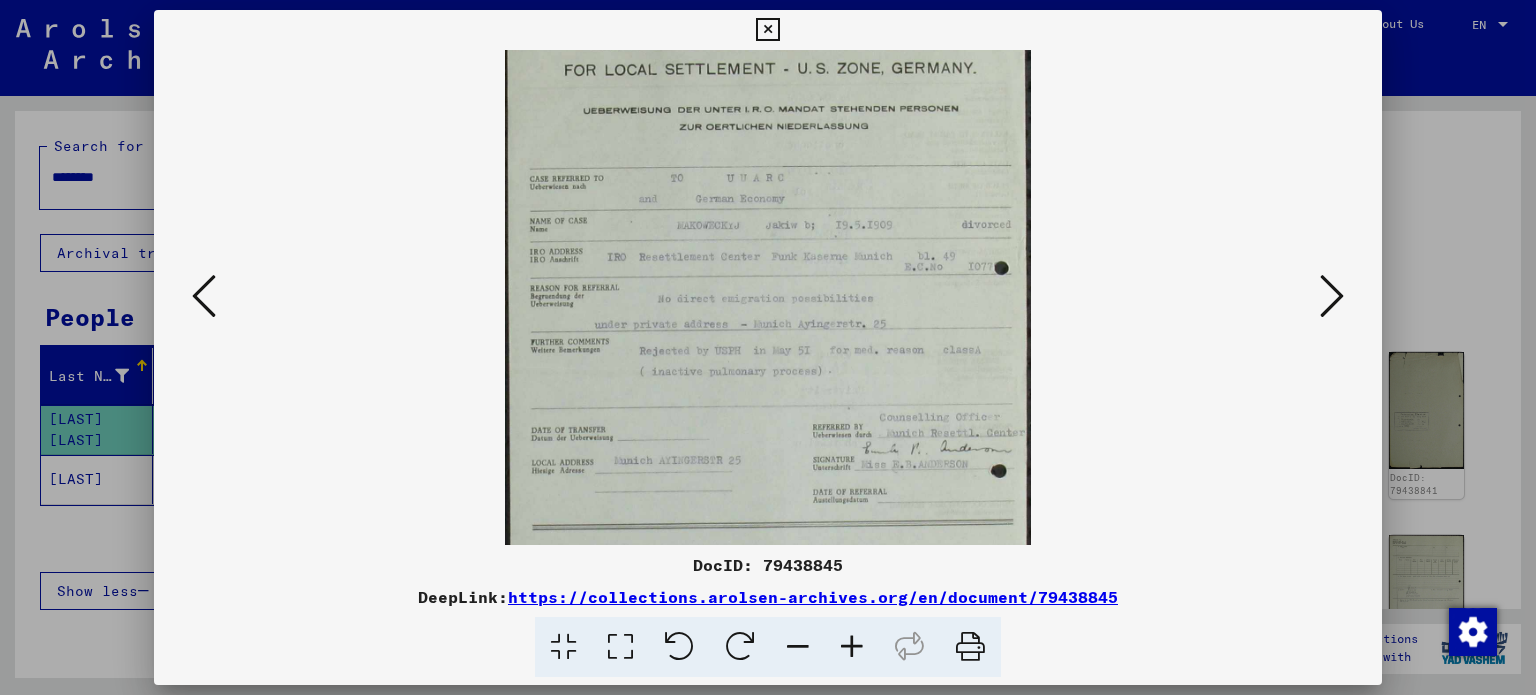 drag, startPoint x: 840, startPoint y: 423, endPoint x: 836, endPoint y: 347, distance: 76.105194 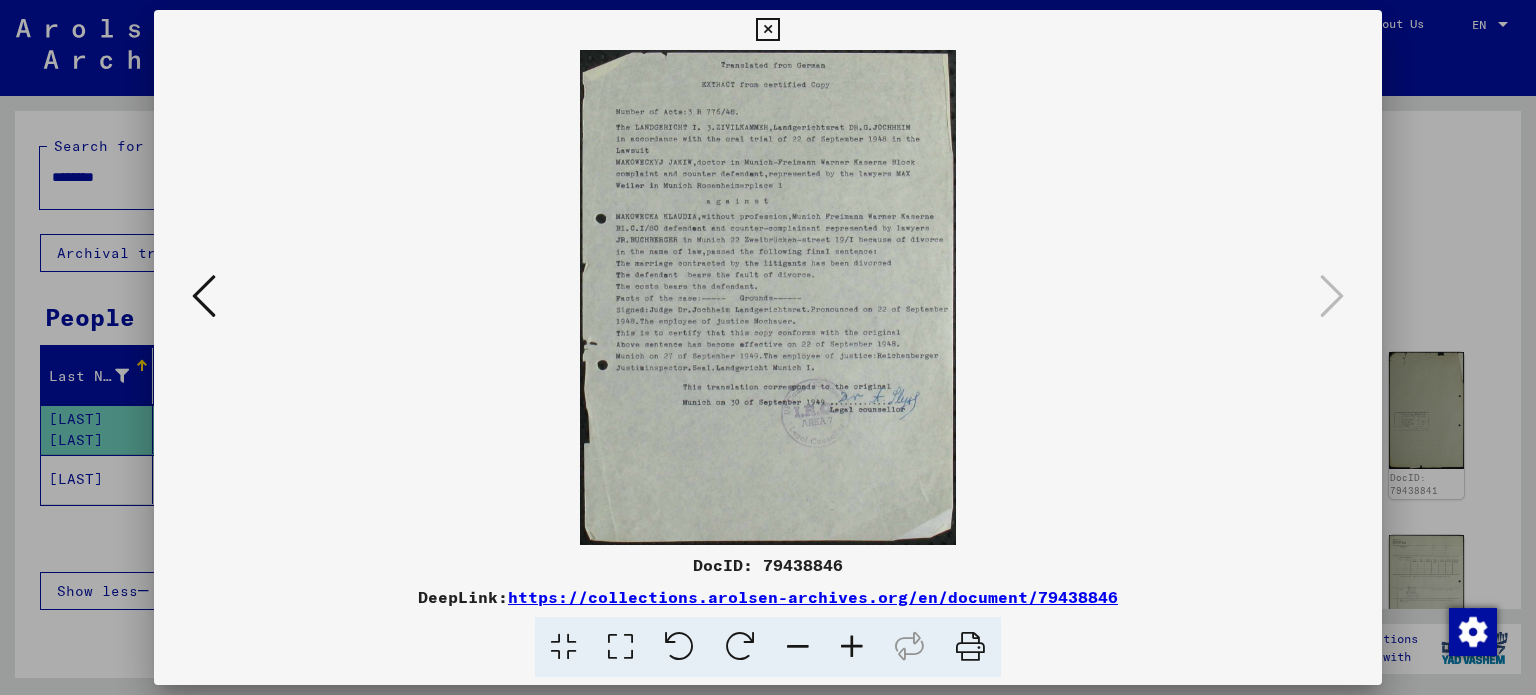 click at bounding box center (852, 647) 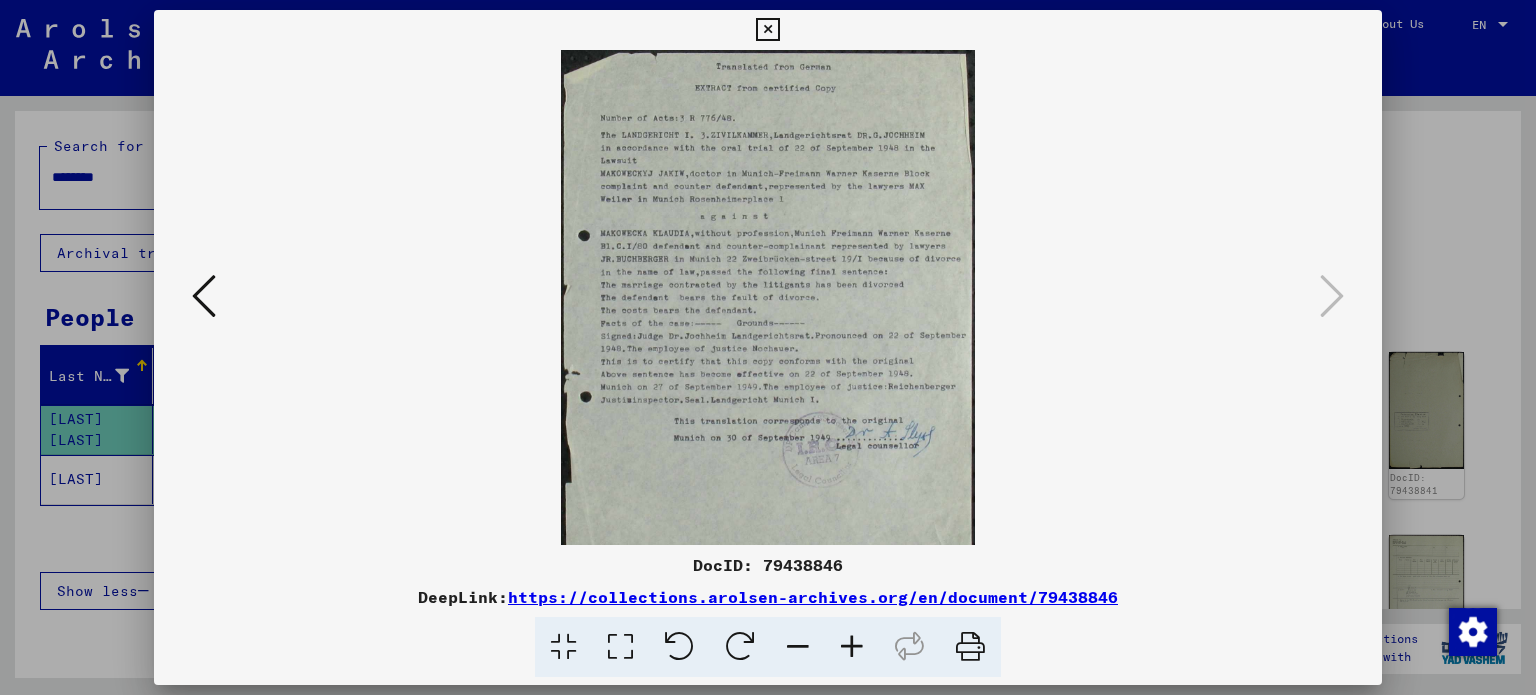 click at bounding box center [852, 647] 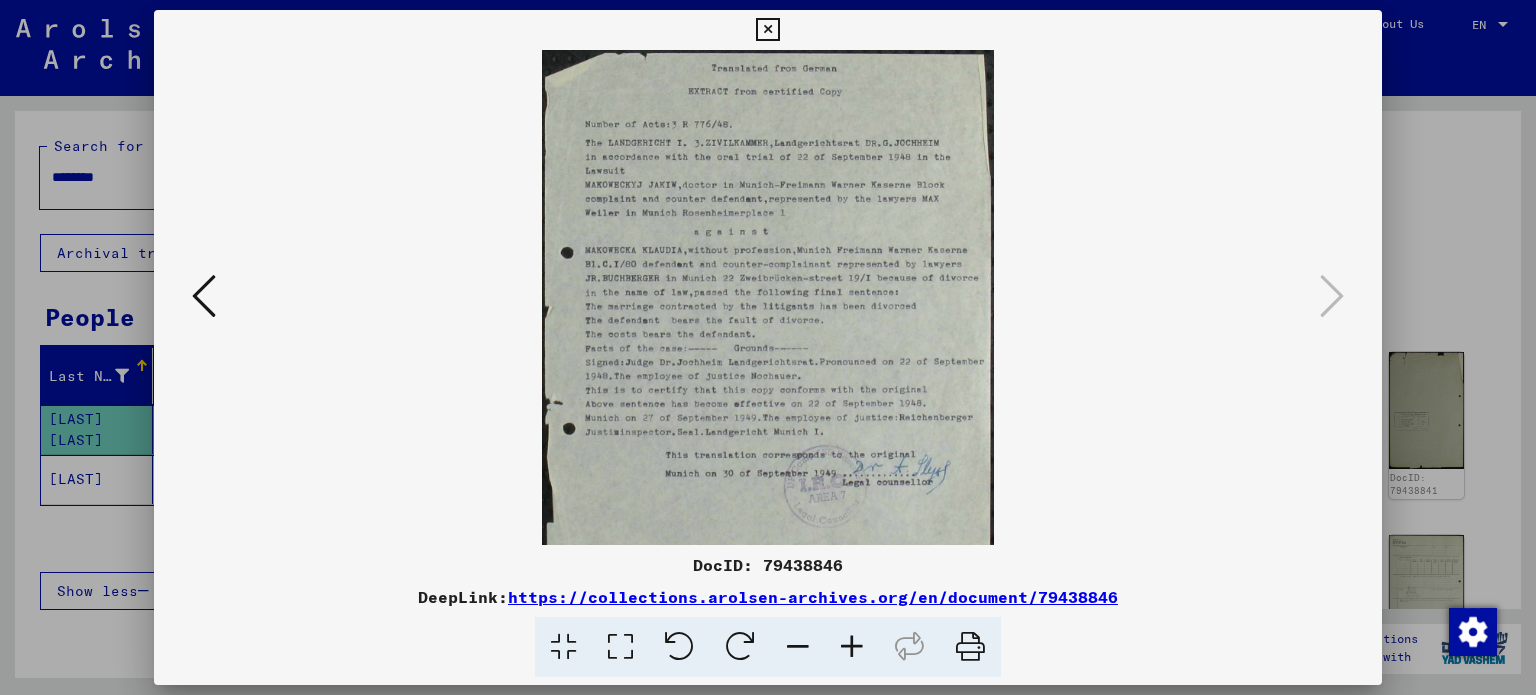 click at bounding box center [852, 647] 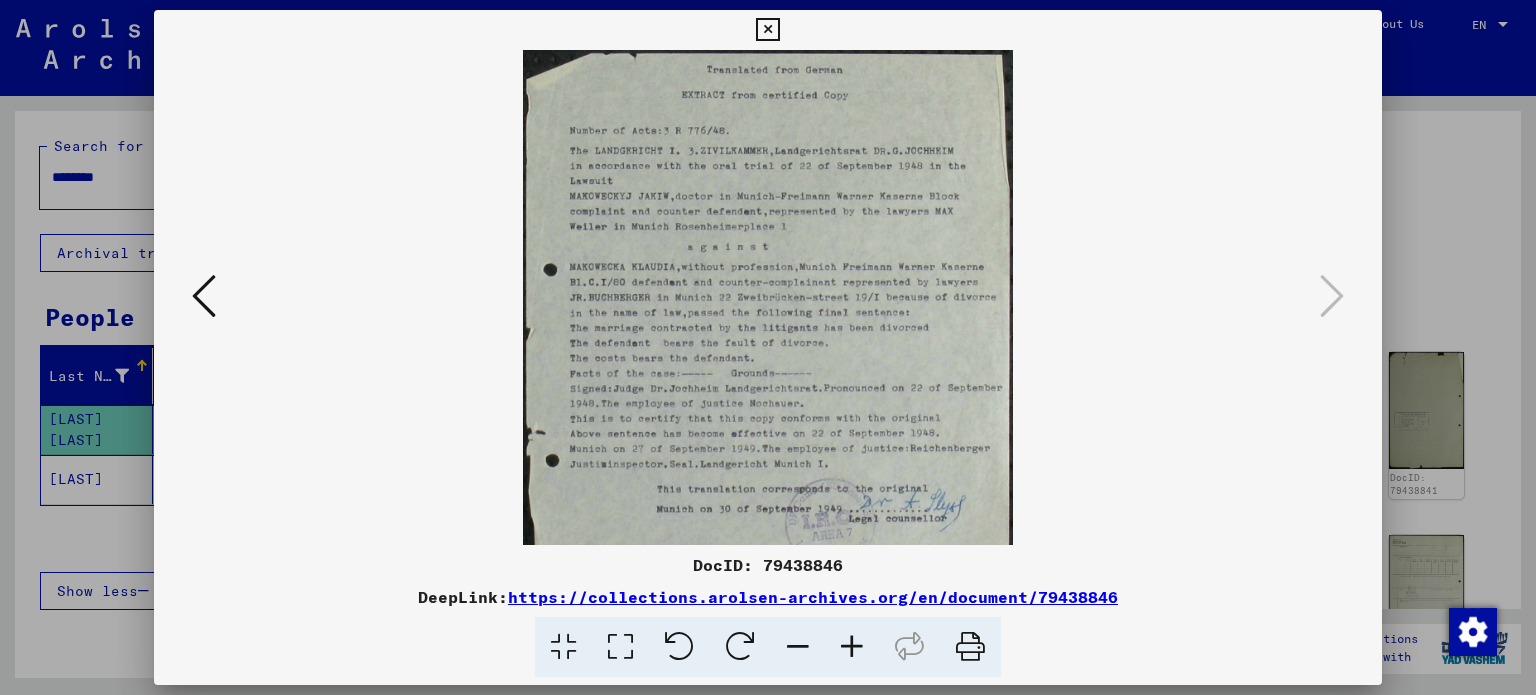 click at bounding box center (852, 647) 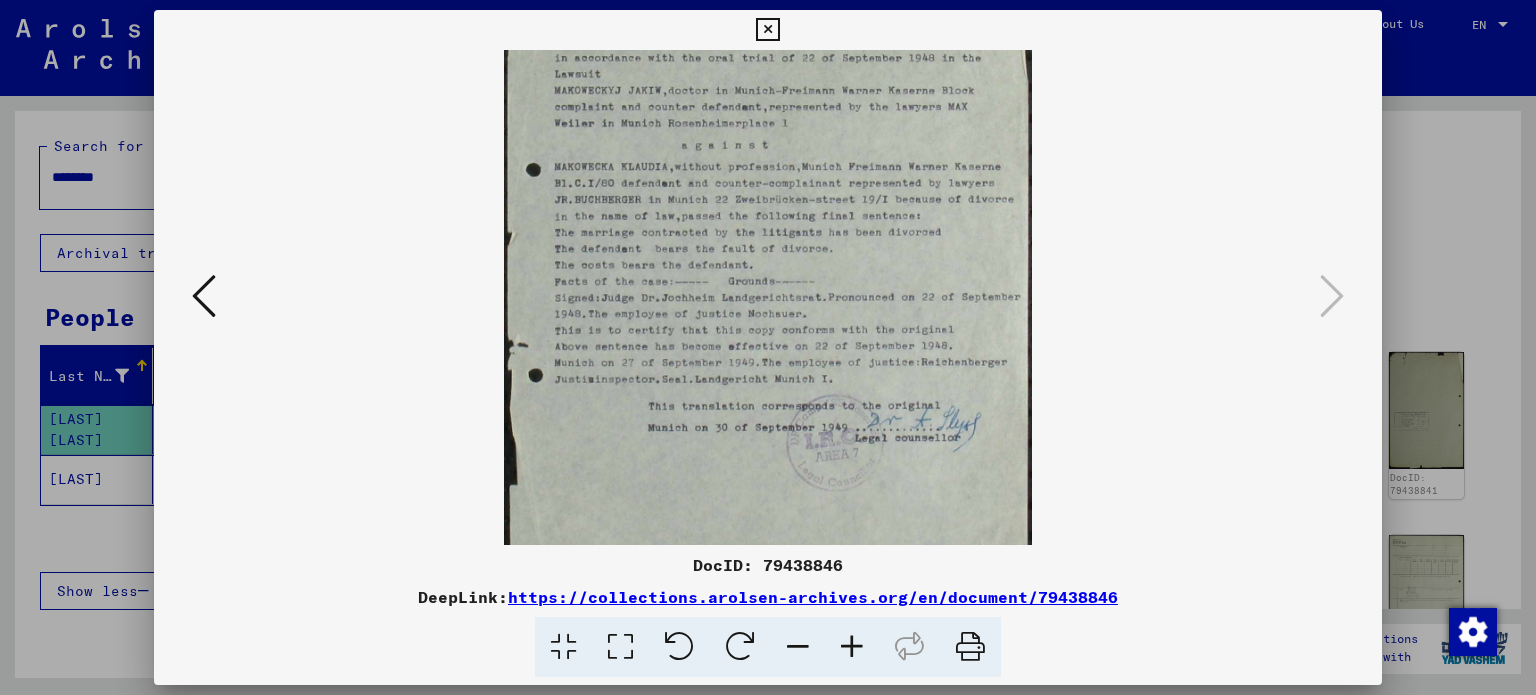 scroll, scrollTop: 126, scrollLeft: 0, axis: vertical 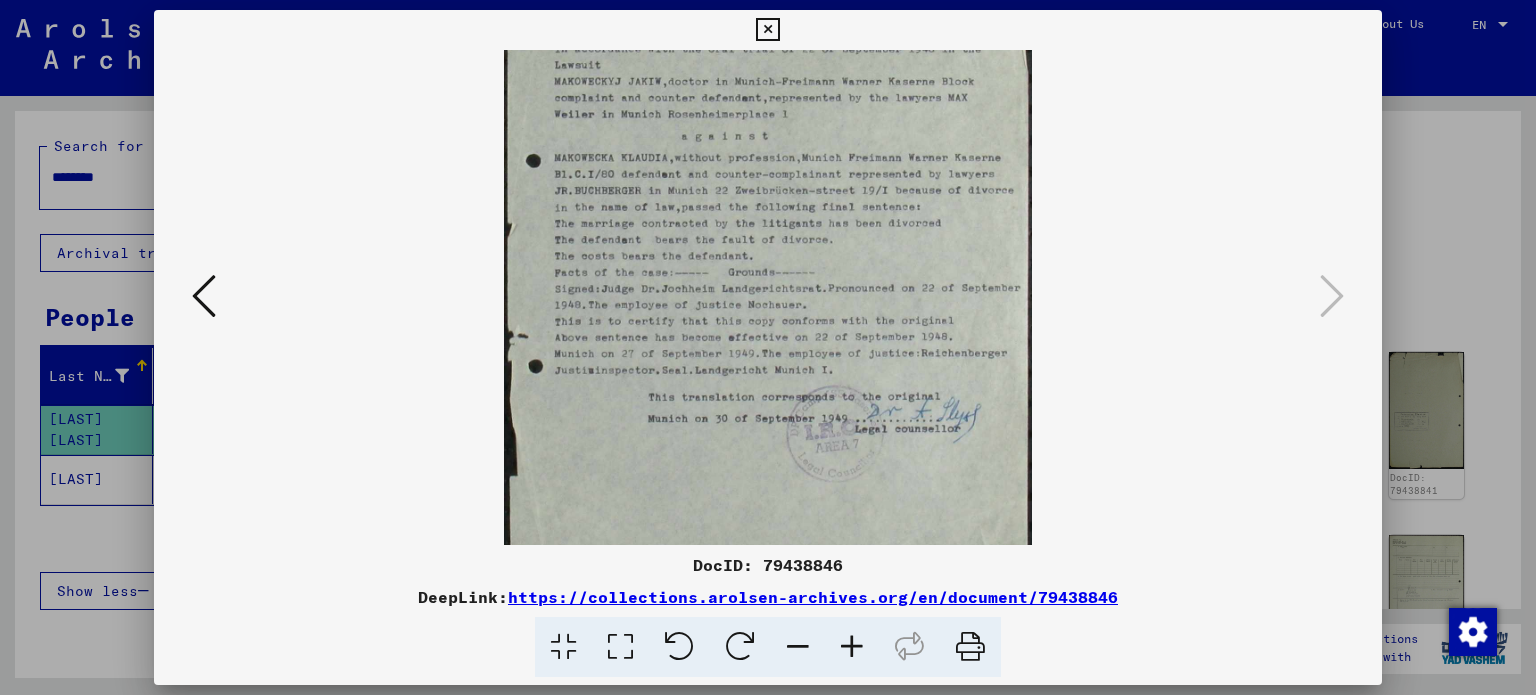drag, startPoint x: 784, startPoint y: 451, endPoint x: 804, endPoint y: 326, distance: 126.58989 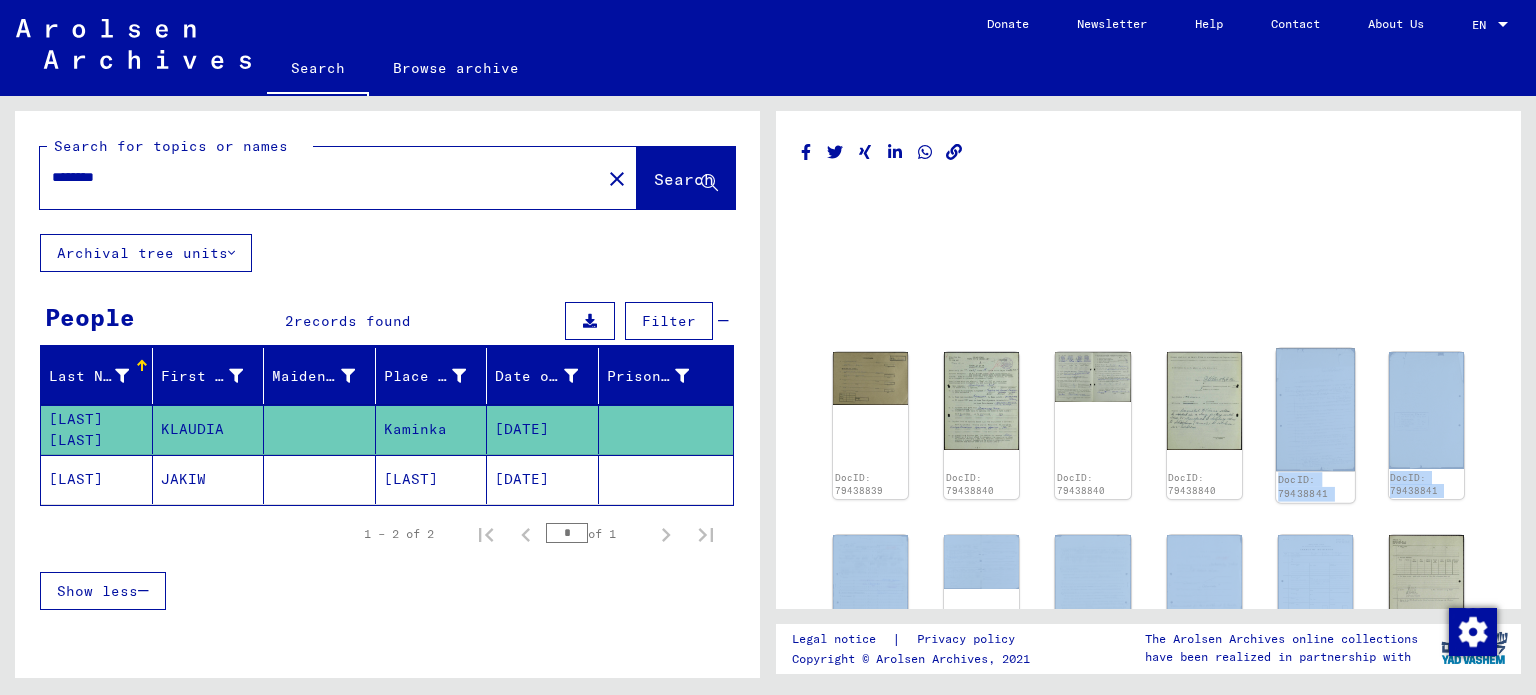drag, startPoint x: 1349, startPoint y: 483, endPoint x: 1328, endPoint y: 411, distance: 75 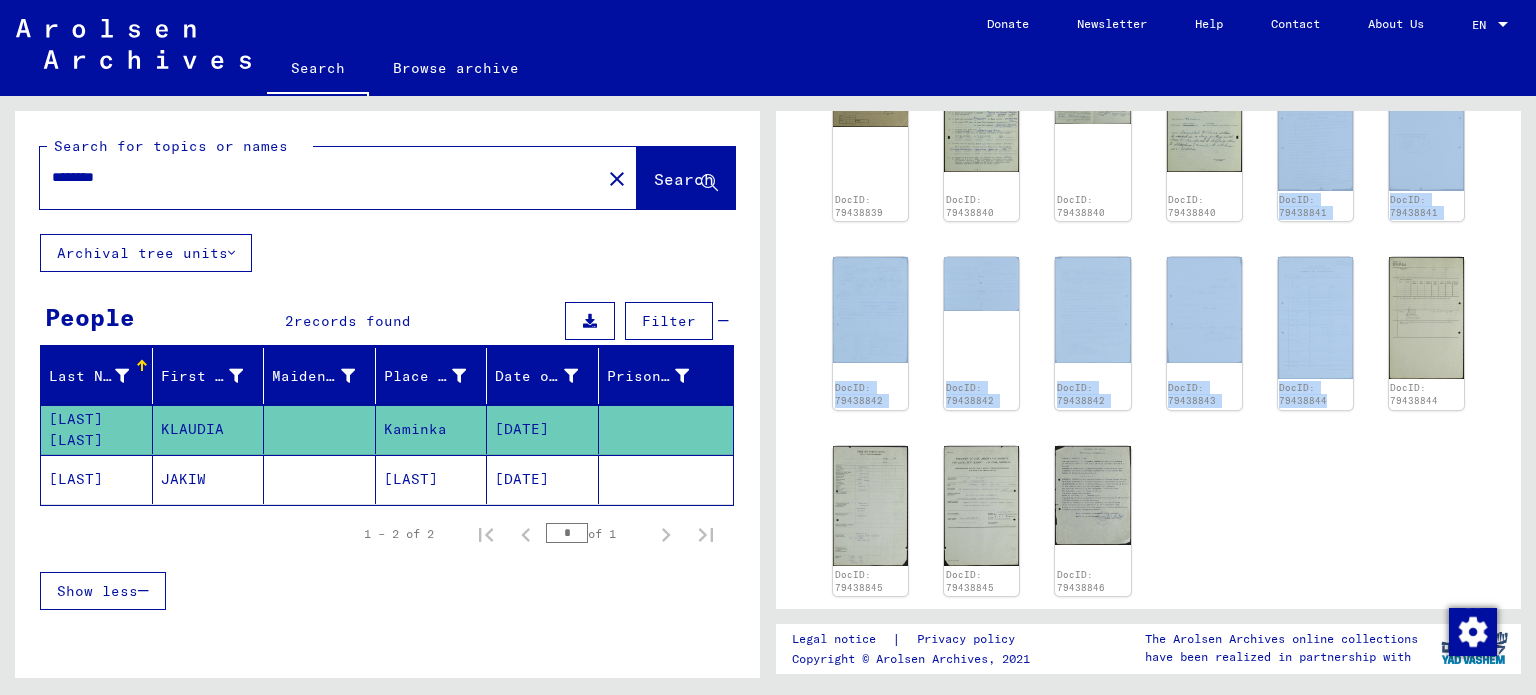 scroll, scrollTop: 340, scrollLeft: 0, axis: vertical 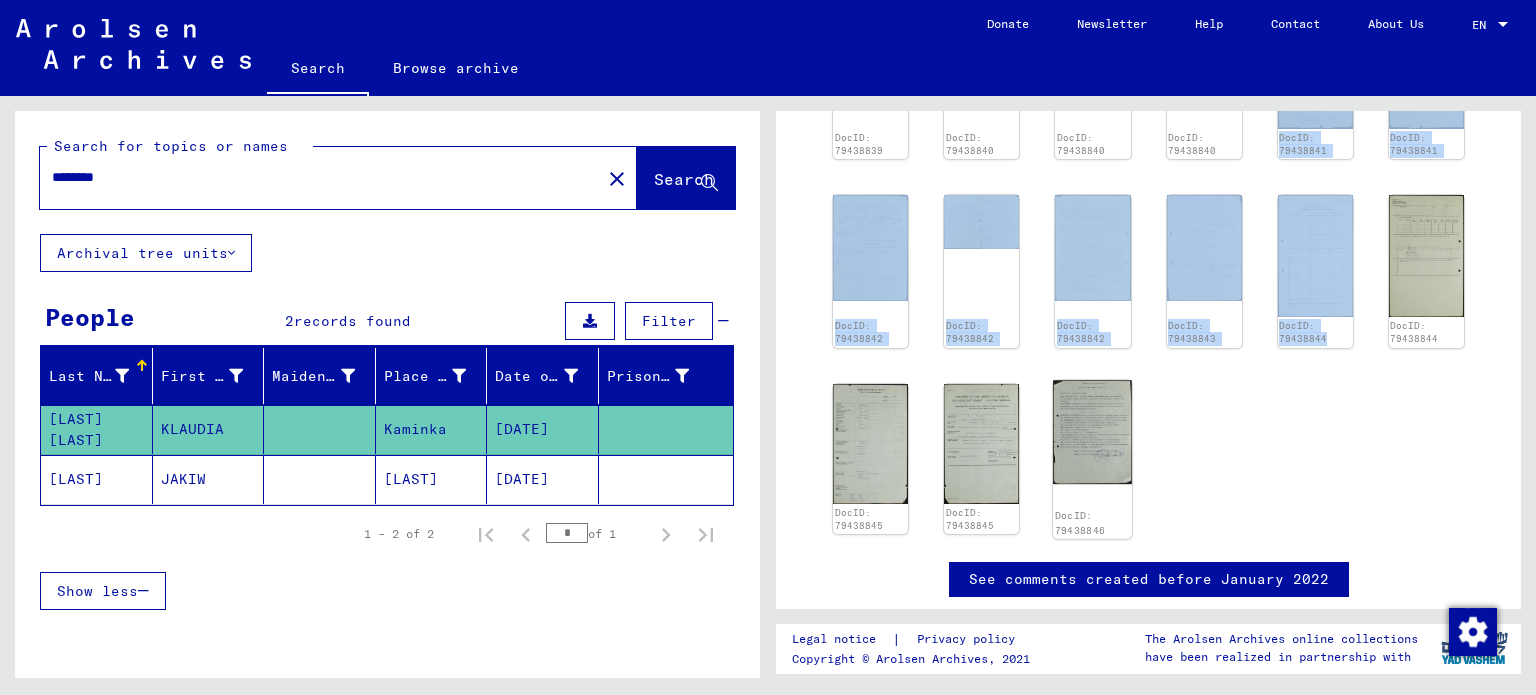 click 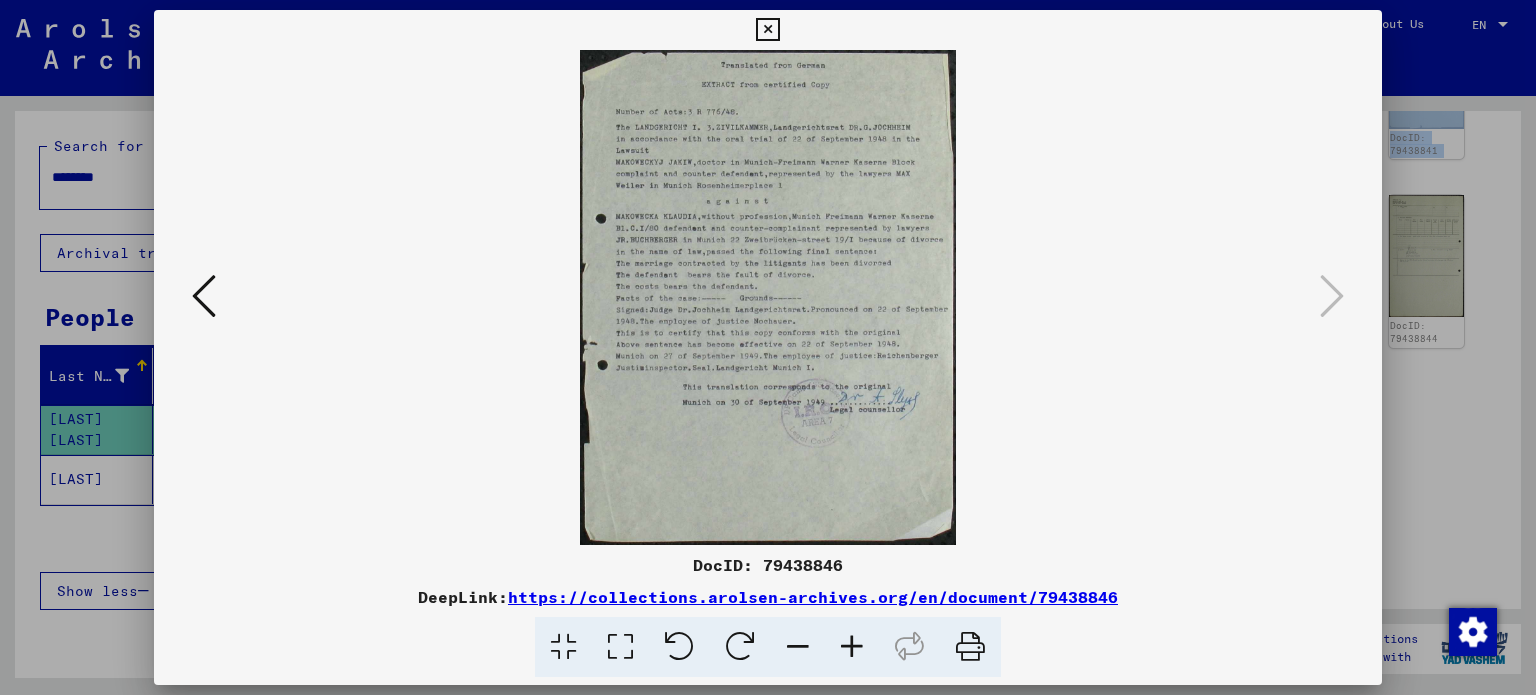 click at bounding box center (767, 30) 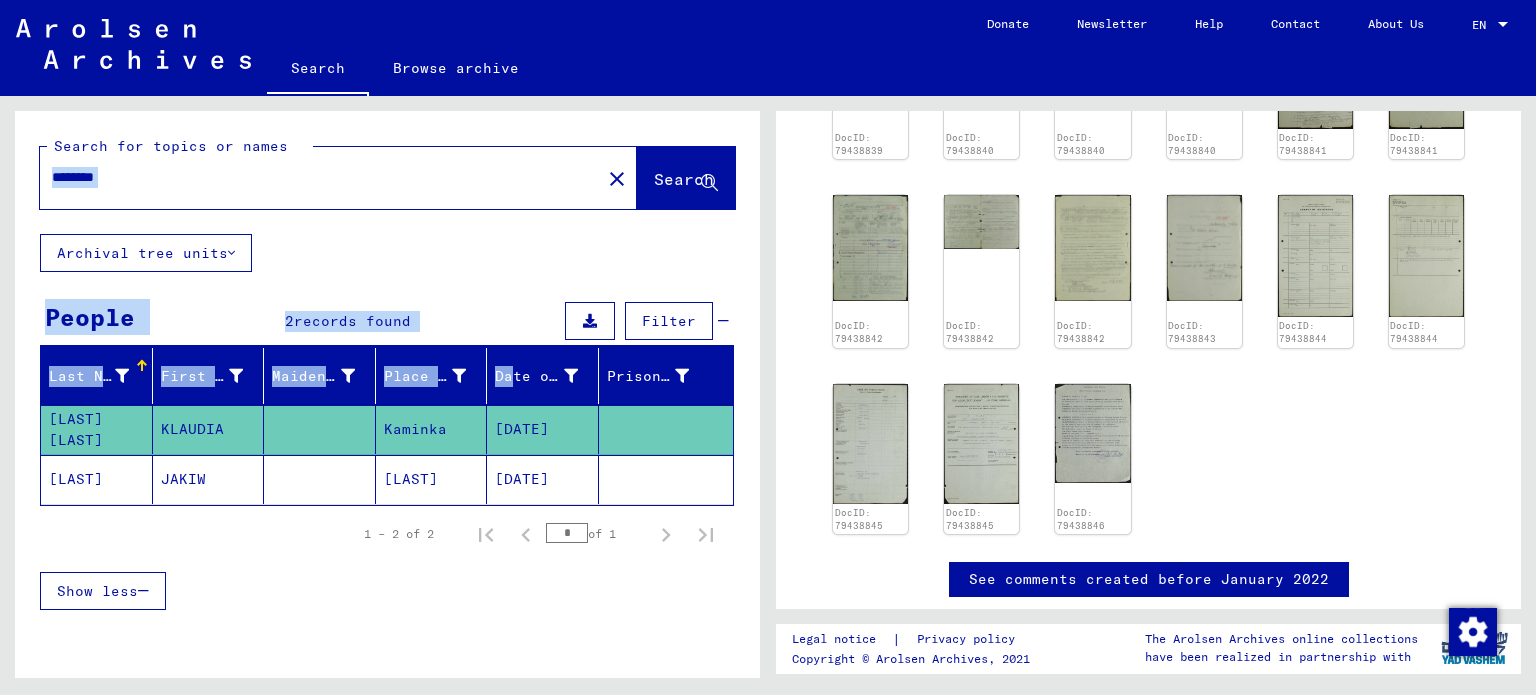 drag, startPoint x: 496, startPoint y: 229, endPoint x: 494, endPoint y: 354, distance: 125.016 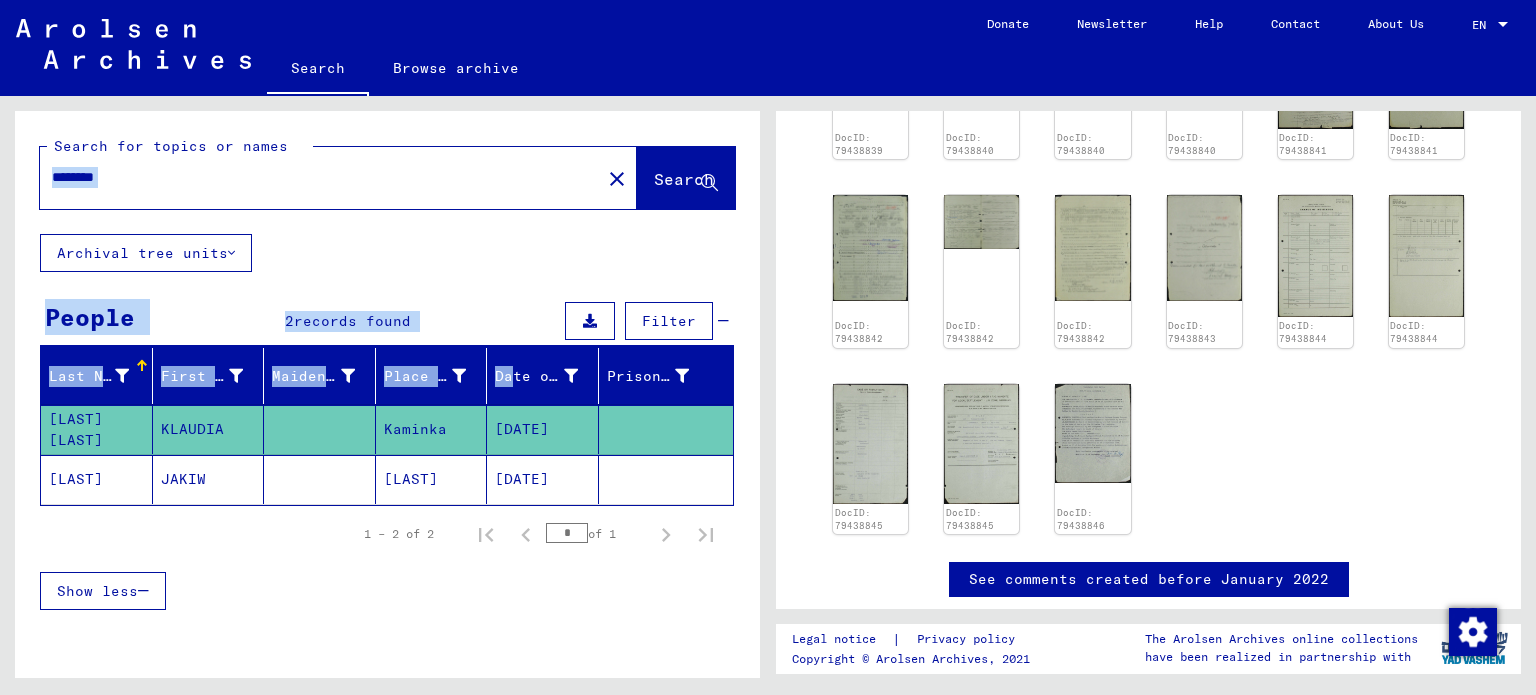 click on "Search" 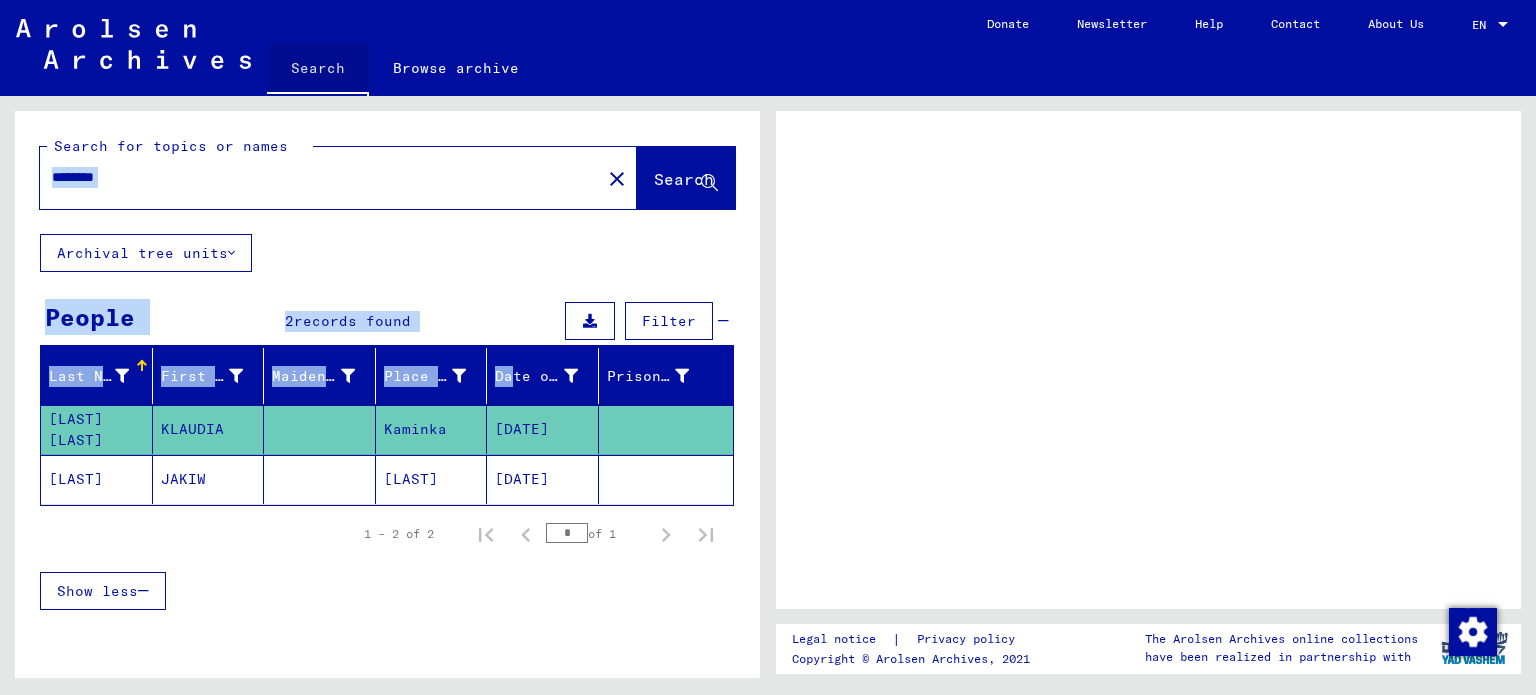 scroll, scrollTop: 0, scrollLeft: 0, axis: both 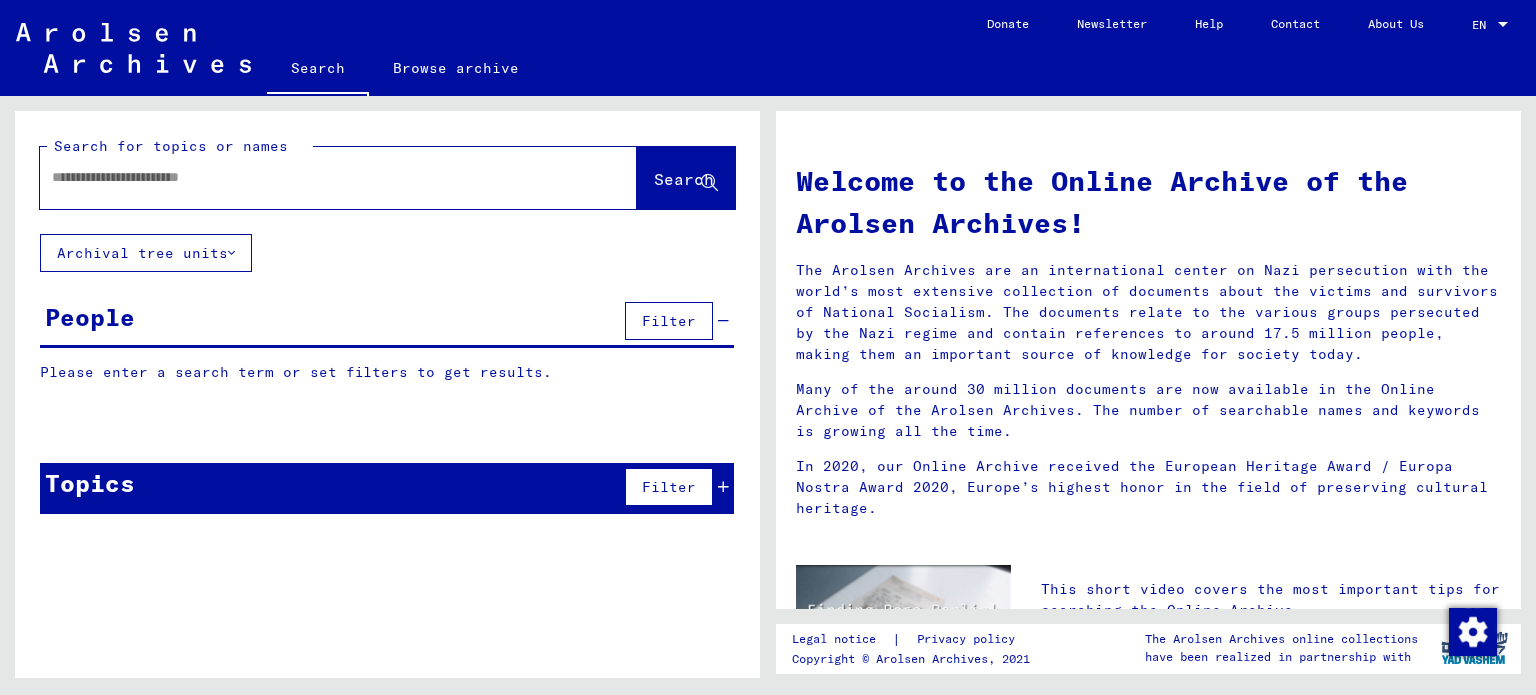 click at bounding box center [314, 177] 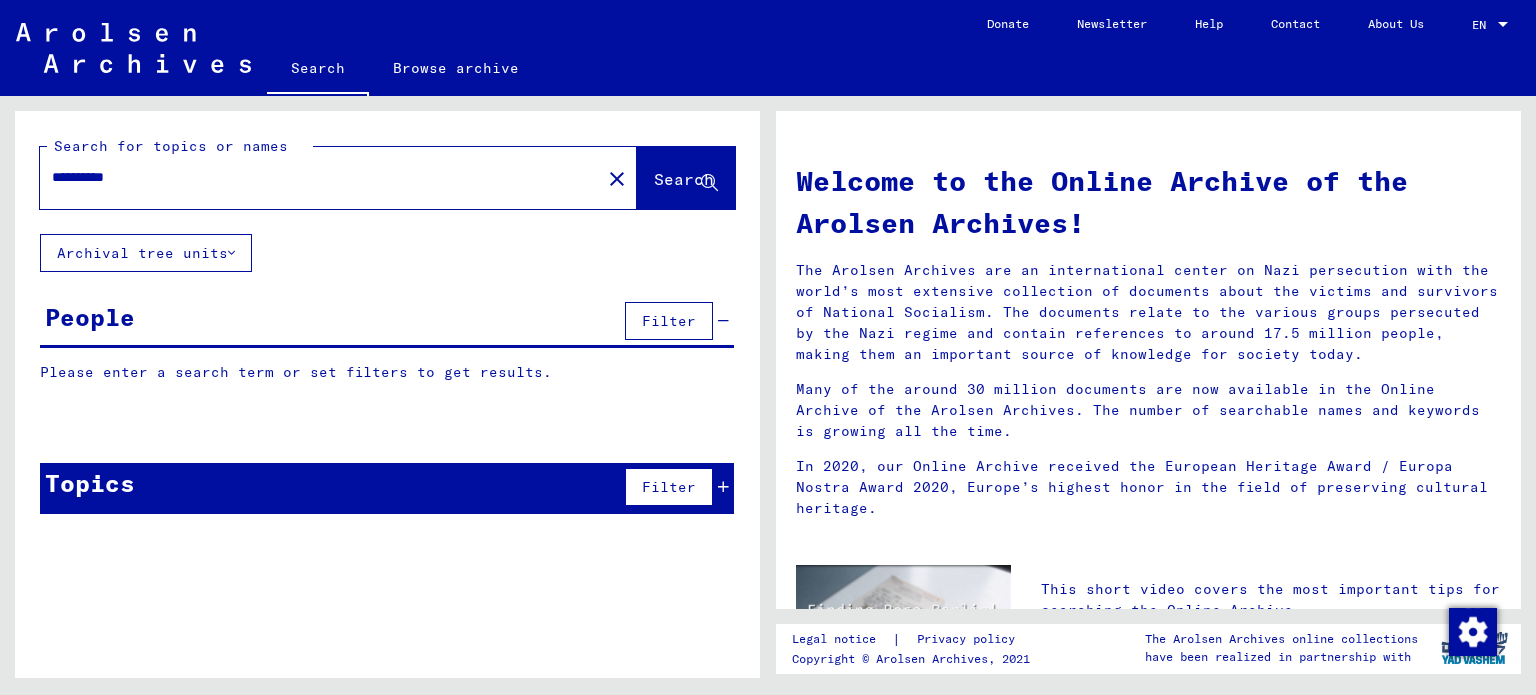 click on "Search" 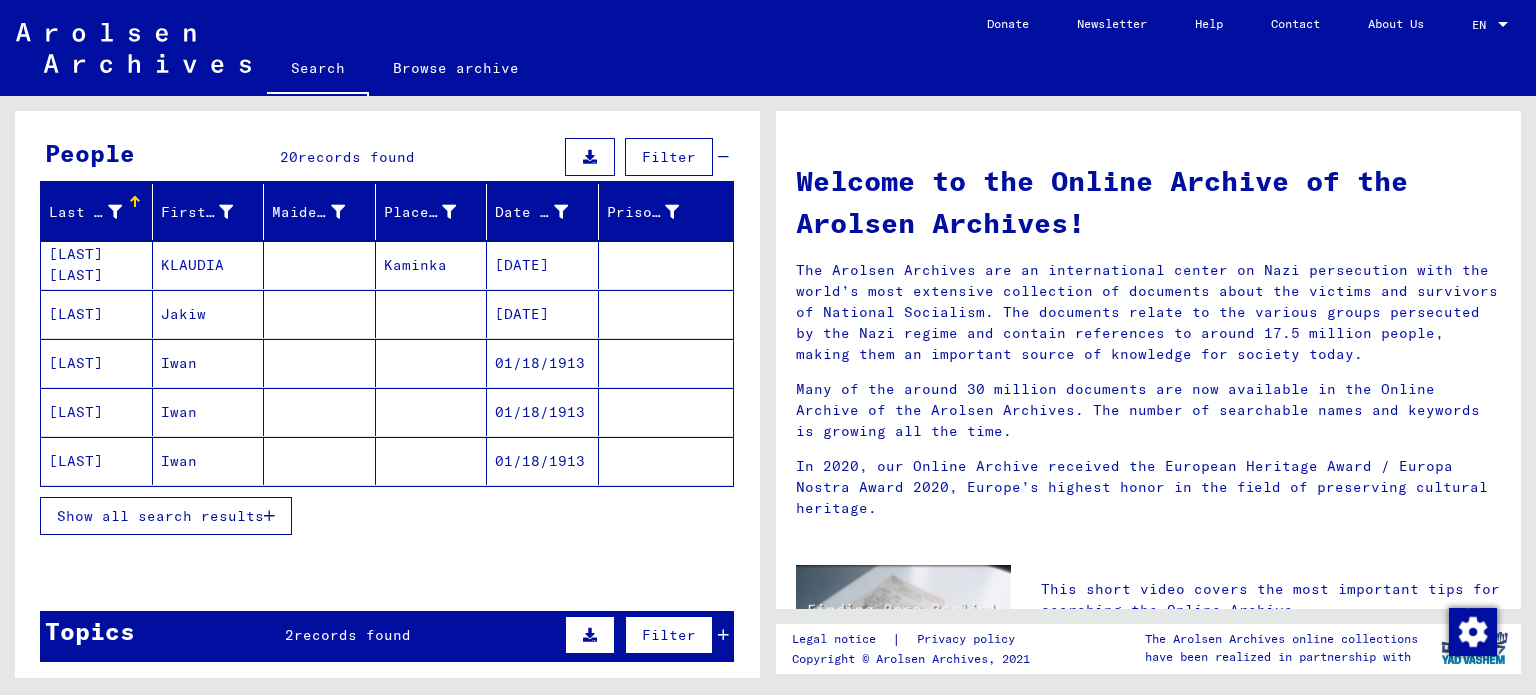 scroll, scrollTop: 200, scrollLeft: 0, axis: vertical 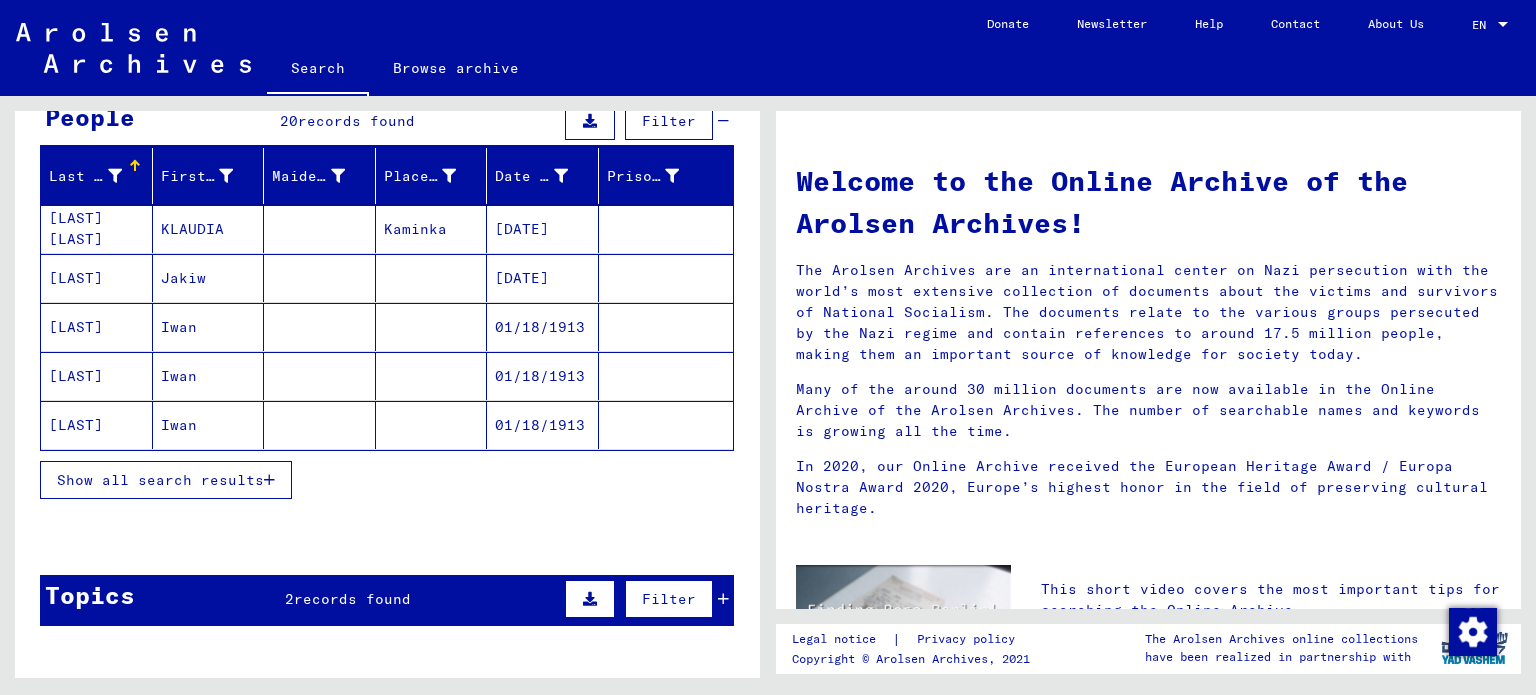 click on "[LAST]" at bounding box center [97, 327] 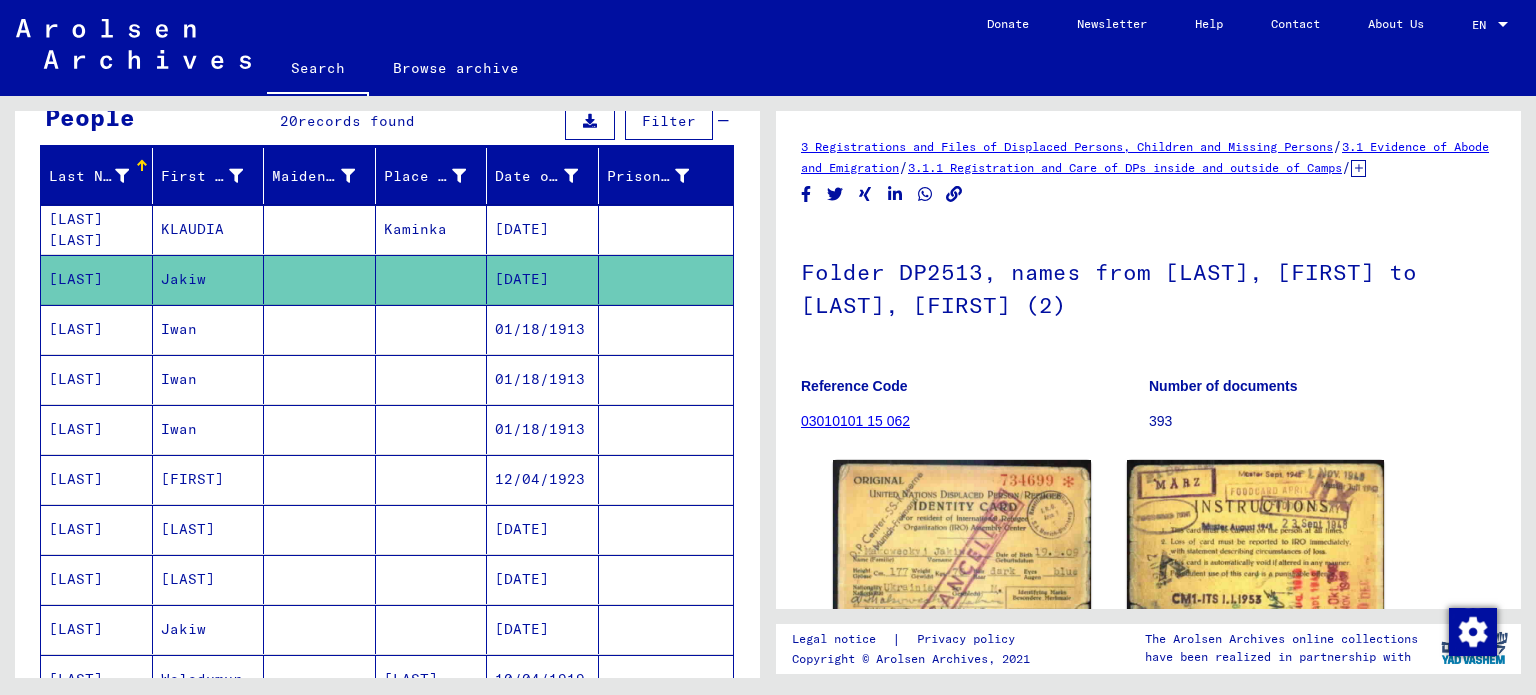 scroll, scrollTop: 0, scrollLeft: 0, axis: both 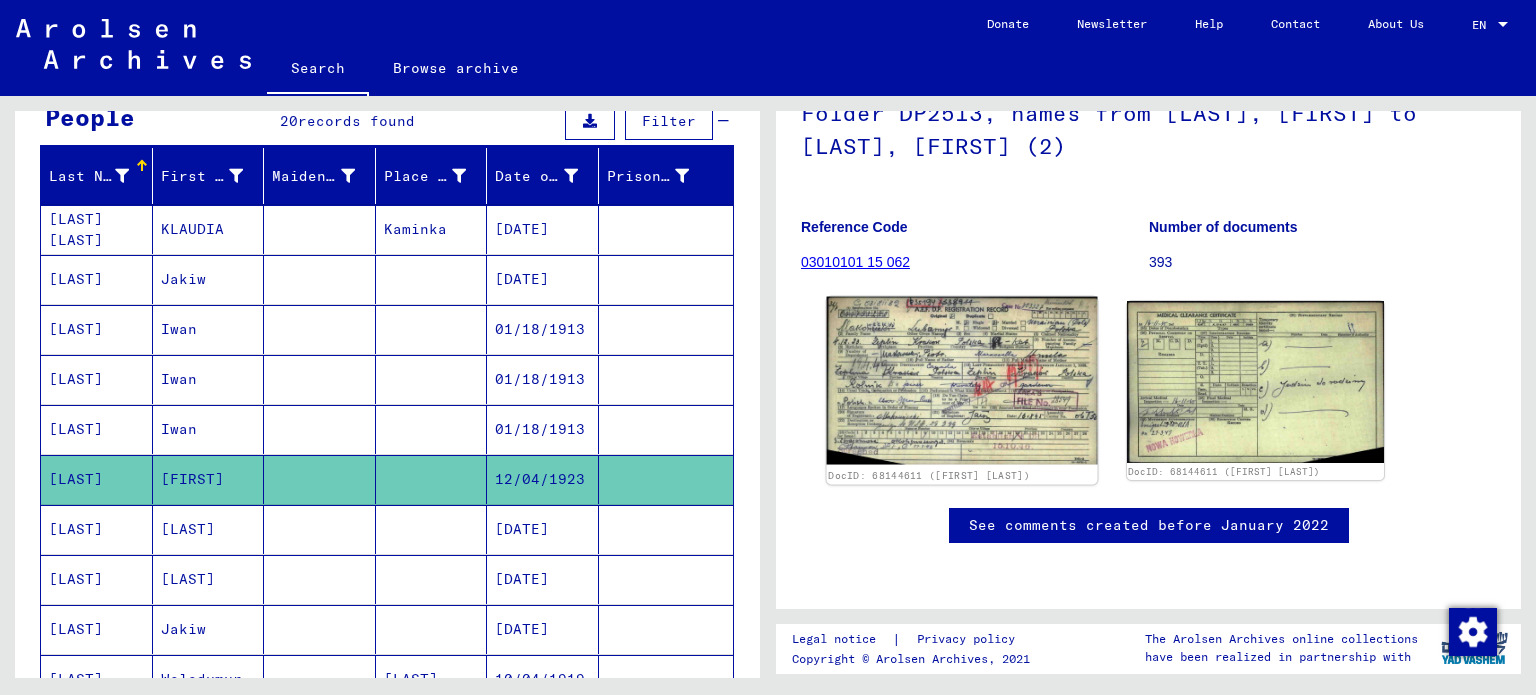click 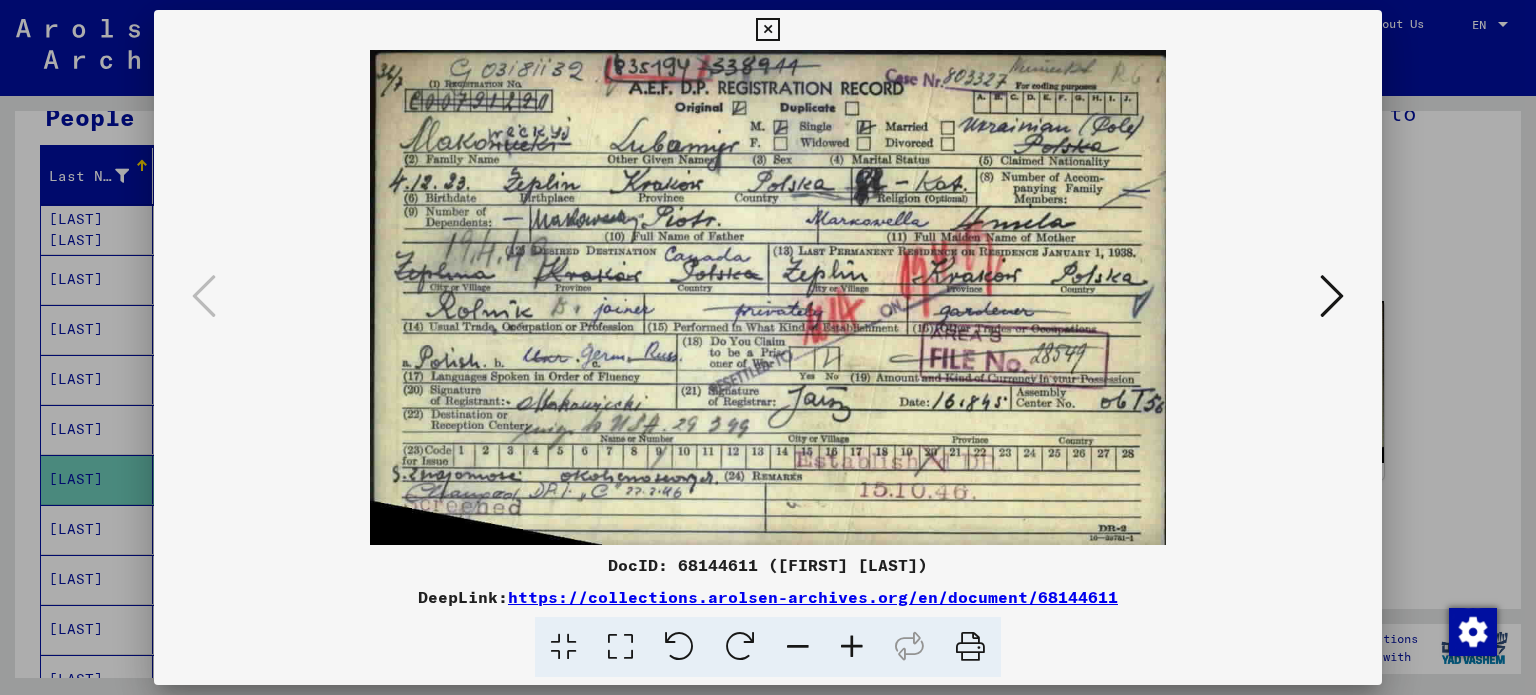 click at bounding box center (1332, 296) 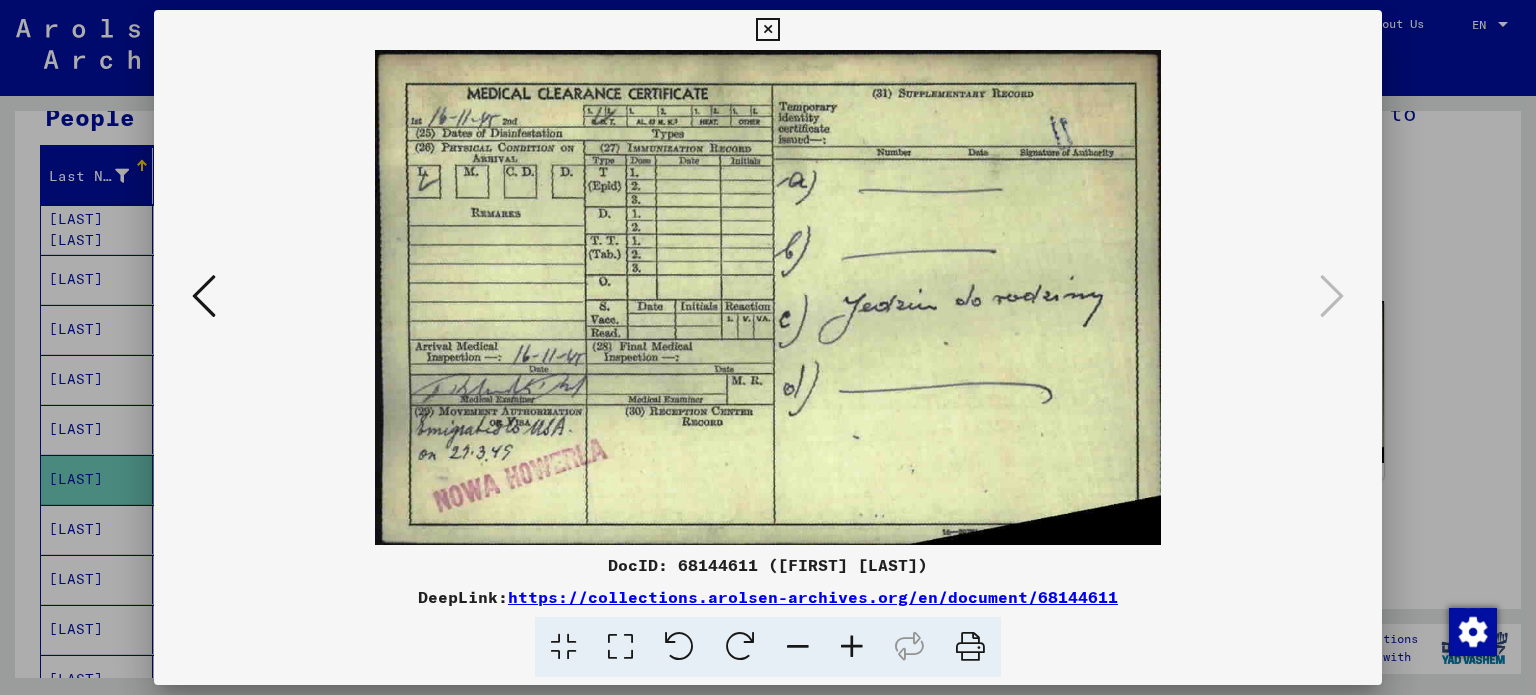click at bounding box center (767, 30) 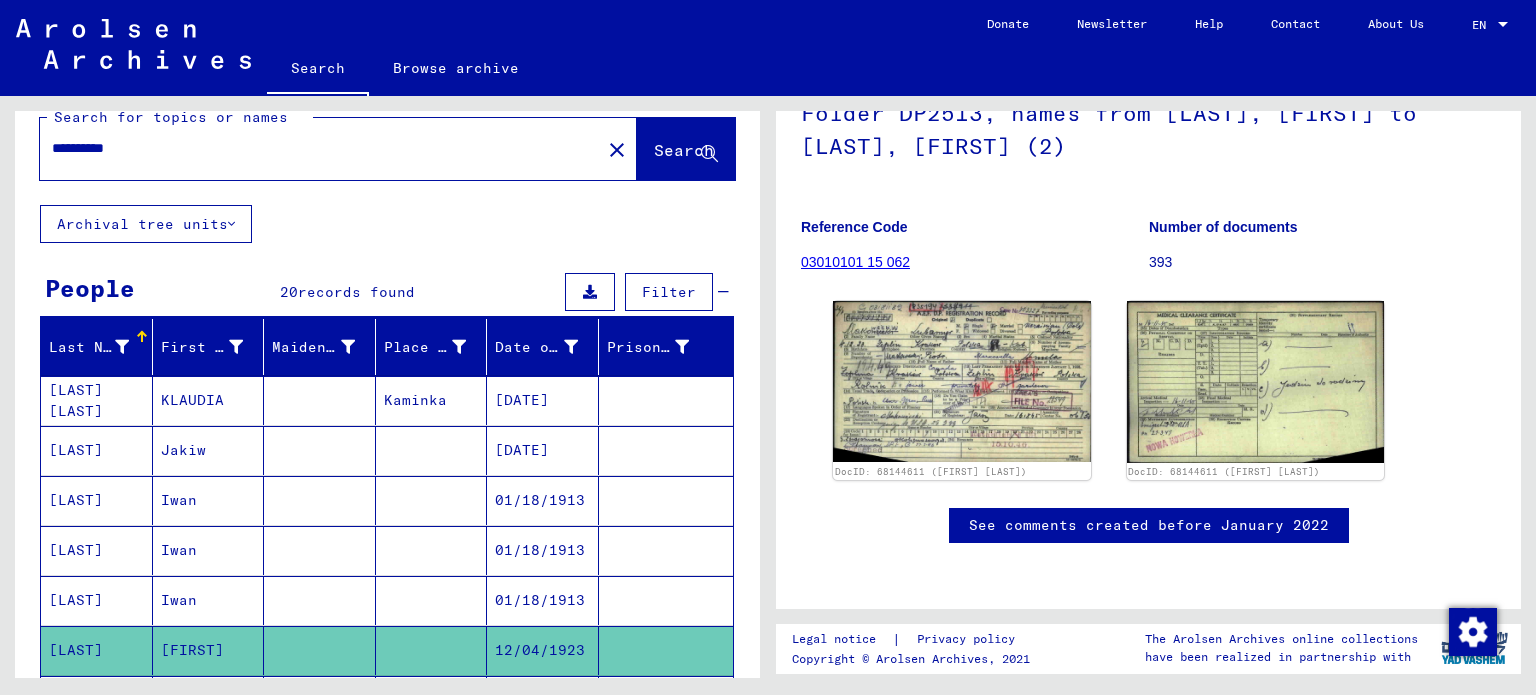 scroll, scrollTop: 0, scrollLeft: 0, axis: both 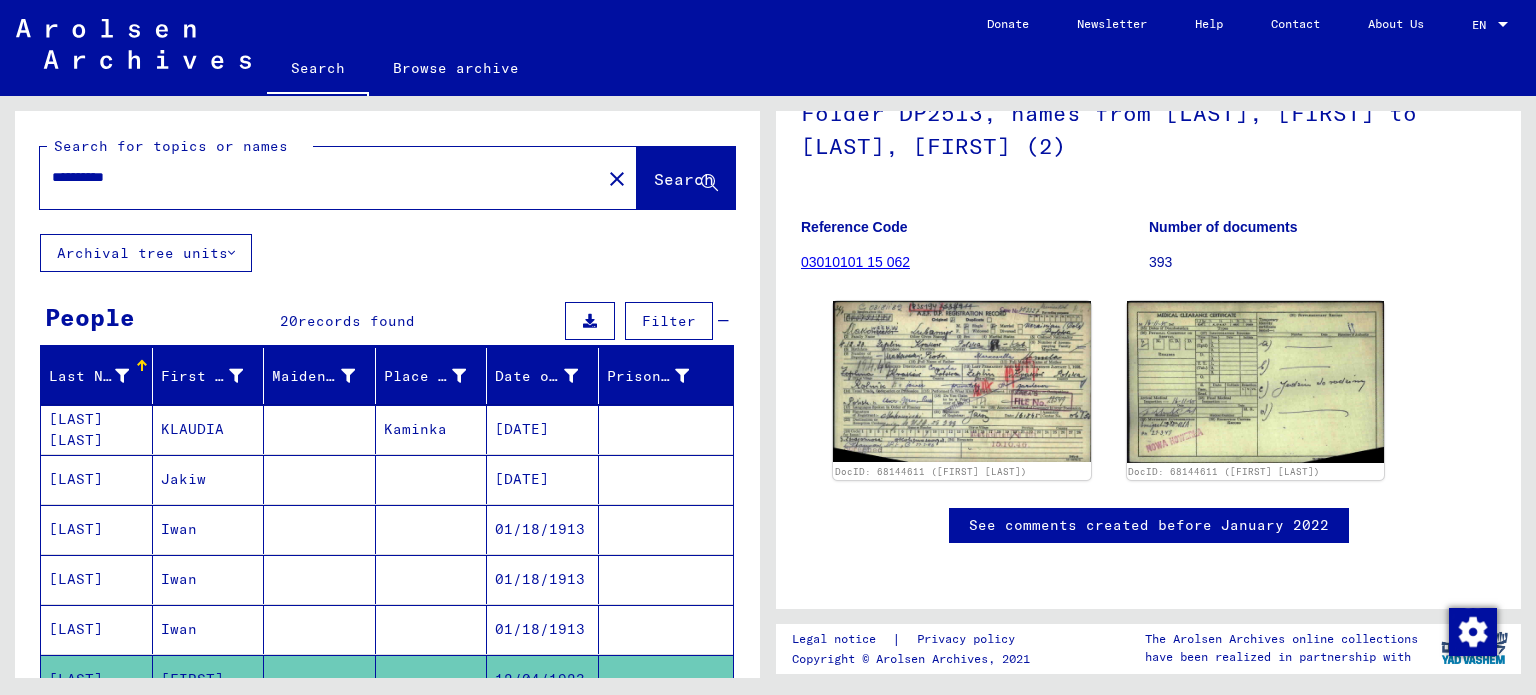 drag, startPoint x: 148, startPoint y: 174, endPoint x: 47, endPoint y: 172, distance: 101.0198 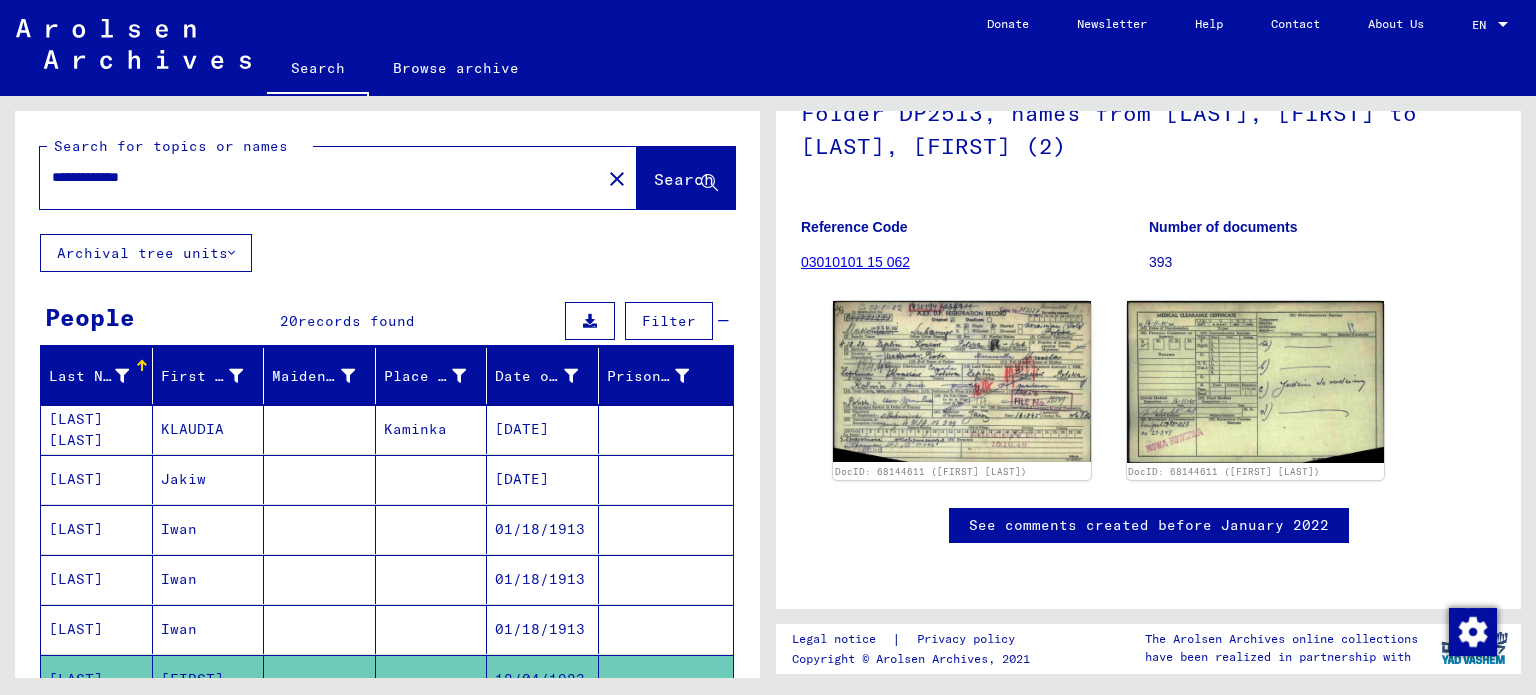 type on "**********" 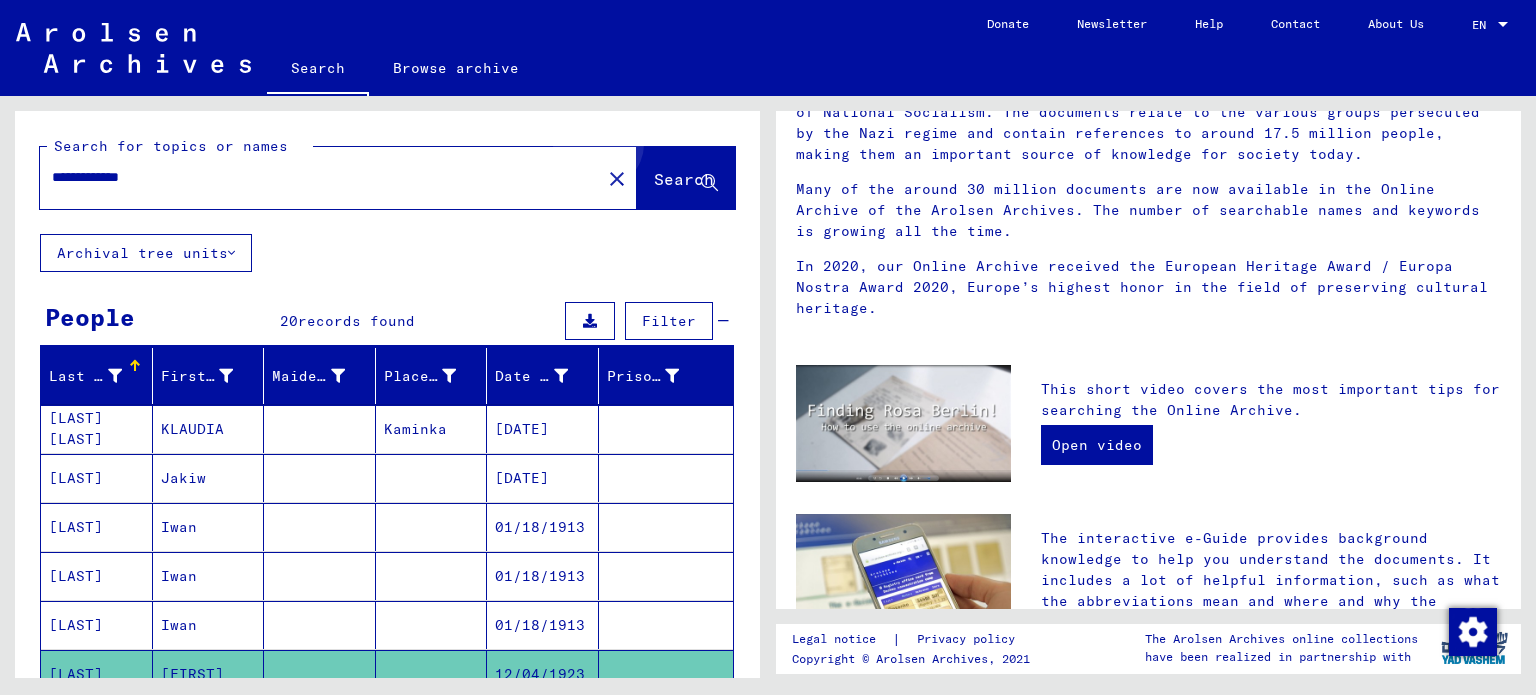 scroll, scrollTop: 0, scrollLeft: 0, axis: both 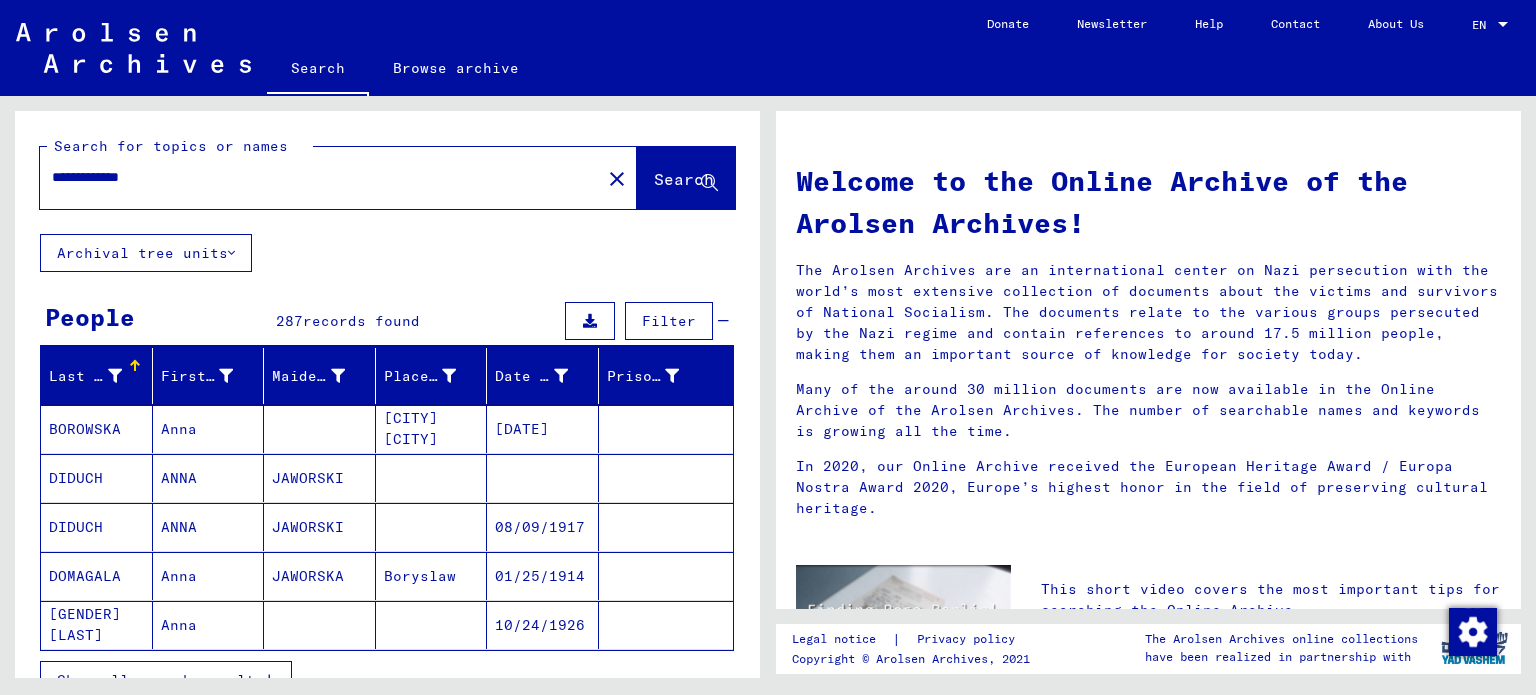 click on "records found" at bounding box center (361, 321) 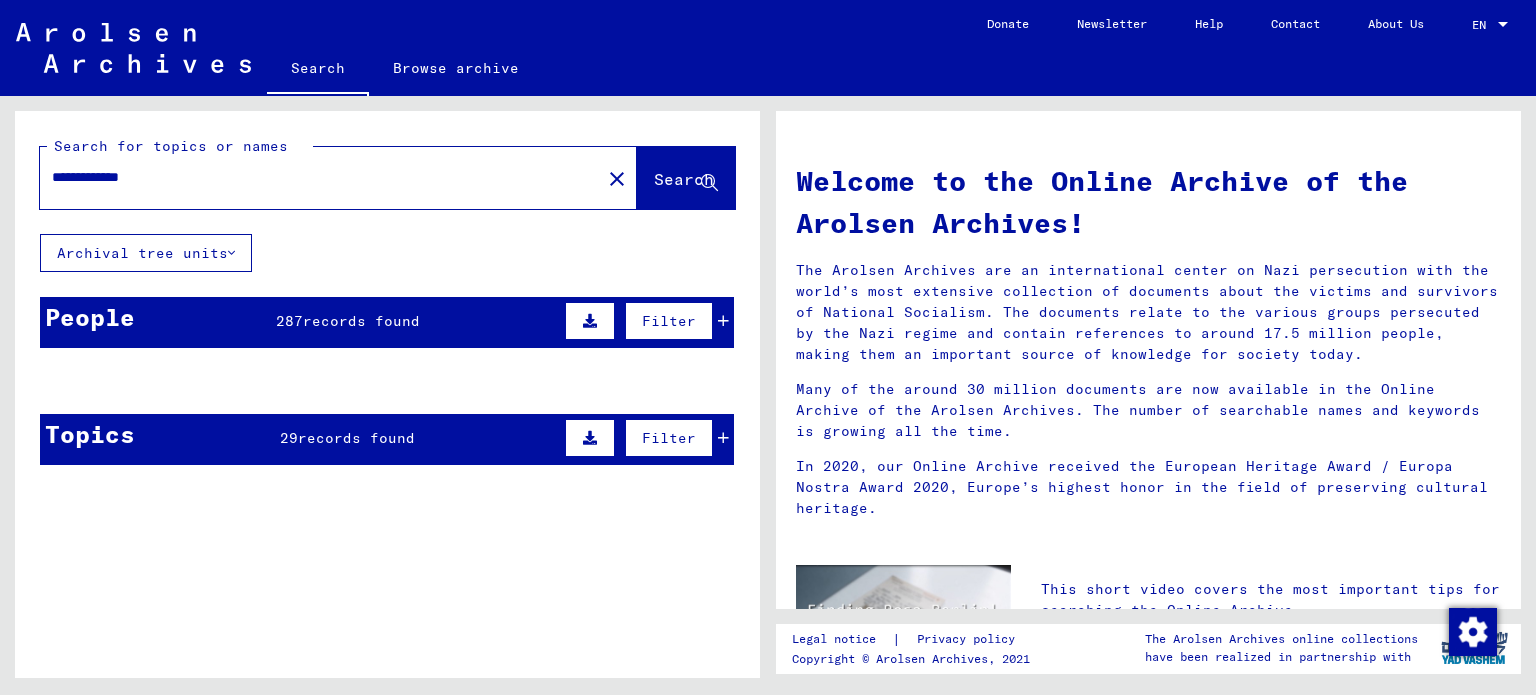 click on "records found" at bounding box center [361, 321] 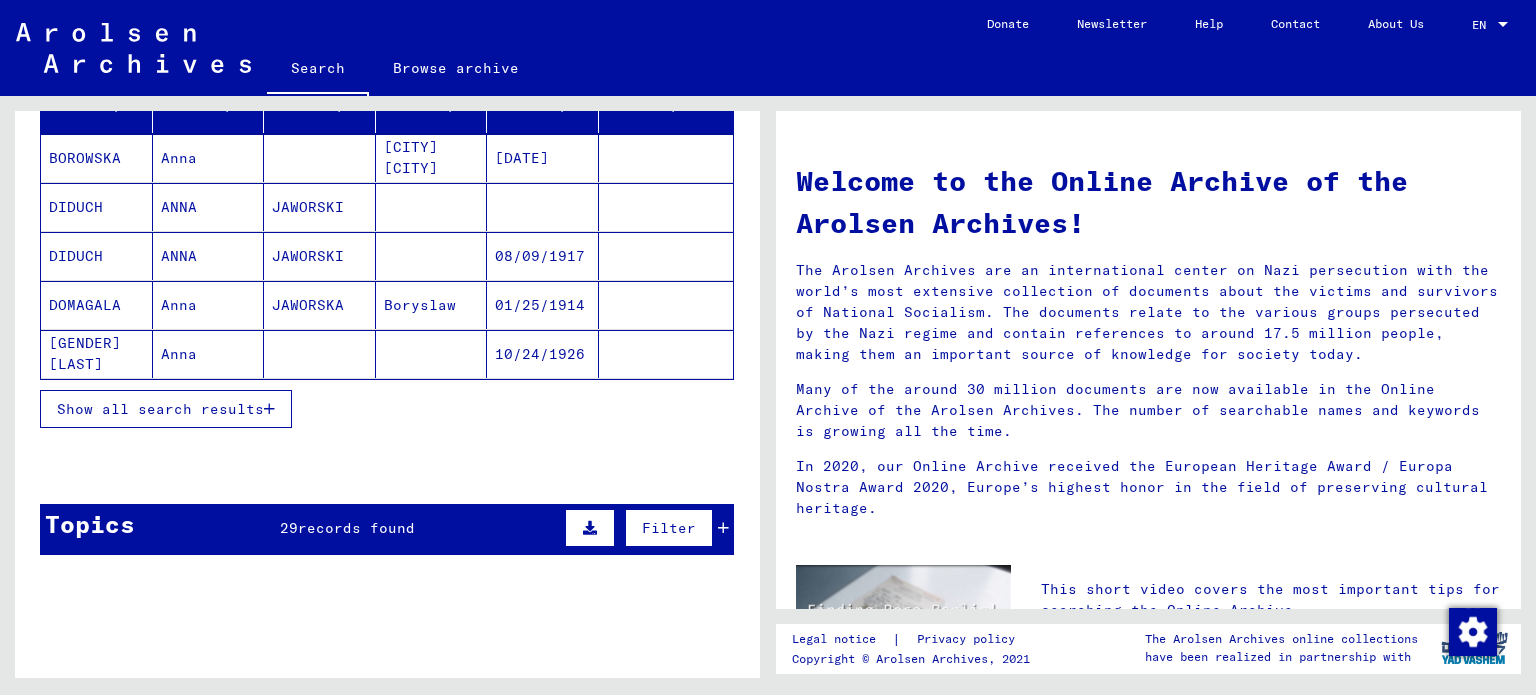 scroll, scrollTop: 300, scrollLeft: 0, axis: vertical 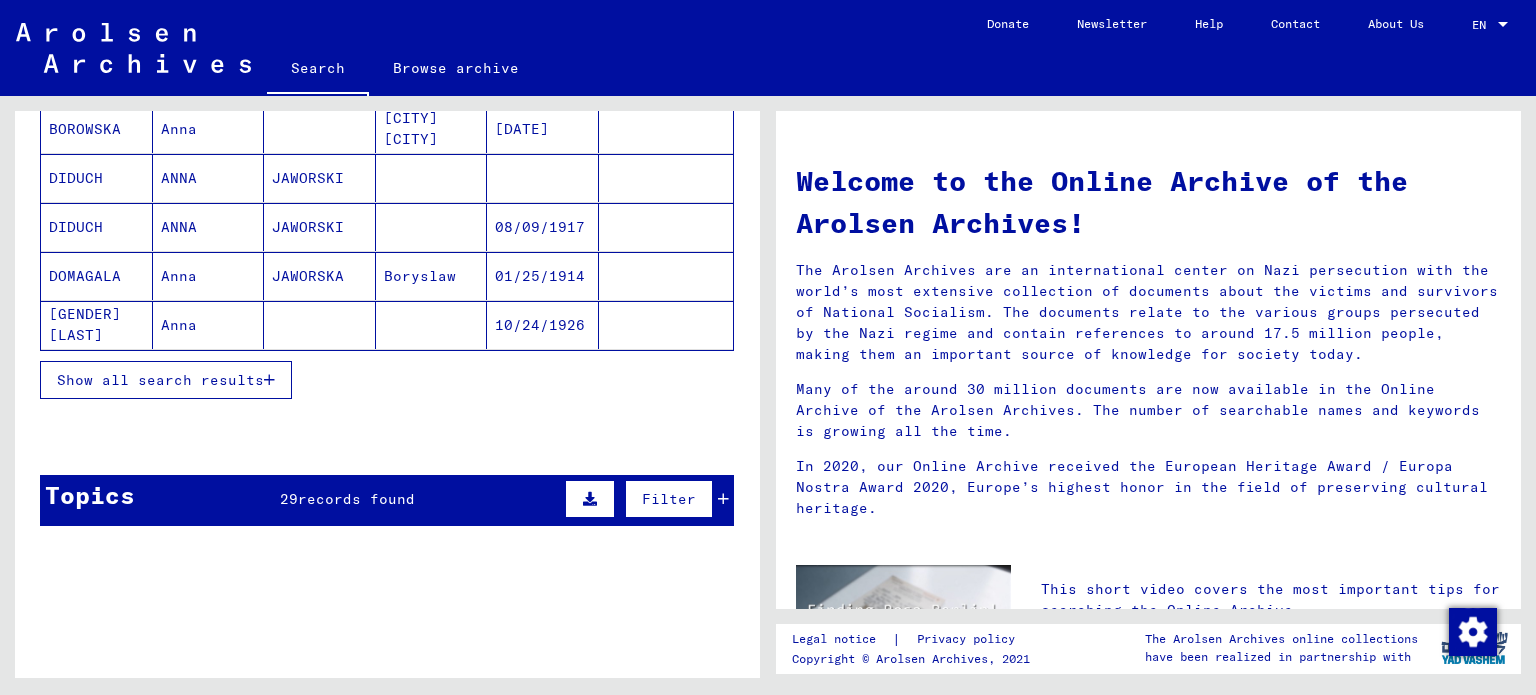 click on "Show all search results" at bounding box center [160, 380] 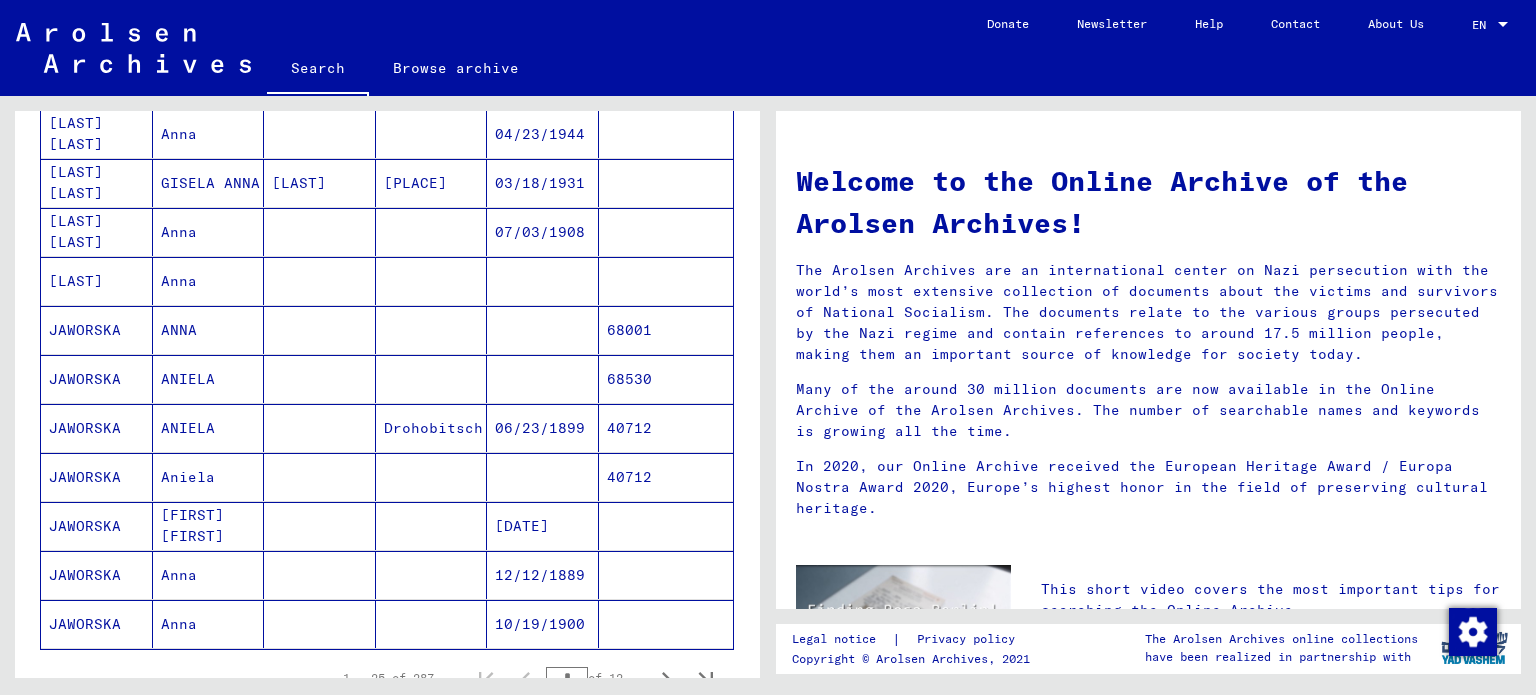 scroll, scrollTop: 1100, scrollLeft: 0, axis: vertical 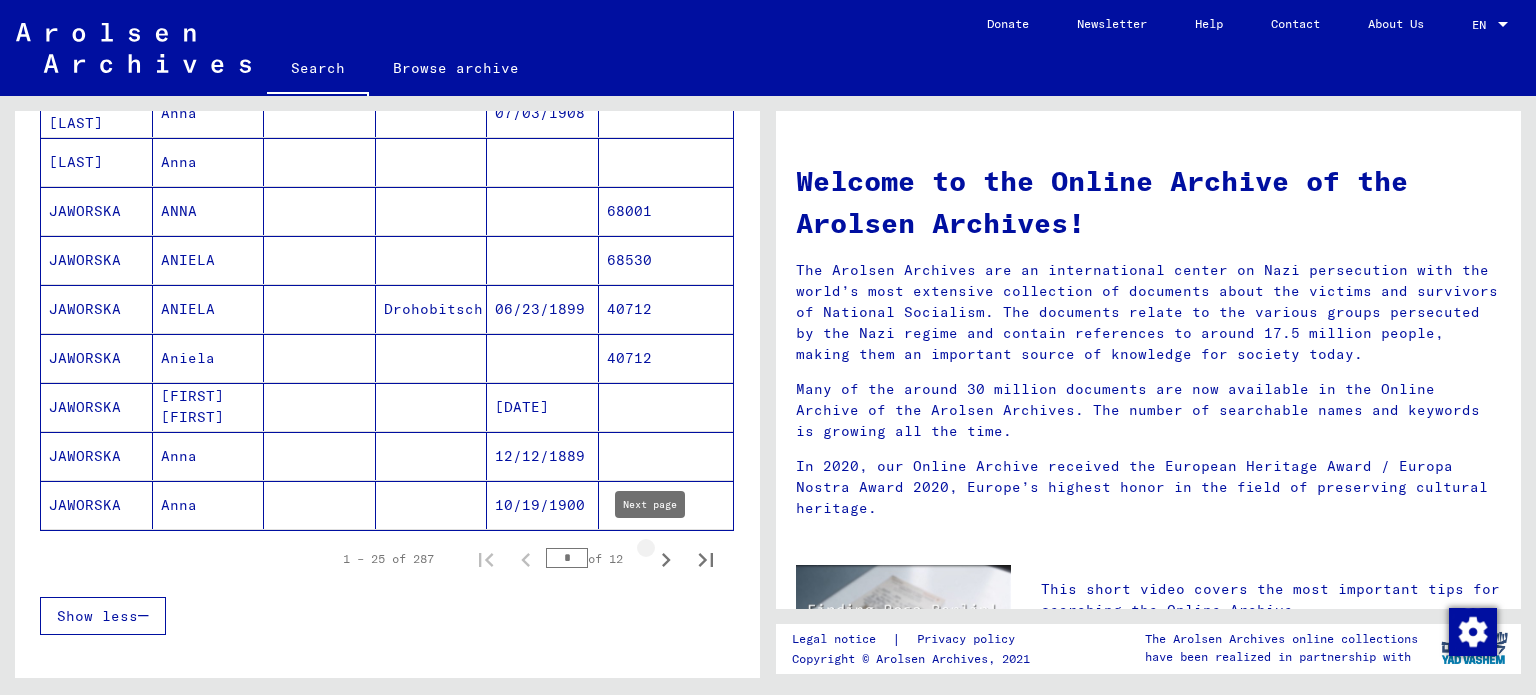click 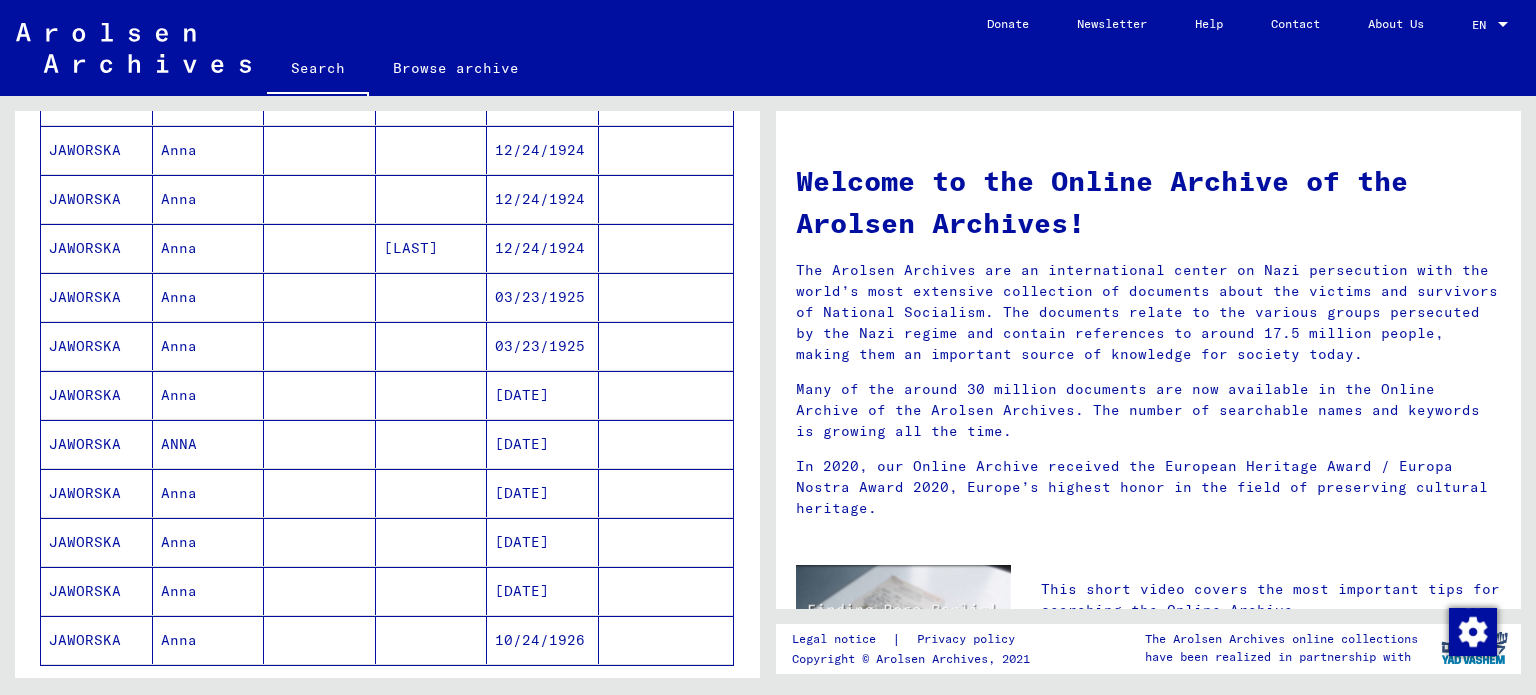 scroll, scrollTop: 1000, scrollLeft: 0, axis: vertical 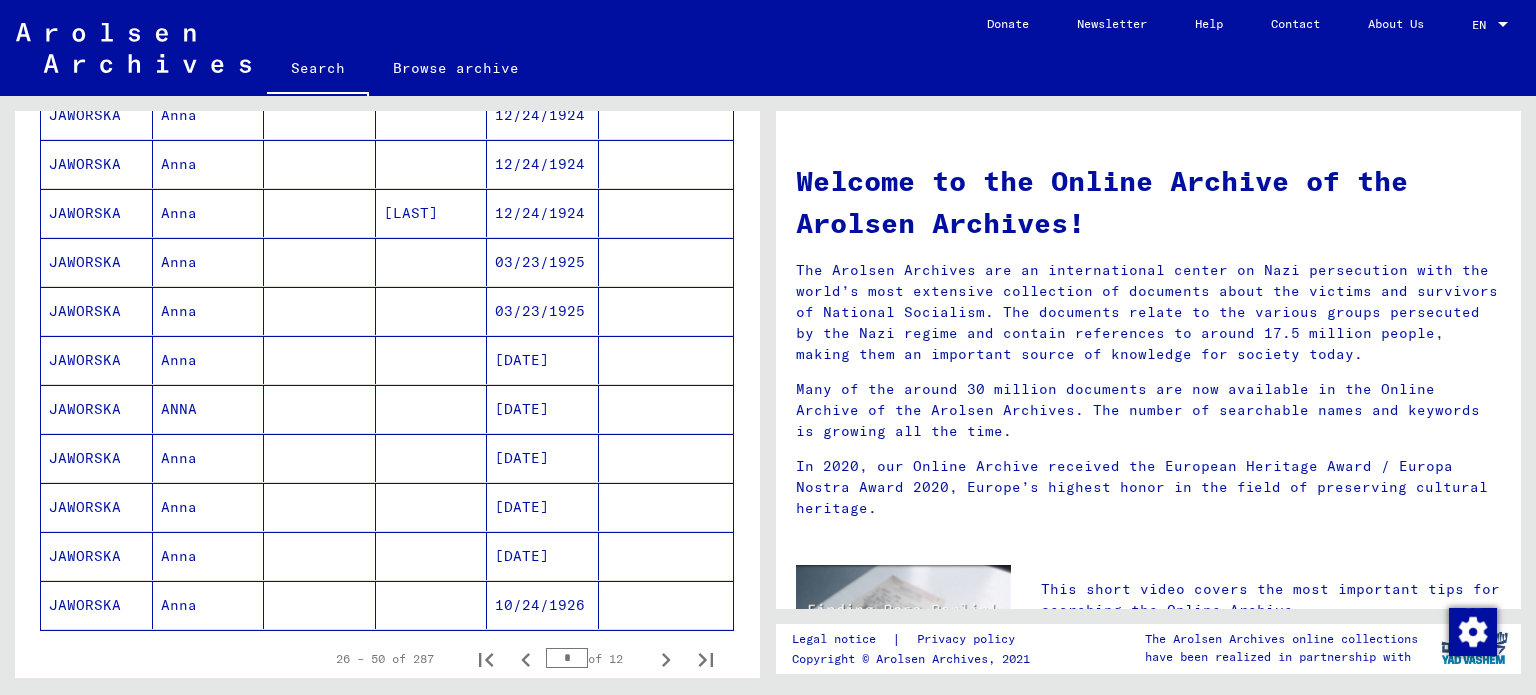click on "JAWORSKA" at bounding box center [97, 605] 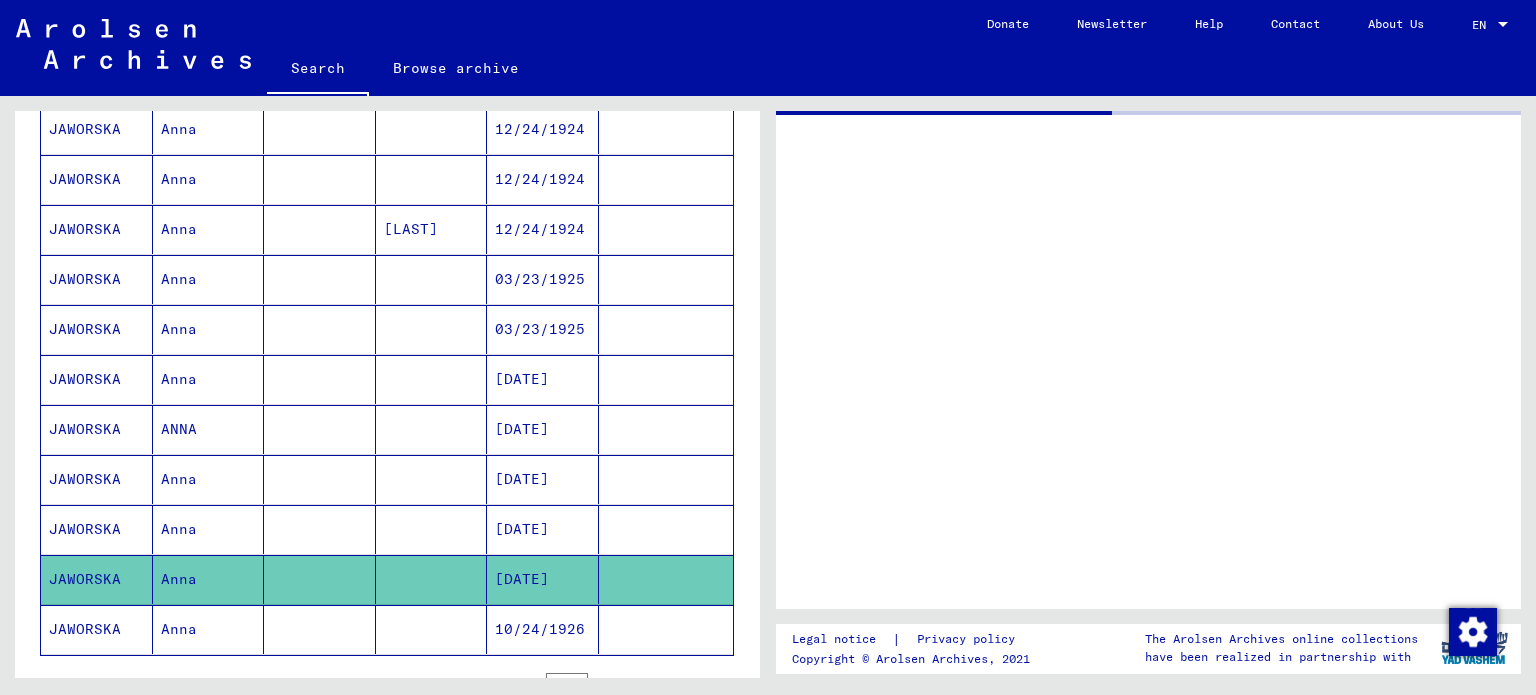 scroll, scrollTop: 1012, scrollLeft: 0, axis: vertical 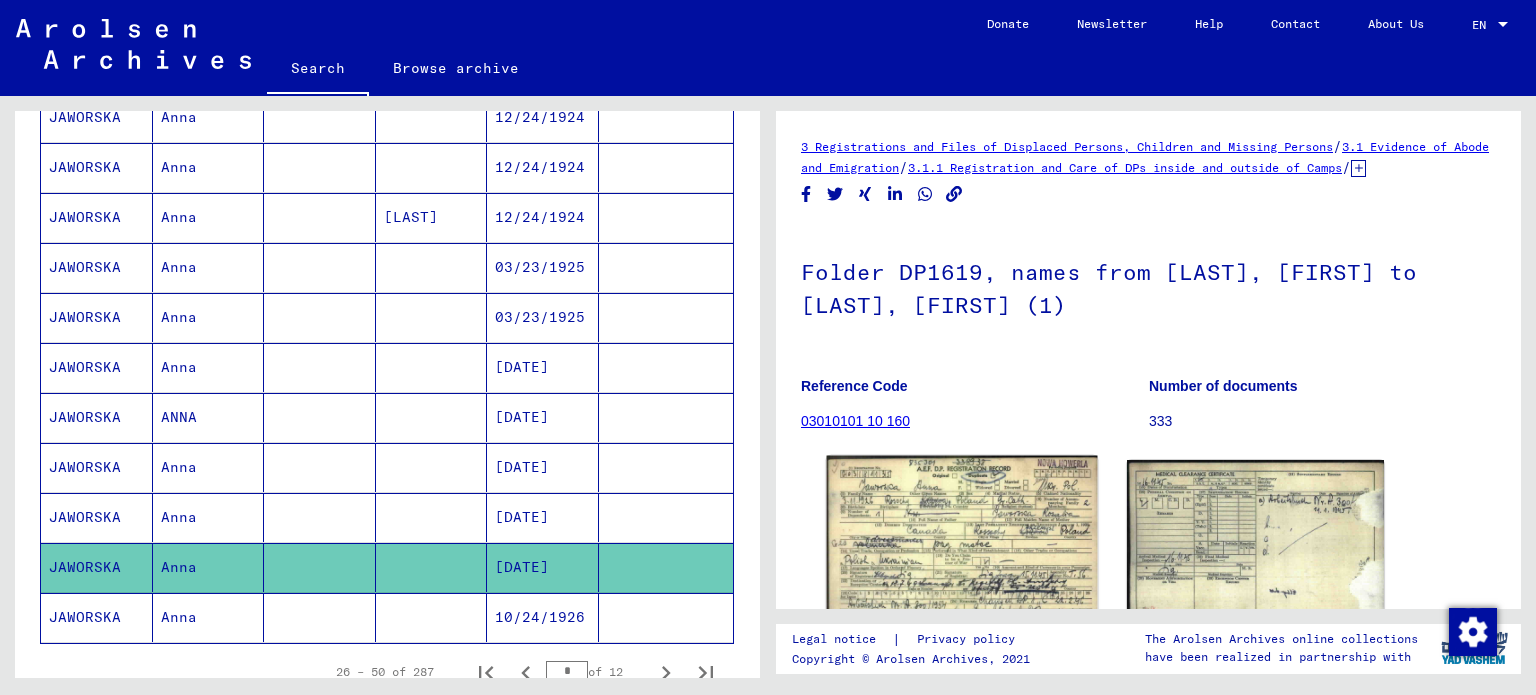 click 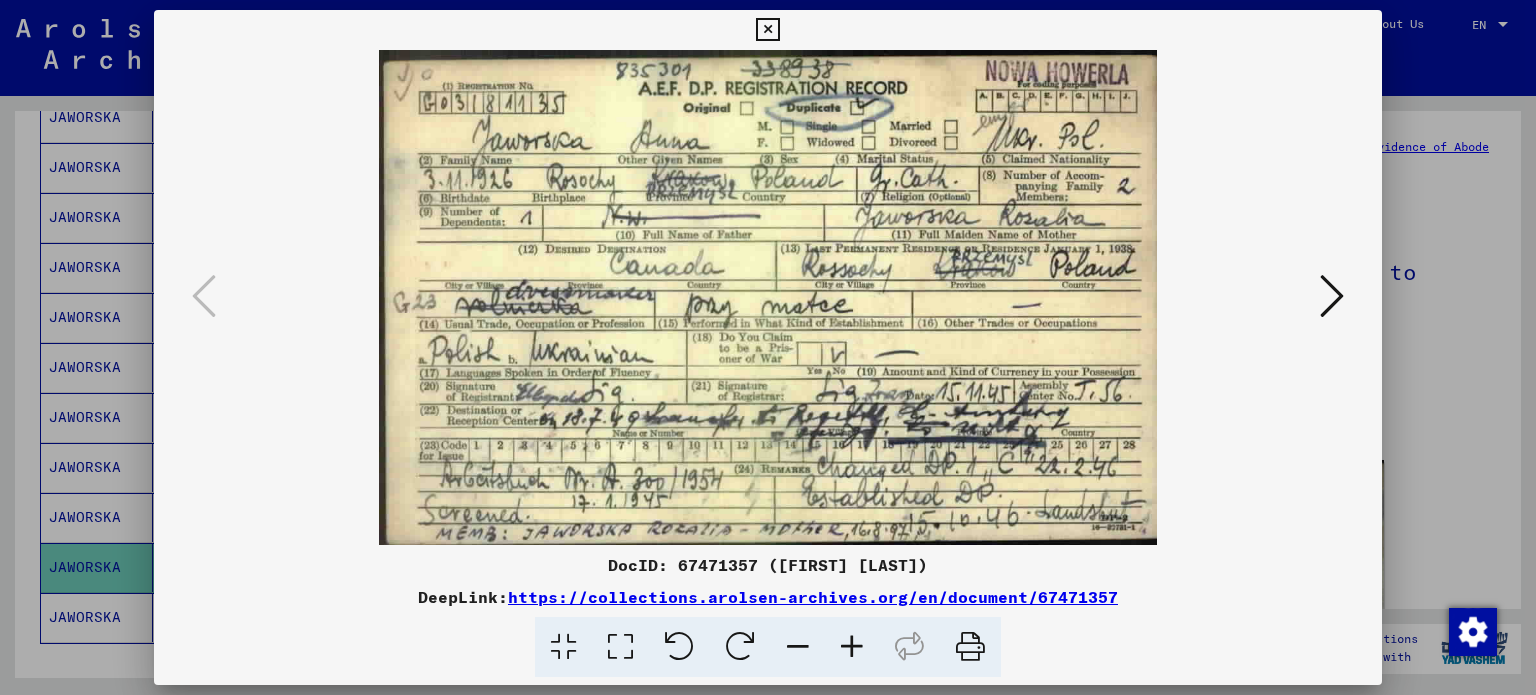 click at bounding box center (1332, 296) 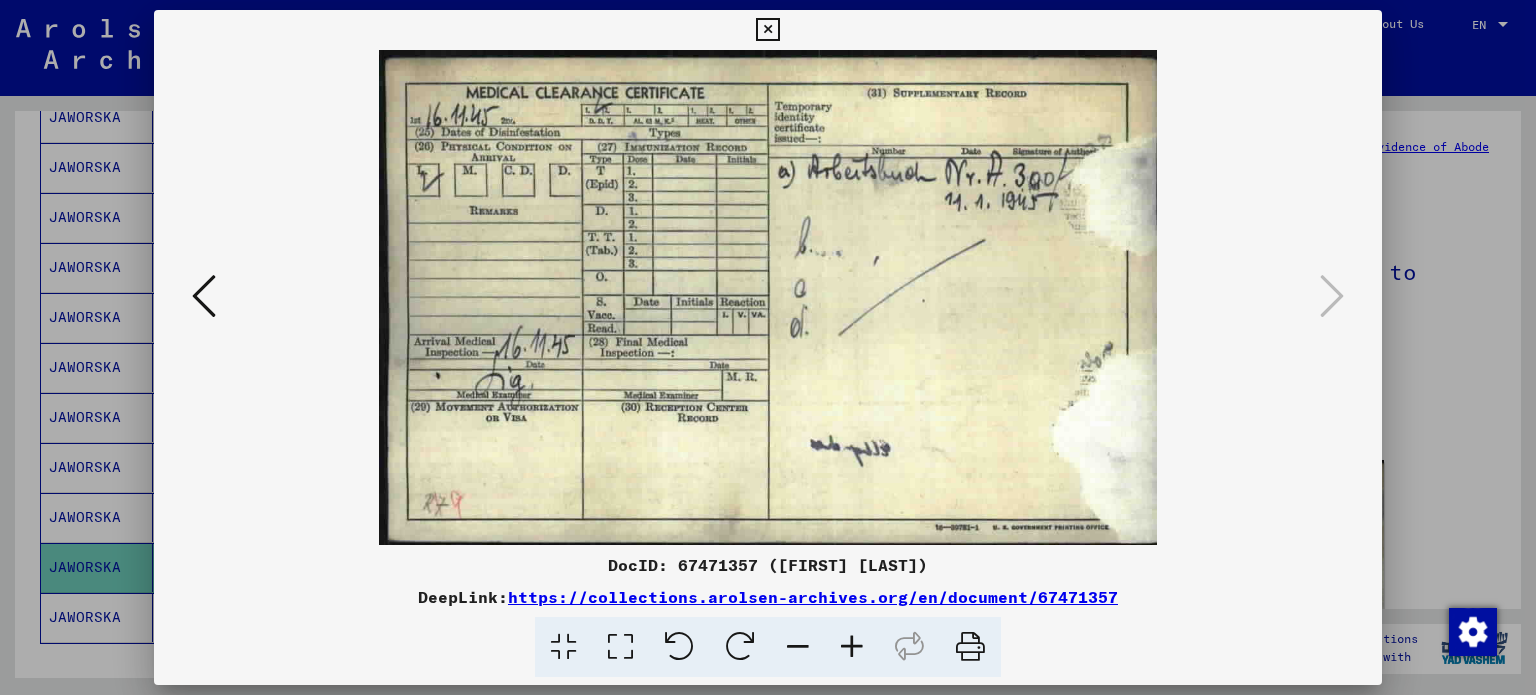 click at bounding box center [767, 30] 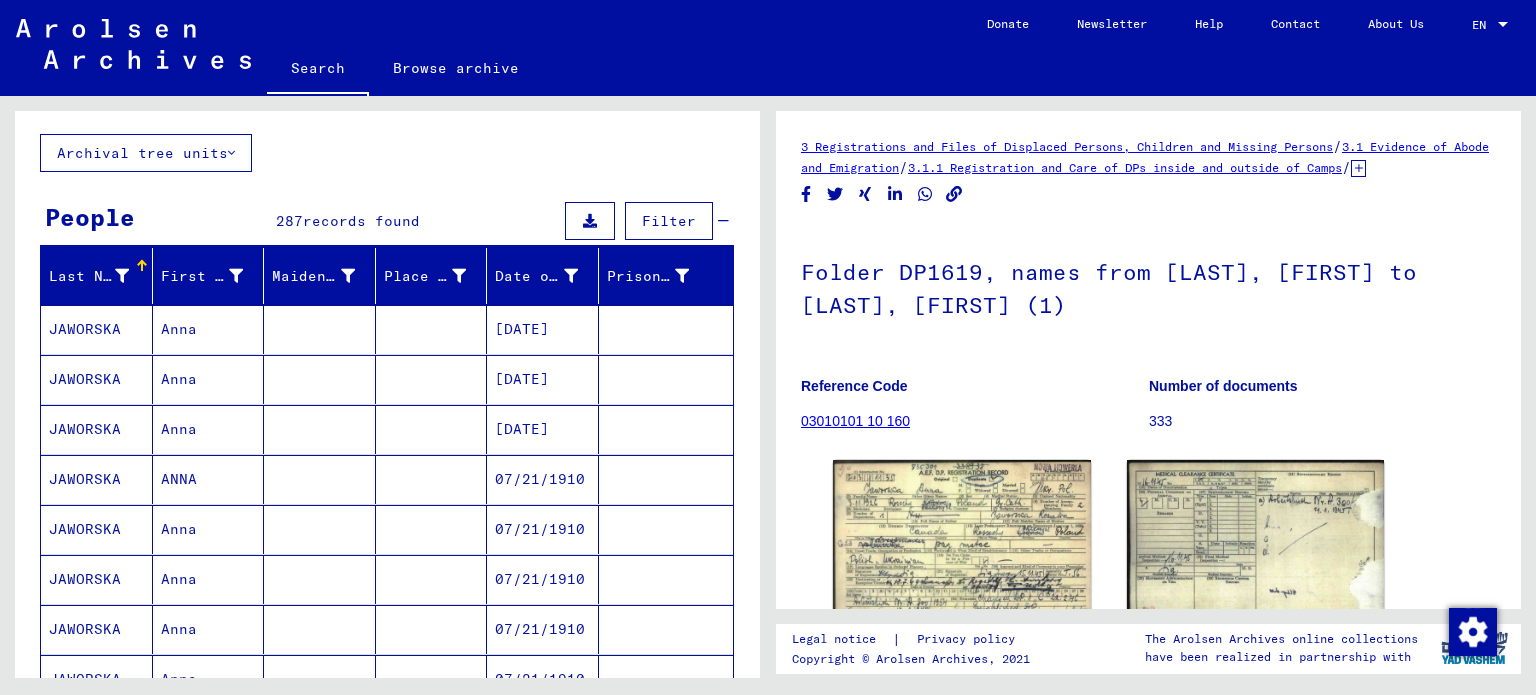 scroll, scrollTop: 0, scrollLeft: 0, axis: both 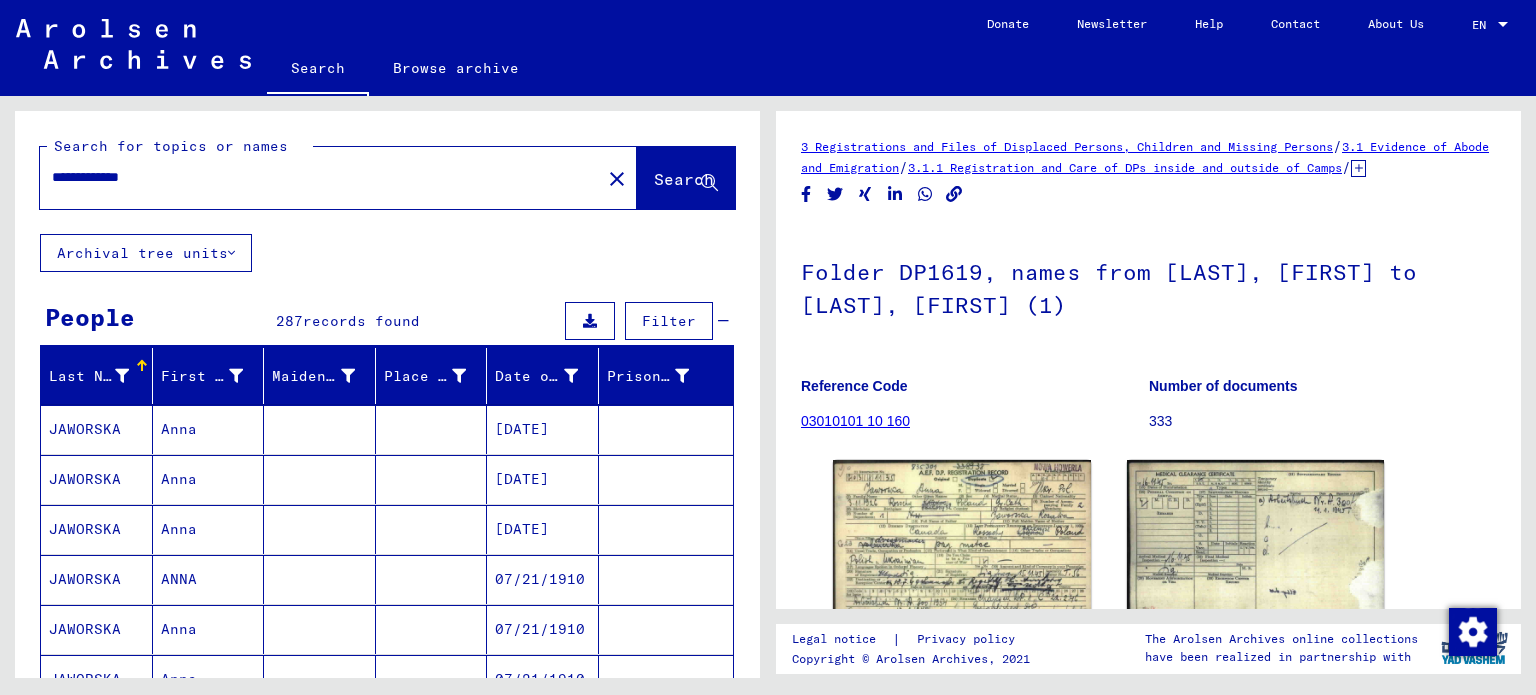 drag, startPoint x: 168, startPoint y: 175, endPoint x: 130, endPoint y: 189, distance: 40.496914 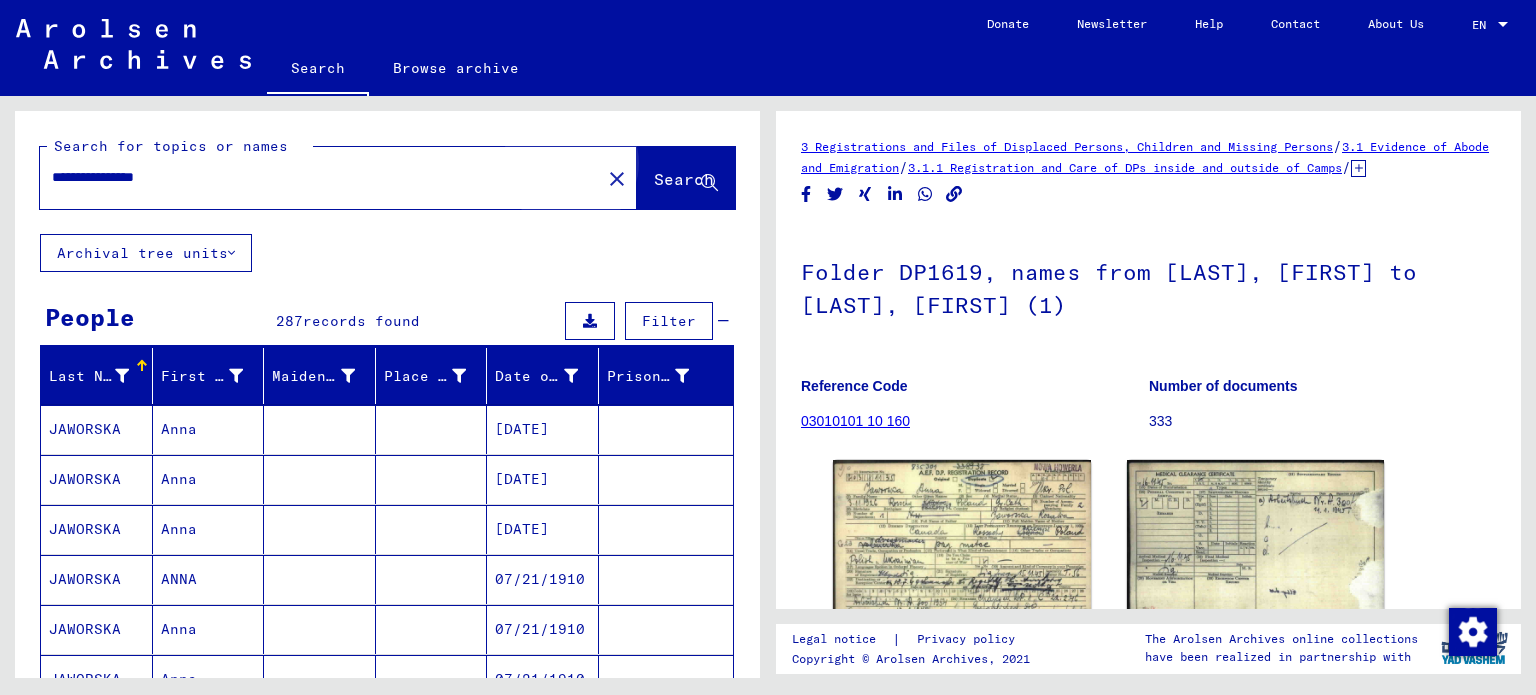 click on "Search" 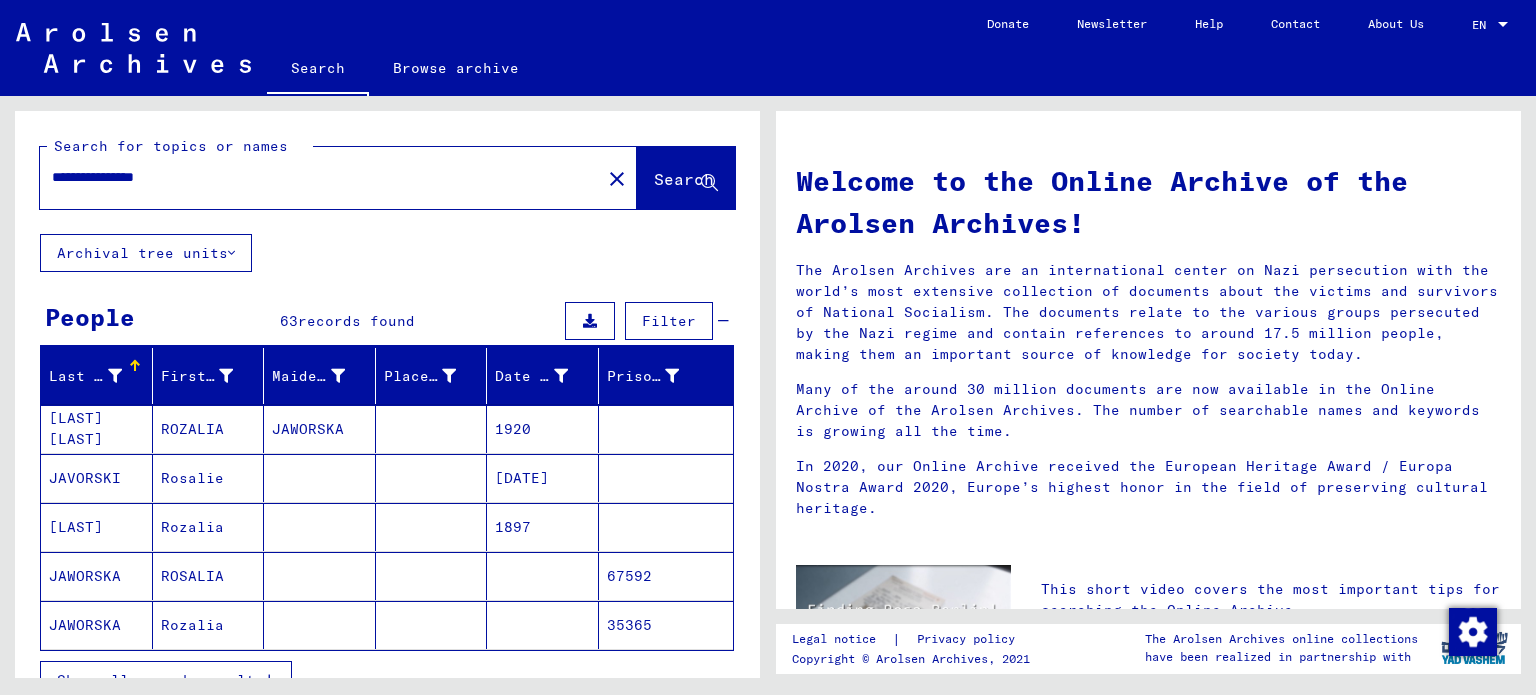 scroll, scrollTop: 100, scrollLeft: 0, axis: vertical 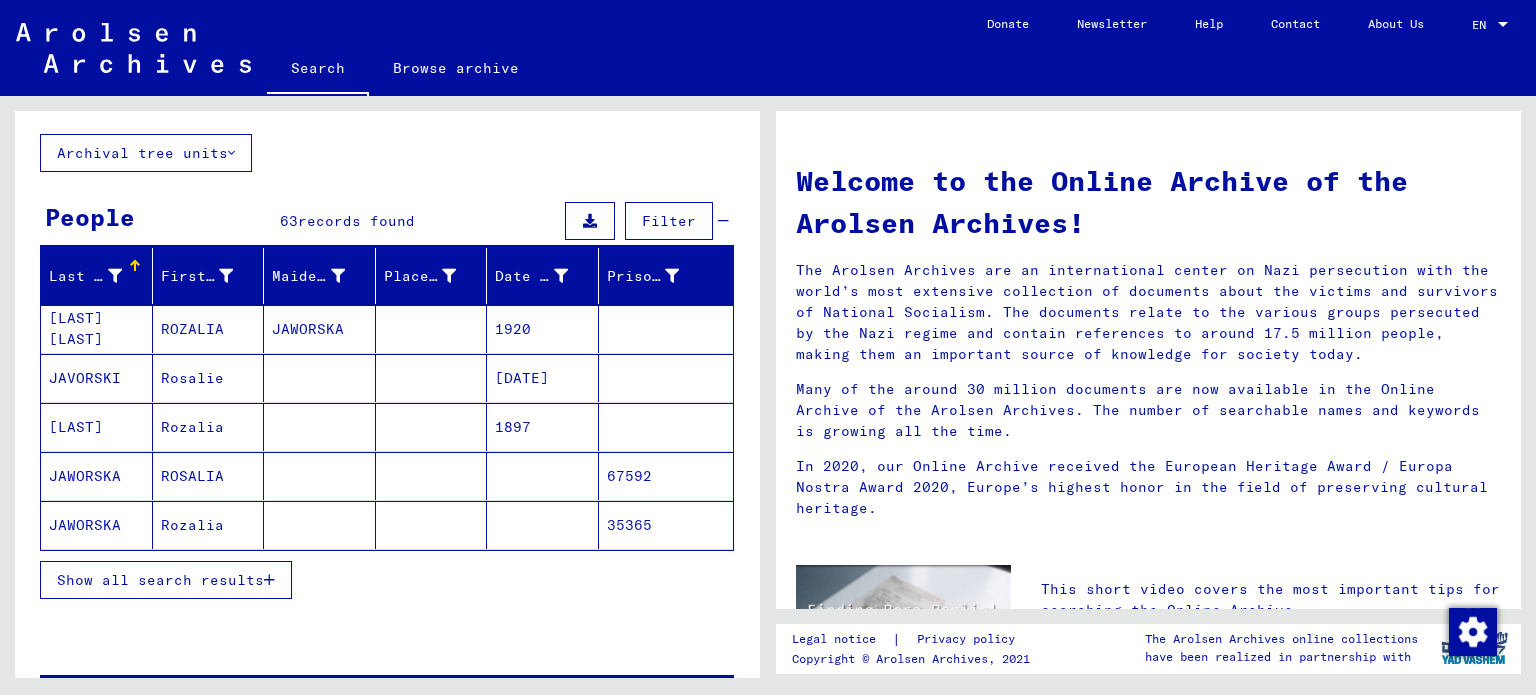 click on "Show all search results" at bounding box center (160, 580) 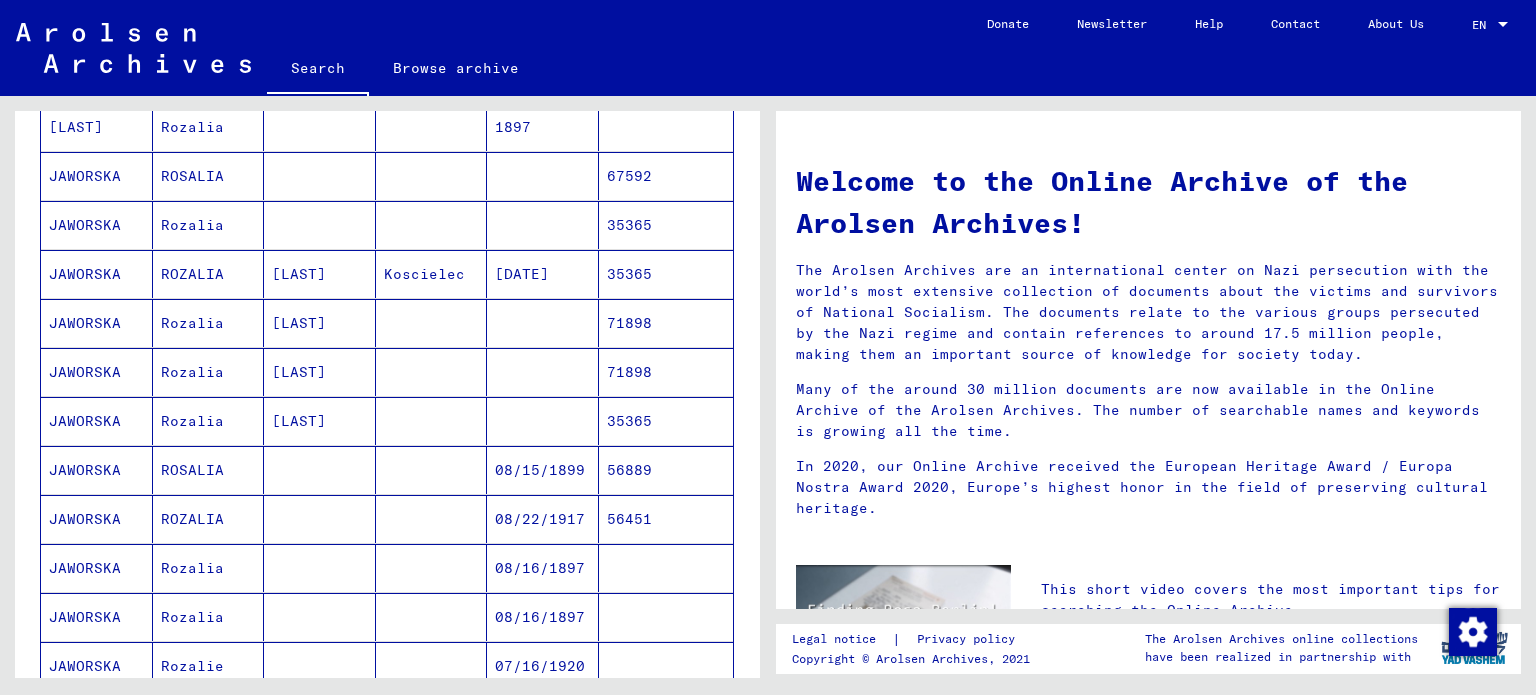 scroll, scrollTop: 500, scrollLeft: 0, axis: vertical 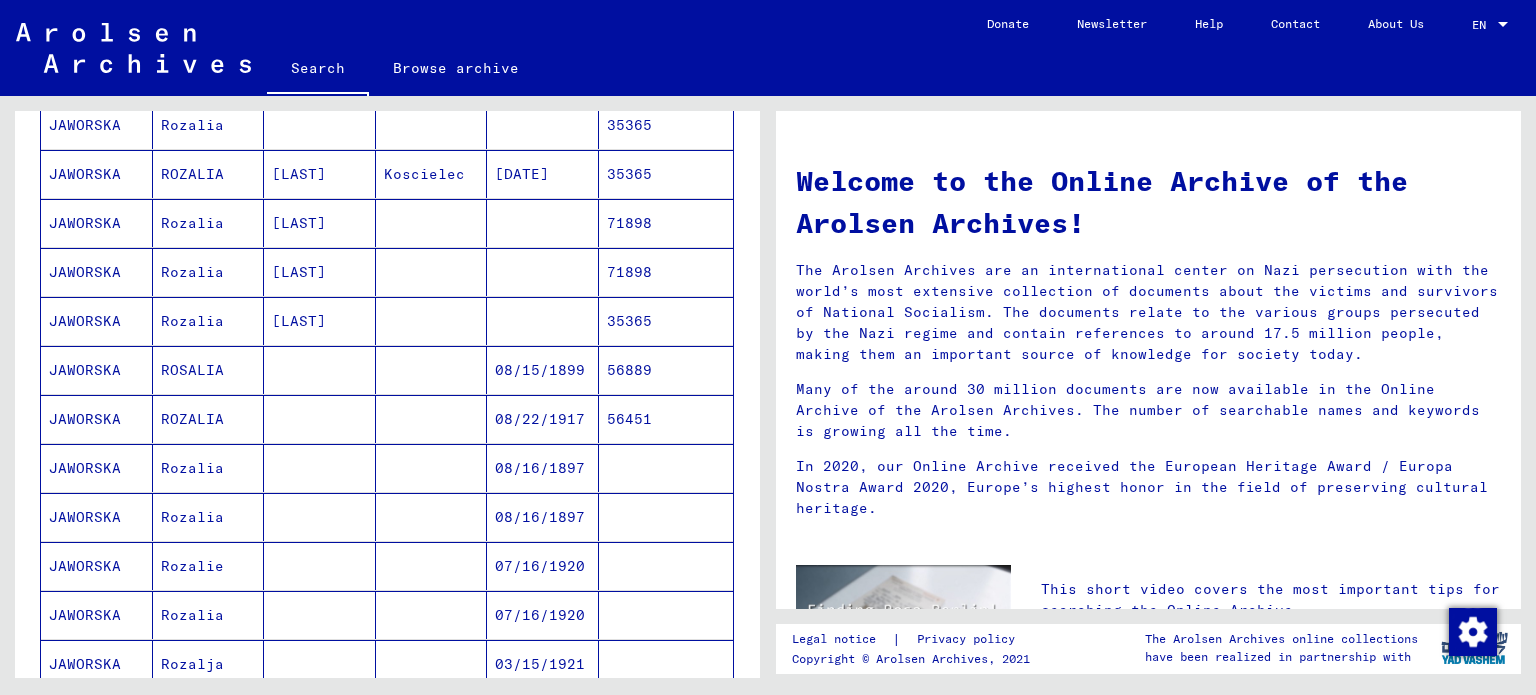 click on "JAWORSKA" at bounding box center (97, 566) 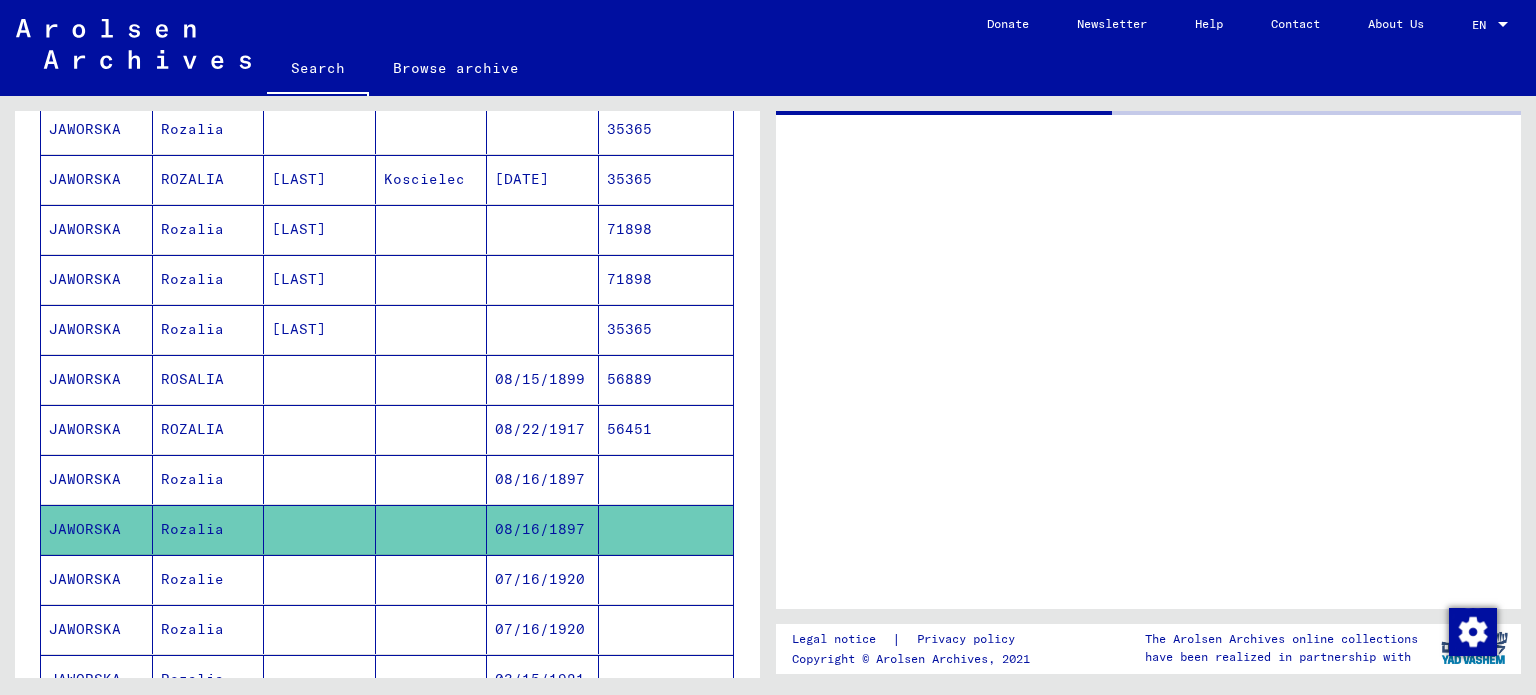 scroll, scrollTop: 504, scrollLeft: 0, axis: vertical 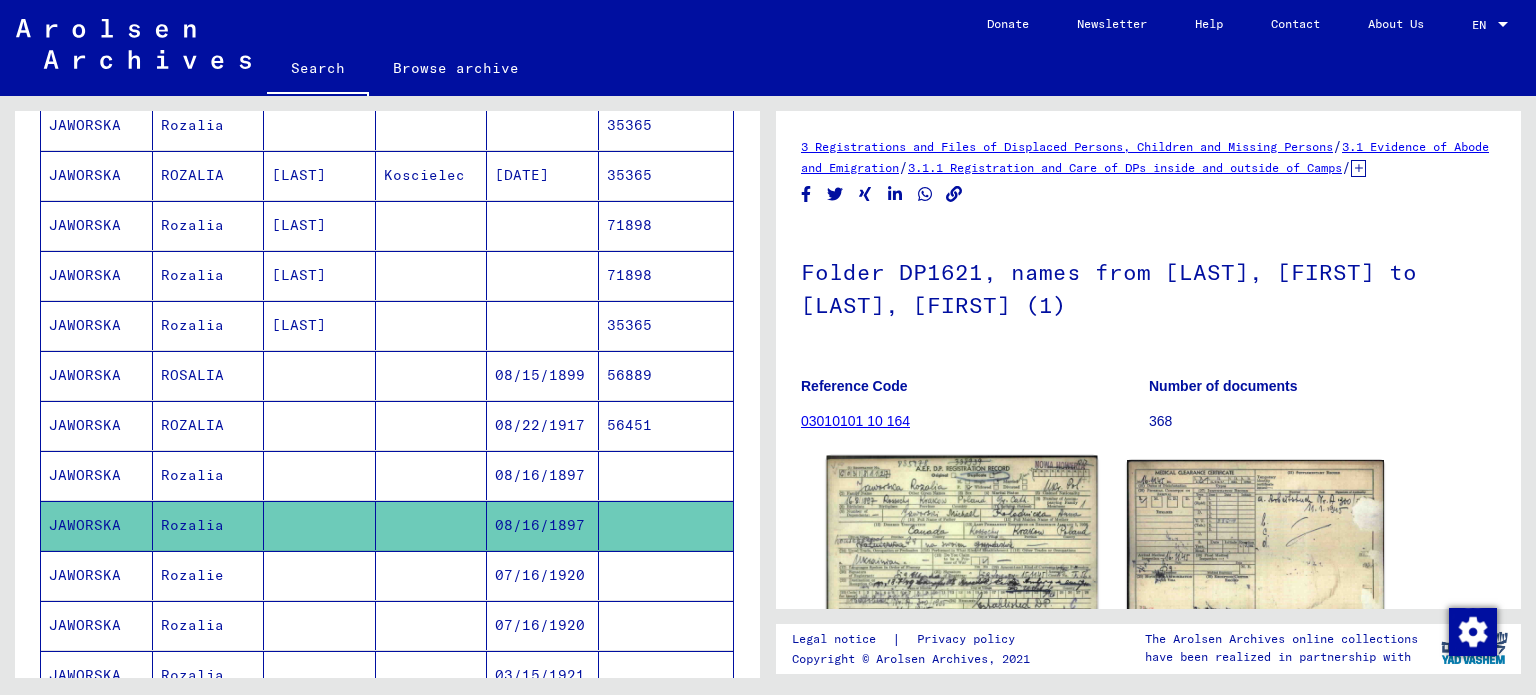 click 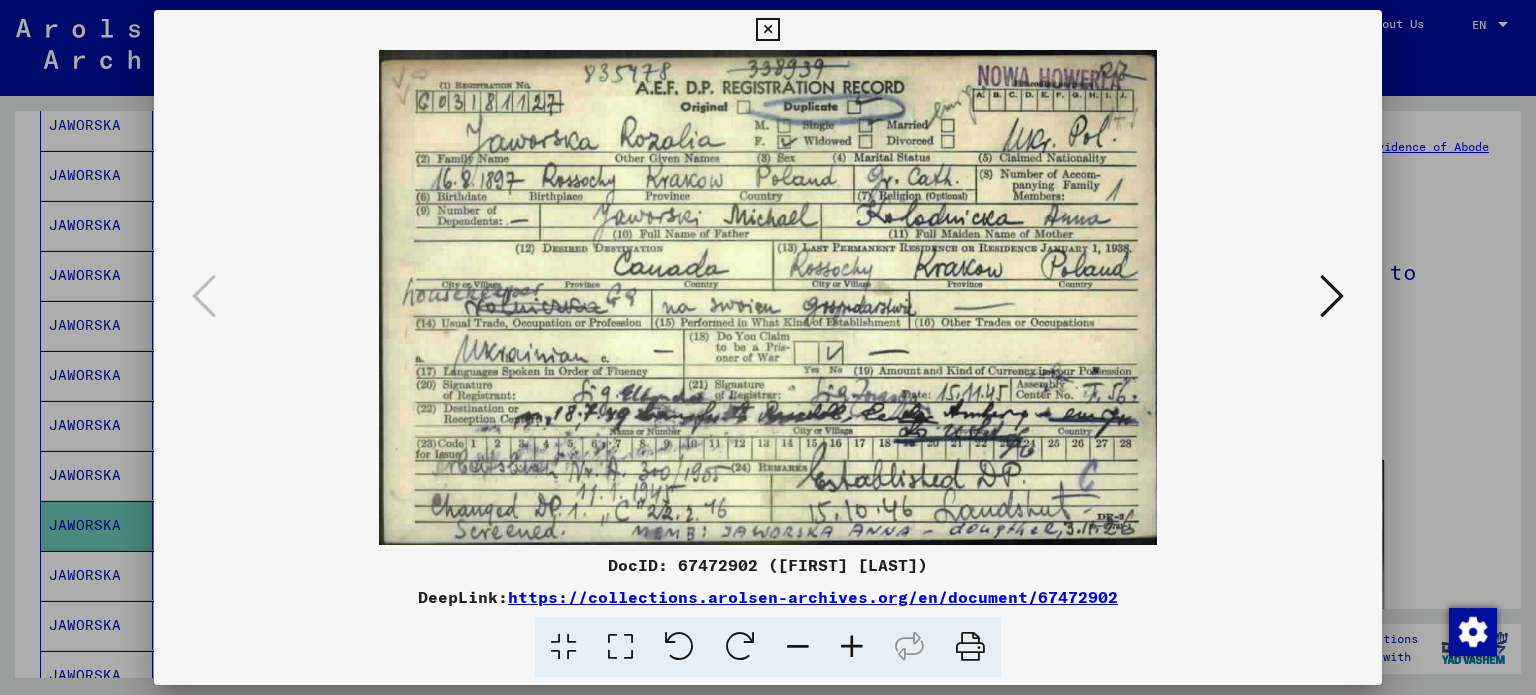 click at bounding box center [1332, 296] 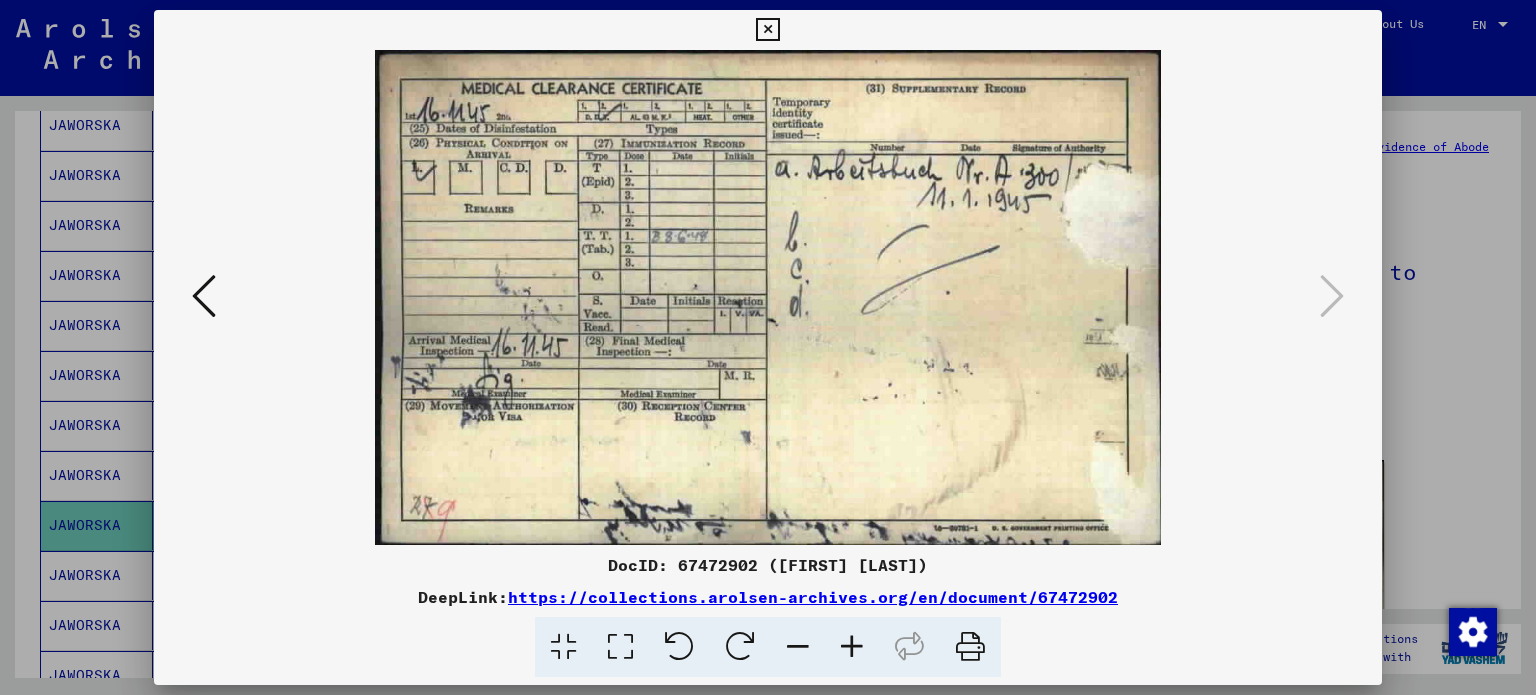 click at bounding box center [767, 30] 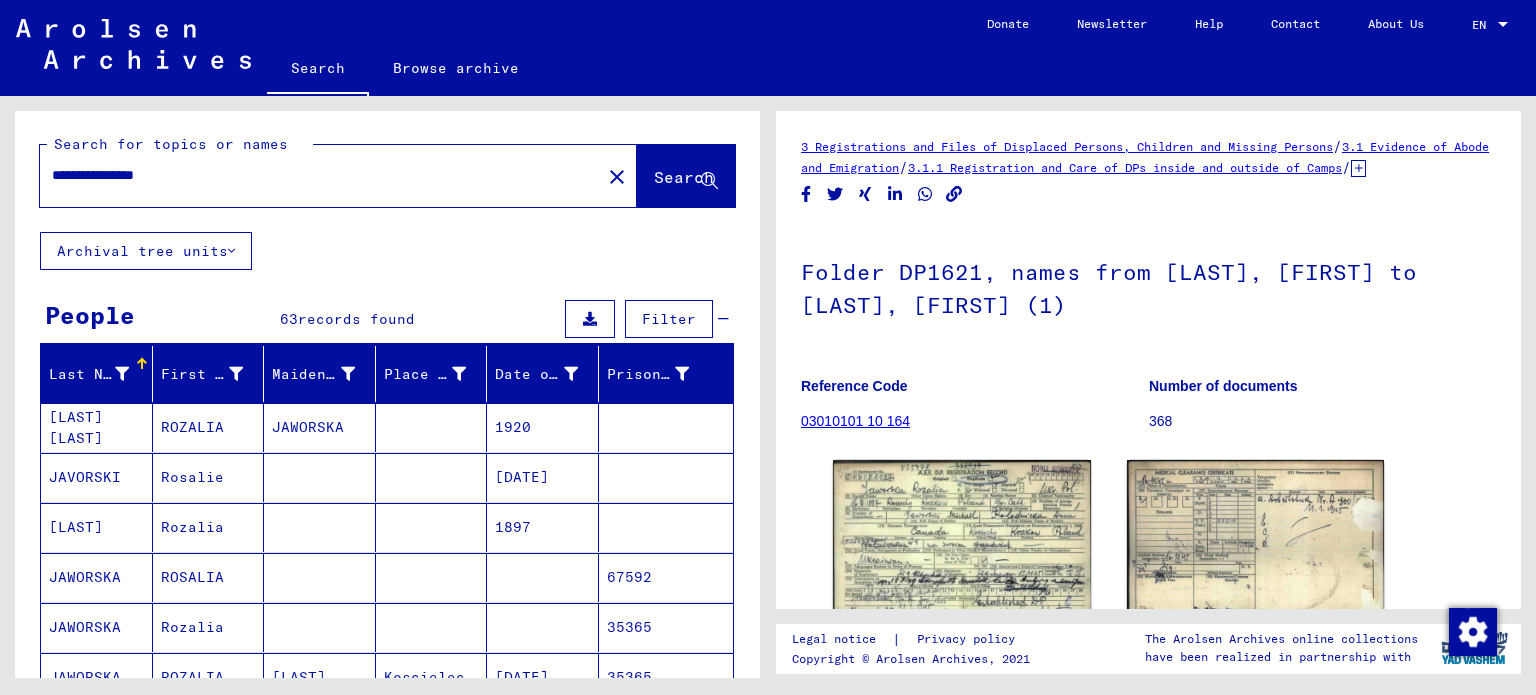 scroll, scrollTop: 0, scrollLeft: 0, axis: both 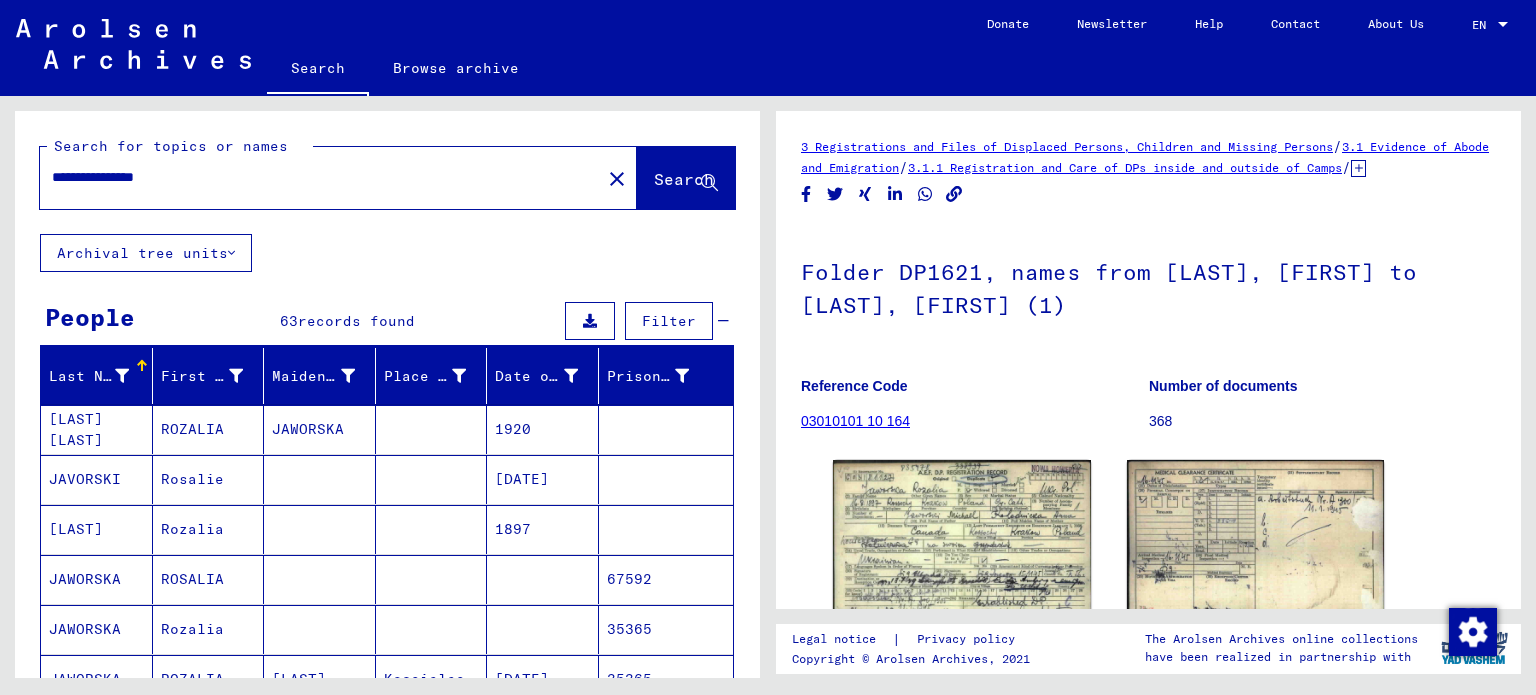 drag, startPoint x: 192, startPoint y: 179, endPoint x: 134, endPoint y: 197, distance: 60.728905 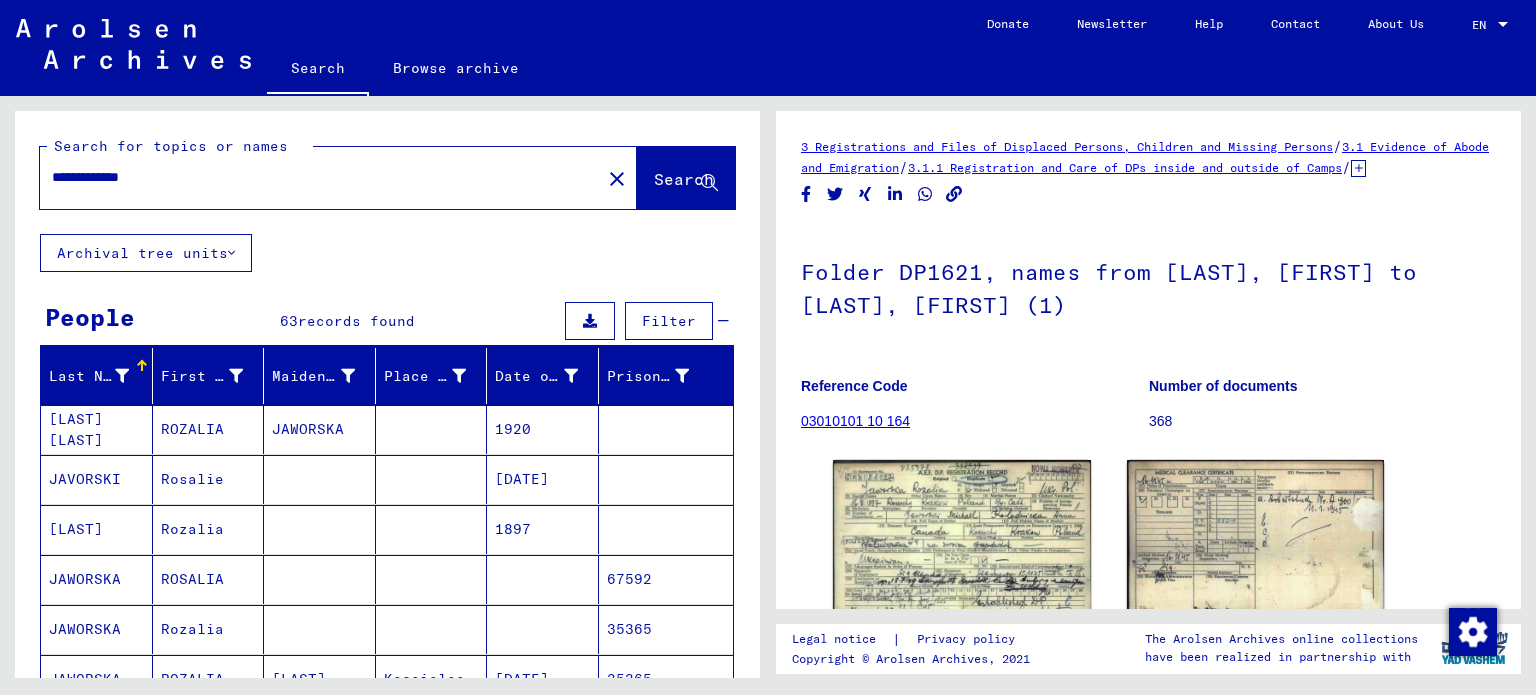 type on "**********" 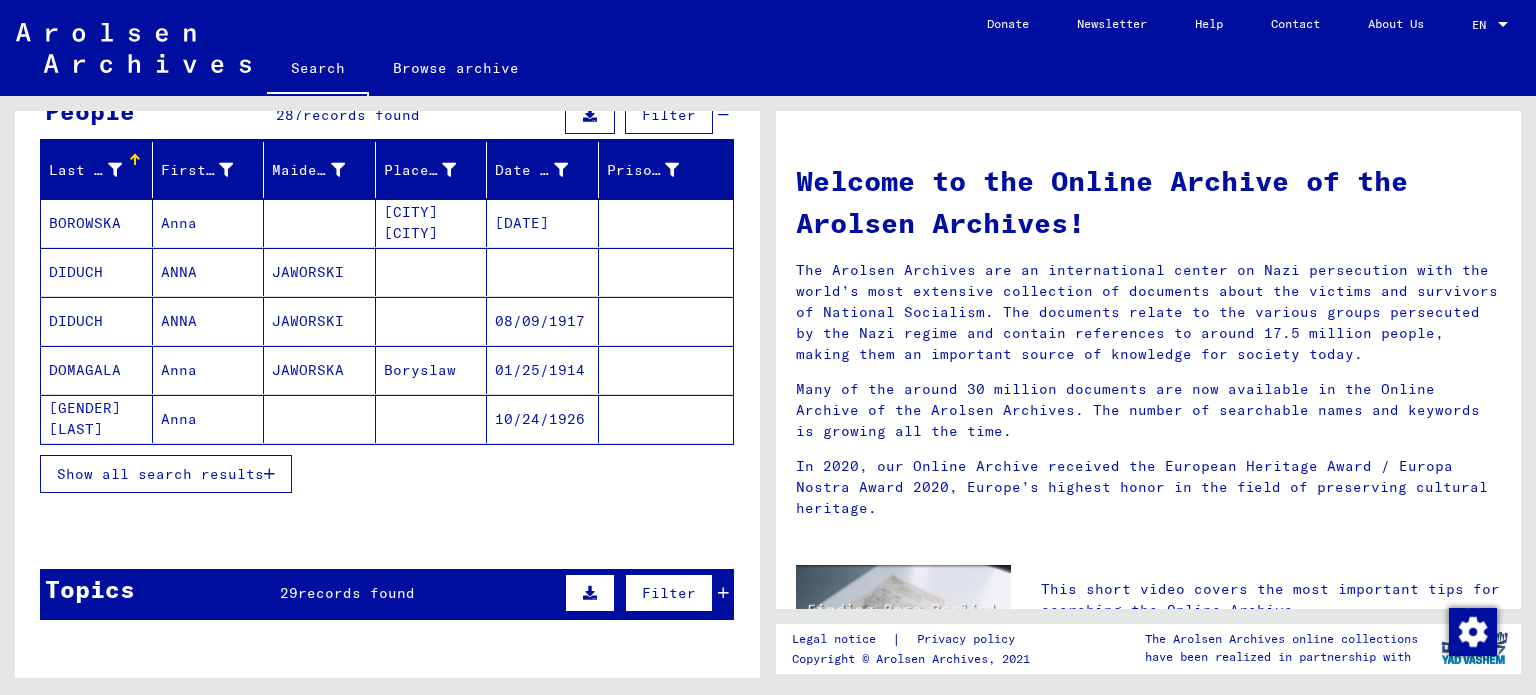 scroll, scrollTop: 204, scrollLeft: 0, axis: vertical 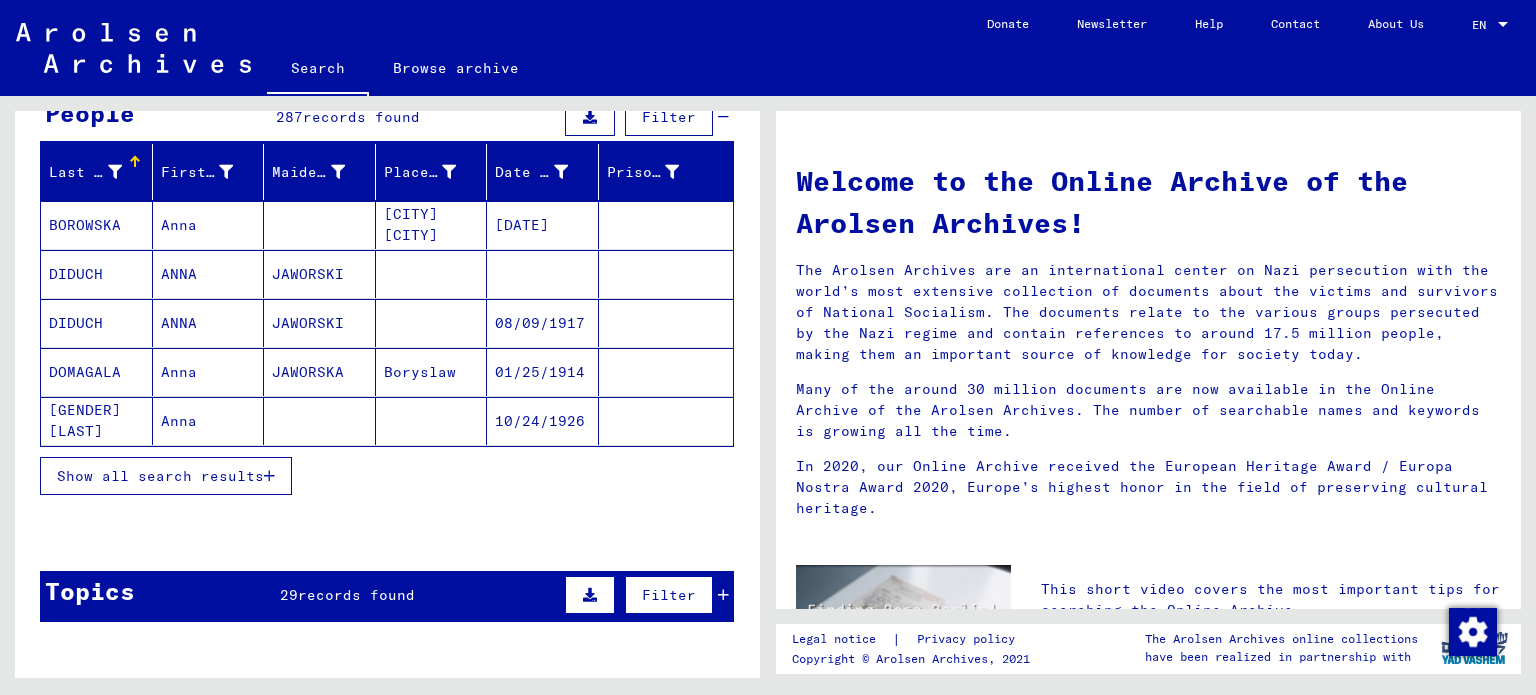 click on "Show all search results" at bounding box center (160, 476) 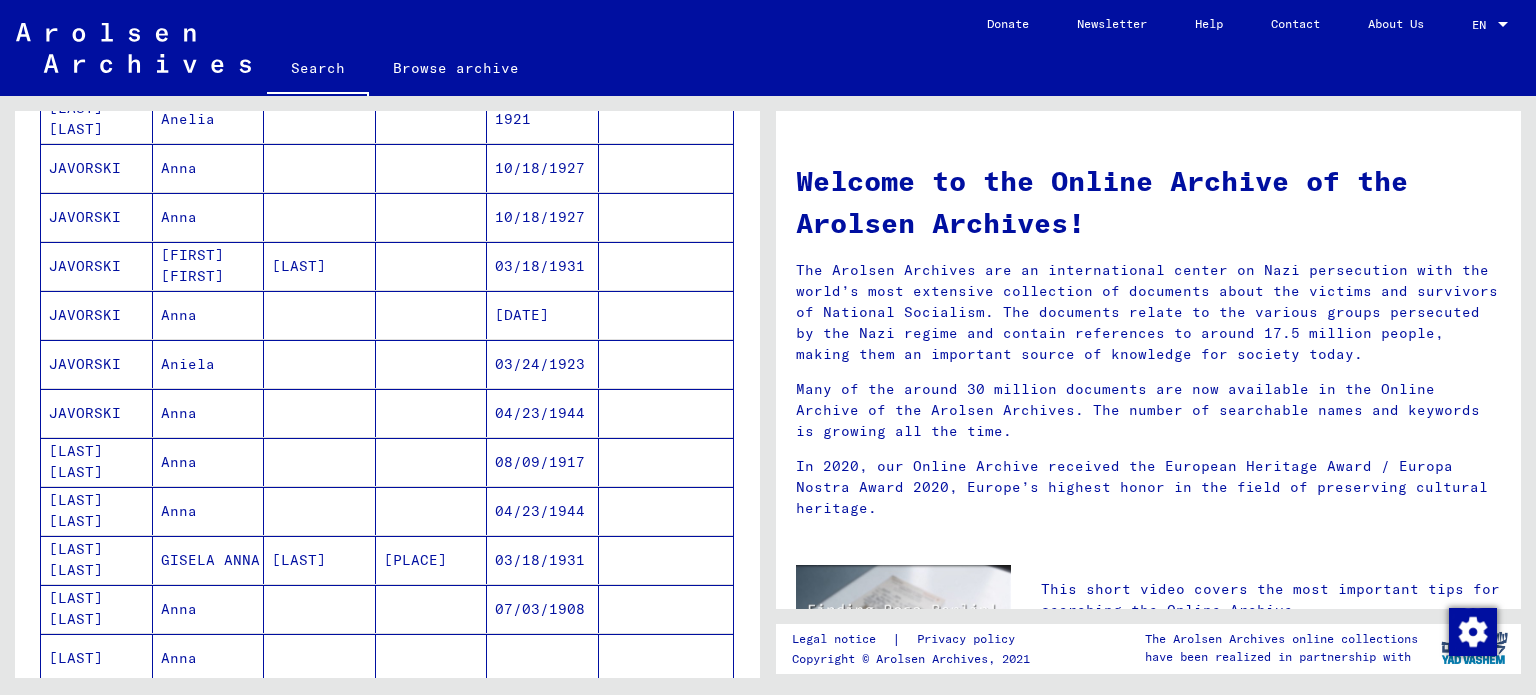 scroll, scrollTop: 1004, scrollLeft: 0, axis: vertical 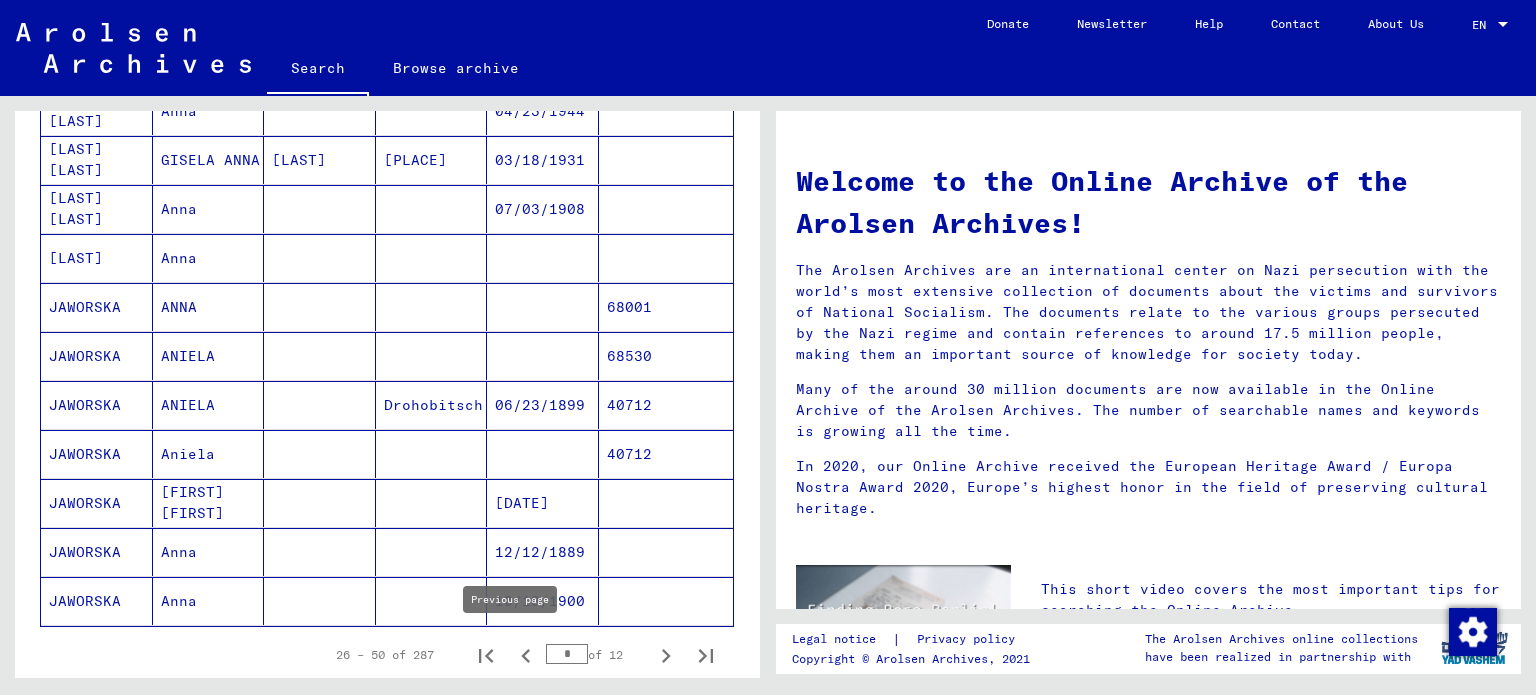 click 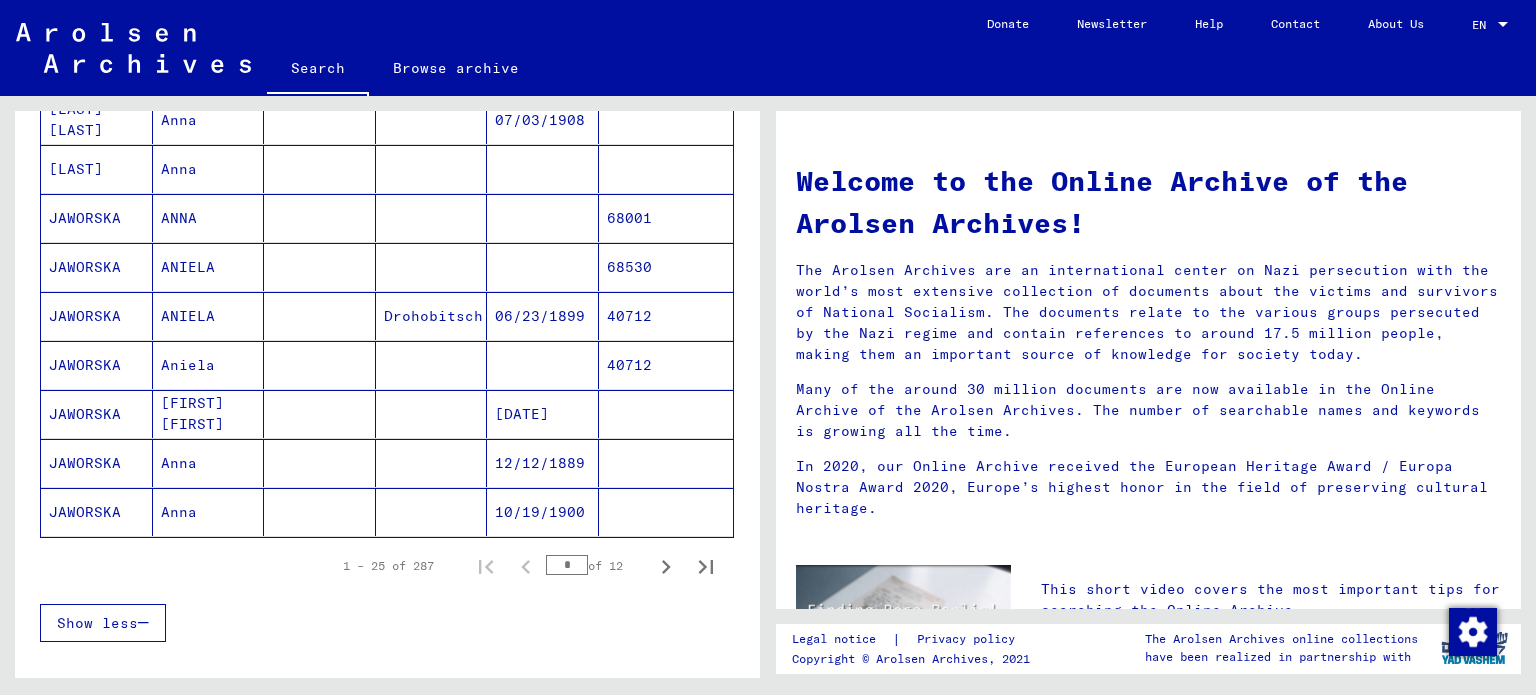 scroll, scrollTop: 1104, scrollLeft: 0, axis: vertical 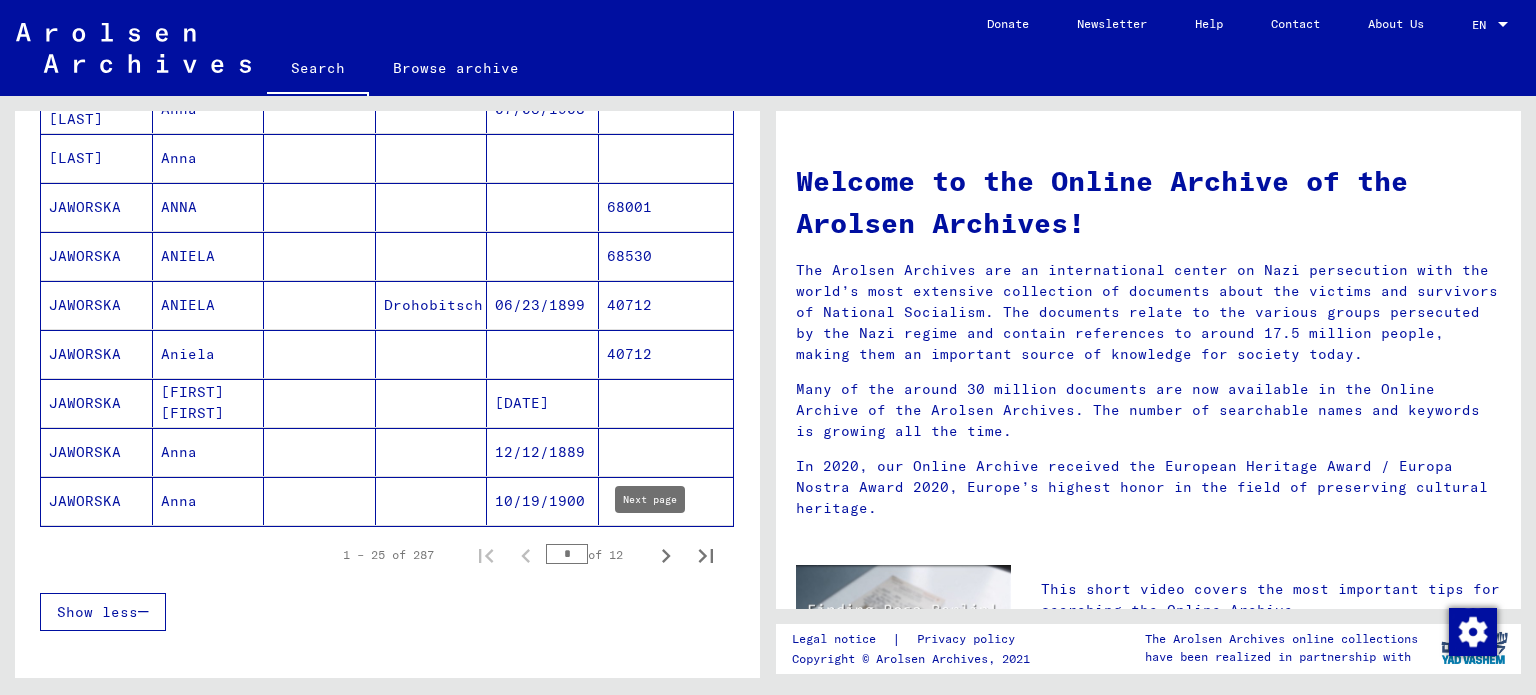 click 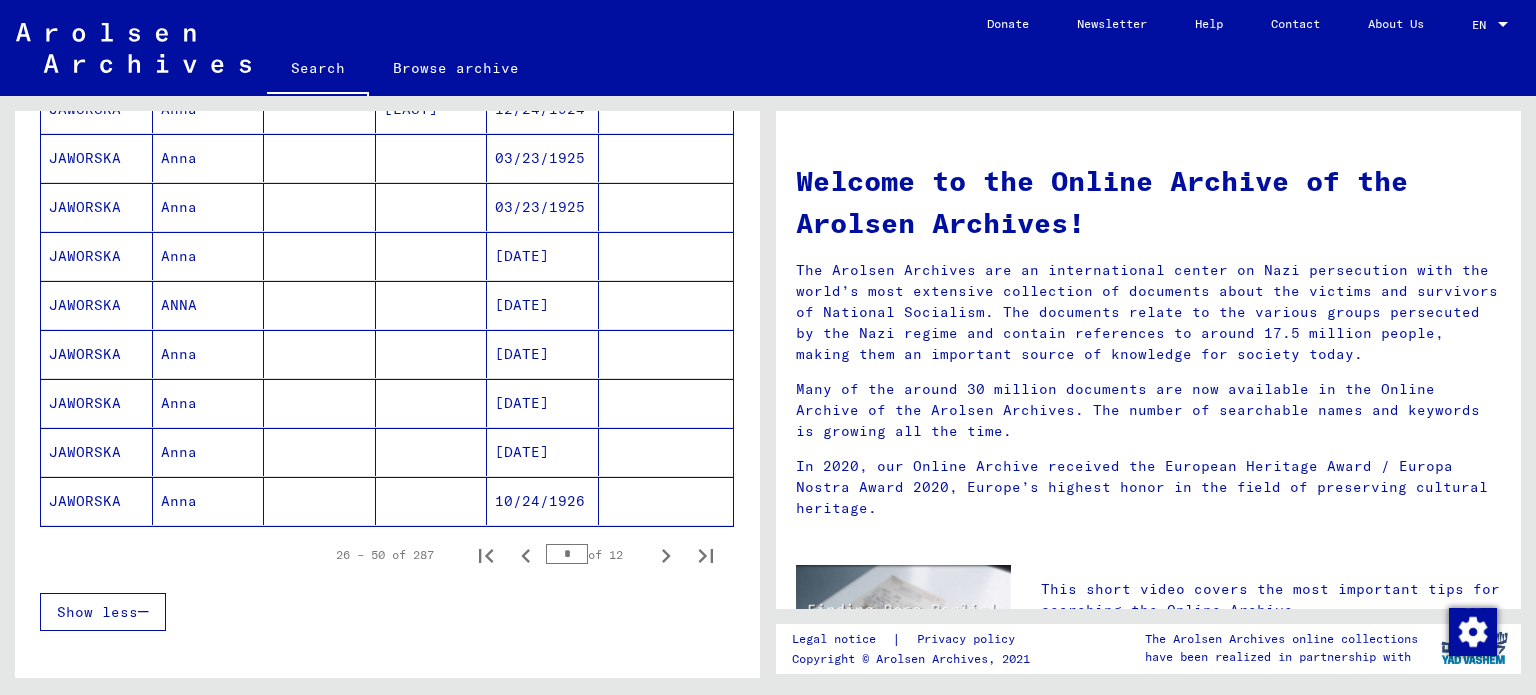 click on "JAWORSKA" at bounding box center [97, 501] 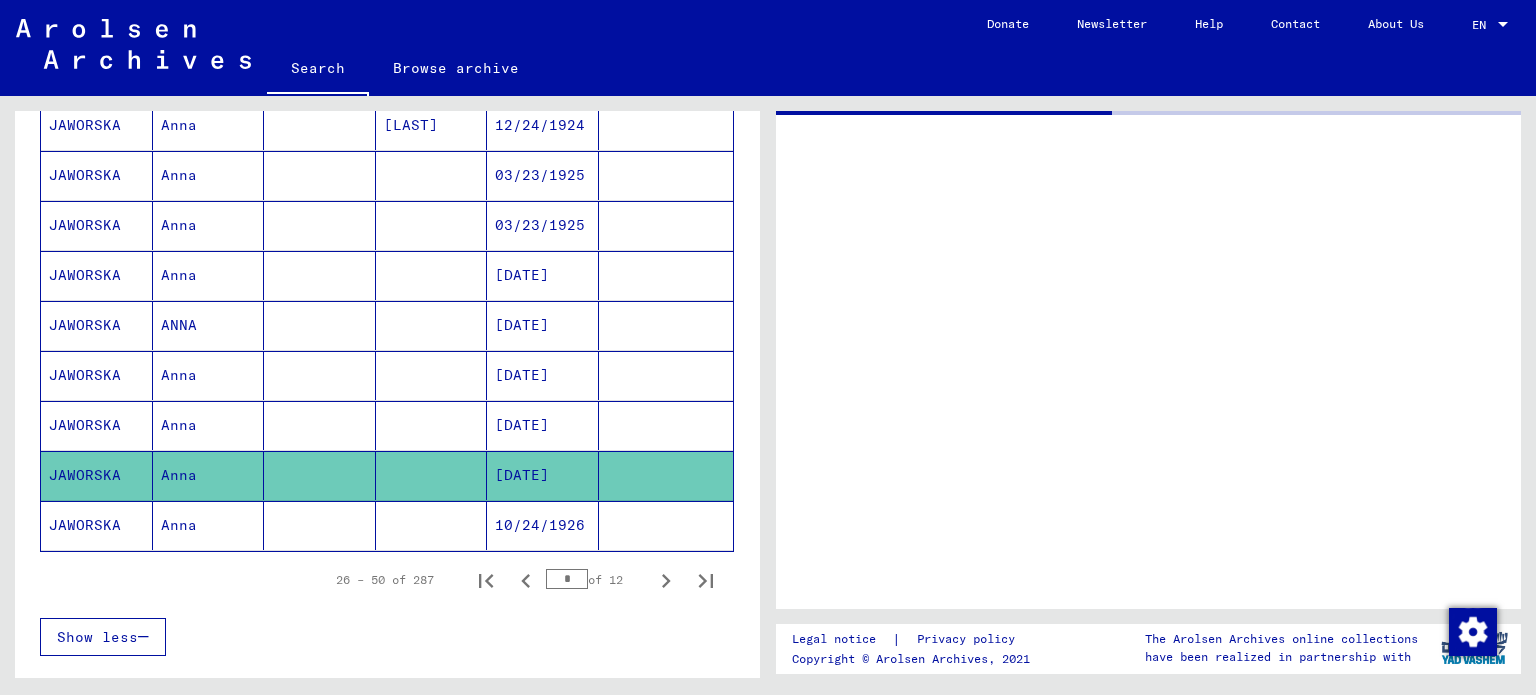 scroll, scrollTop: 1118, scrollLeft: 0, axis: vertical 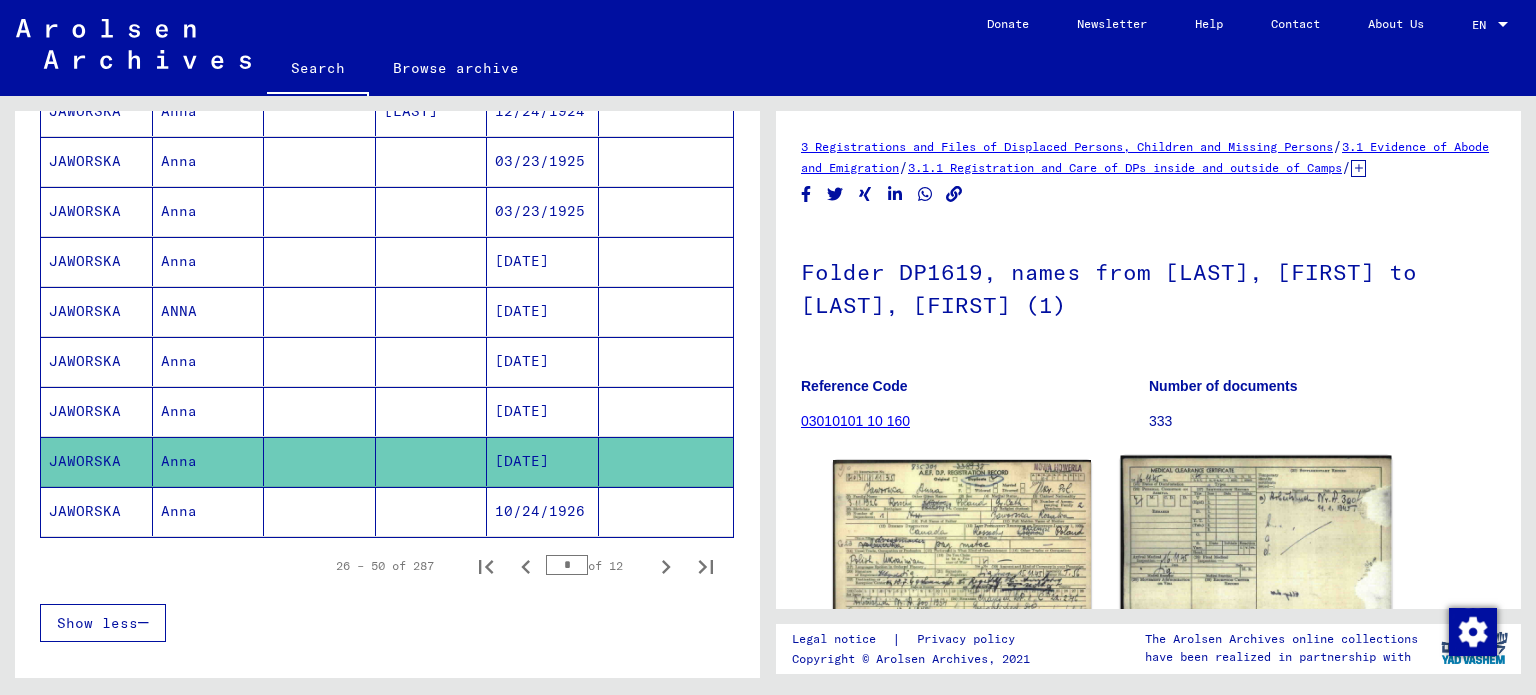 click 